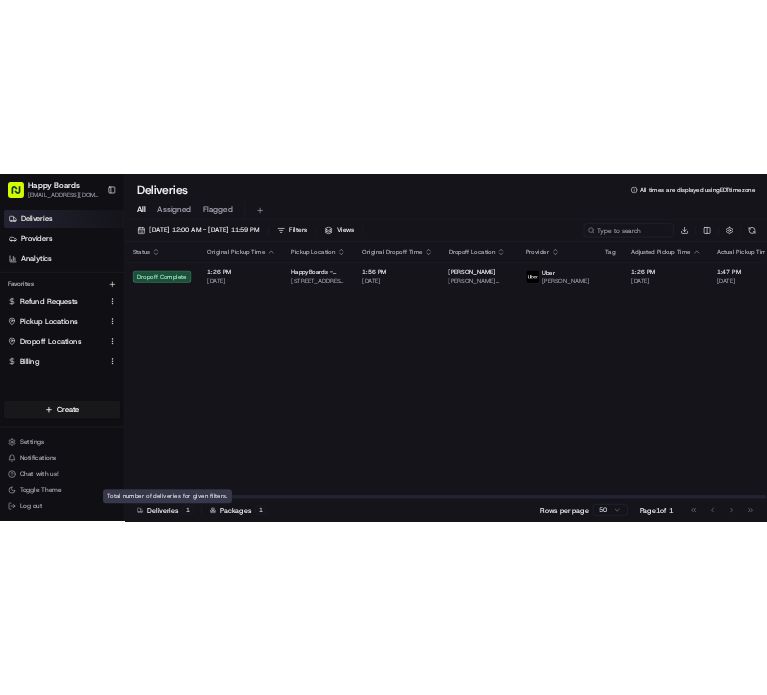 scroll, scrollTop: 0, scrollLeft: 0, axis: both 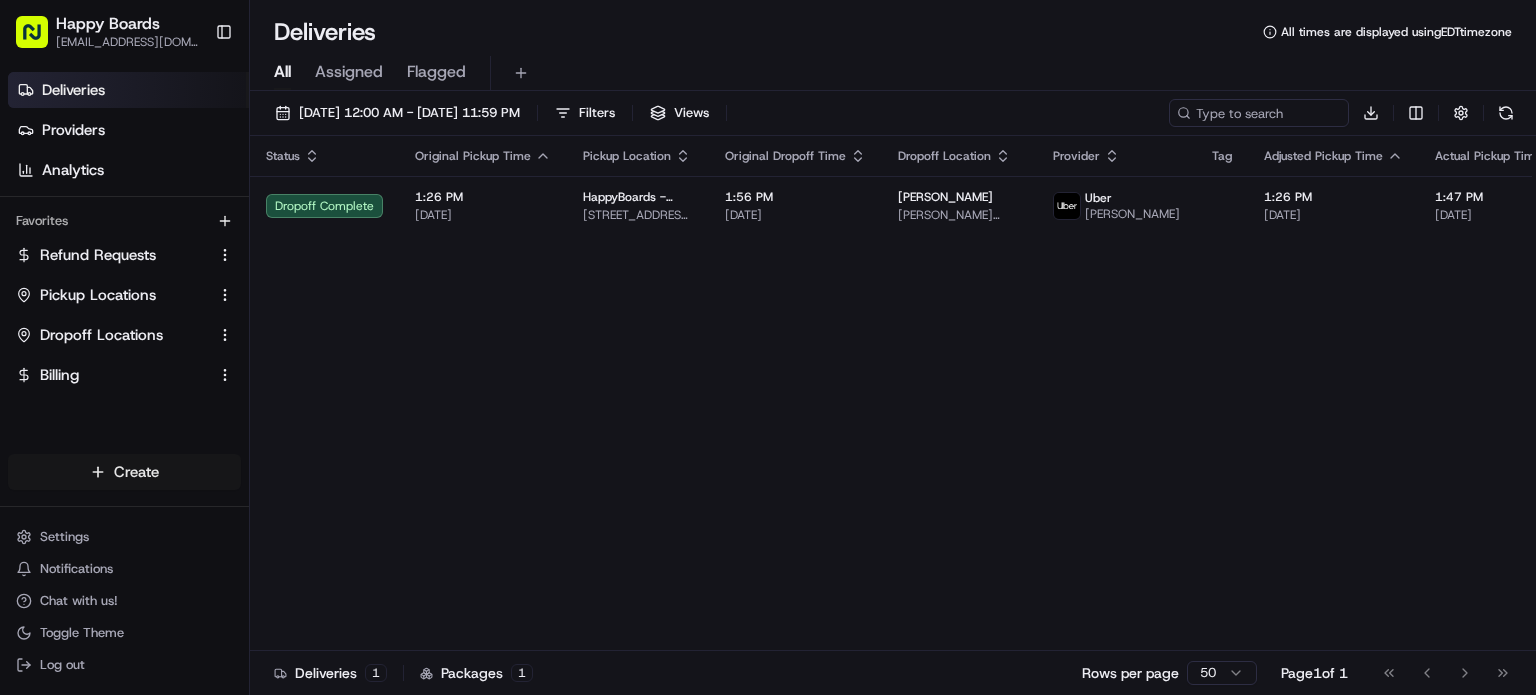 click on "Happy Boards [EMAIL_ADDRESS][DOMAIN_NAME] Toggle Sidebar Deliveries Providers Analytics Favorites Refund Requests Pickup Locations Dropoff Locations Billing Main Menu Members & Organization Organization Users Roles Preferences Customization Tracking Orchestration Automations Dispatch Strategy Locations Pickup Locations Dropoff Locations Billing Billing Refund Requests Integrations Notification Triggers Webhooks API Keys Request Logs Create Settings Notifications Chat with us! Toggle Theme Log out Deliveries All times are displayed using  EDT  timezone All Assigned Flagged [DATE] 12:00 AM - [DATE] 11:59 PM Filters Views Download Status Original Pickup Time Pickup Location Original Dropoff Time Dropoff Location Provider Tag Adjusted Pickup Time Actual Pickup Time Actual Dropoff Time Adjusted Dropoff Time Driving Distance Reference Id Action Dropoff Complete 1:26 PM [DATE] HappyBoards - Midtown New [STREET_ADDRESS][US_STATE] 1:56 PM [DATE] Saqib R Uber [PERSON_NAME] 1:26 PM [DATE] 1 1 1" at bounding box center [768, 347] 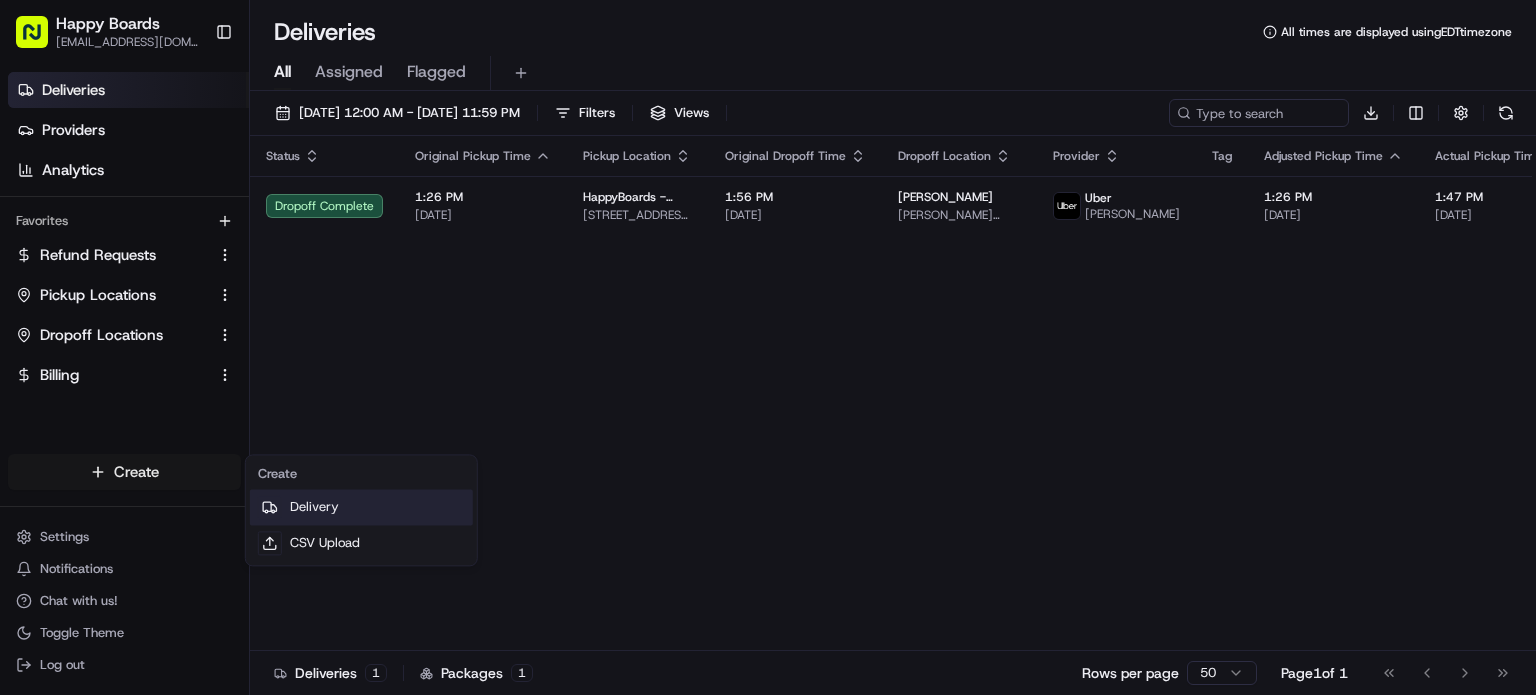 click on "Delivery" at bounding box center [361, 507] 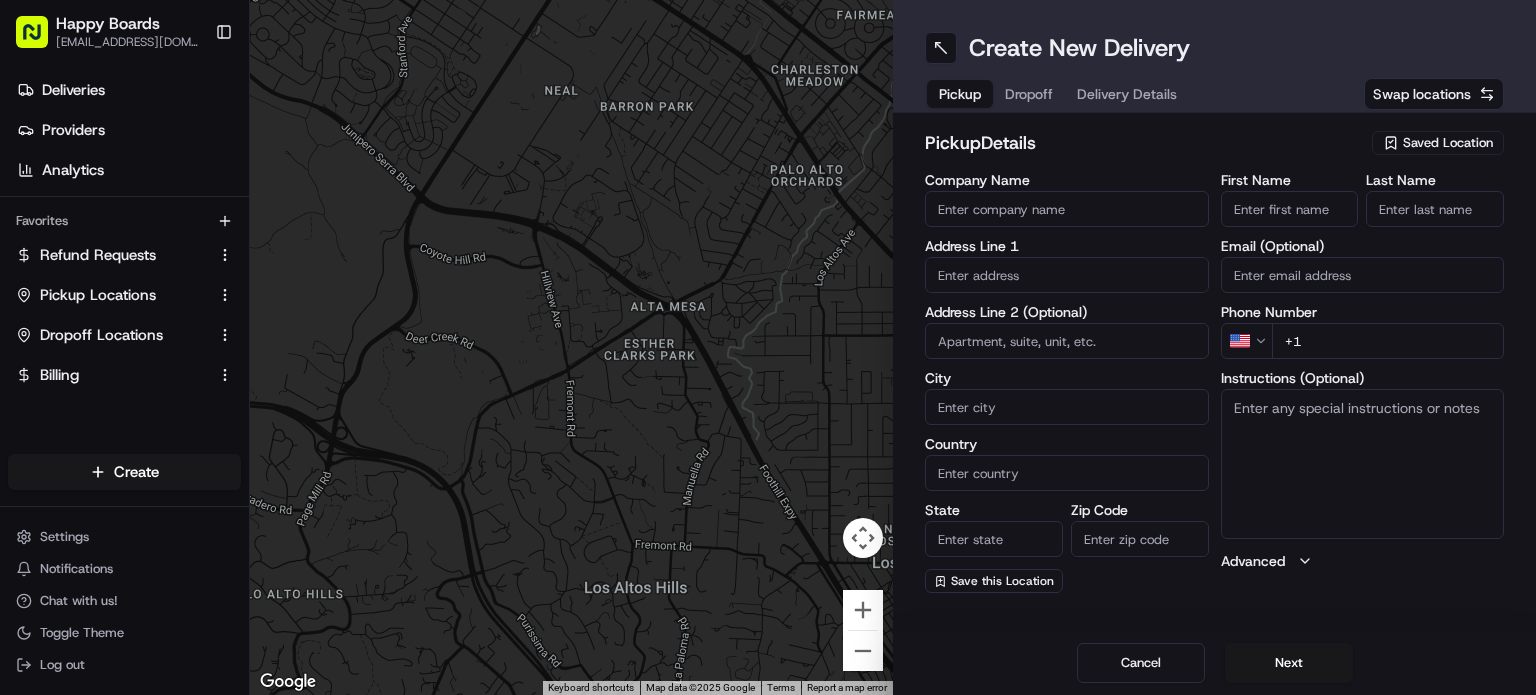 click on "Swap locations" at bounding box center [1434, 94] 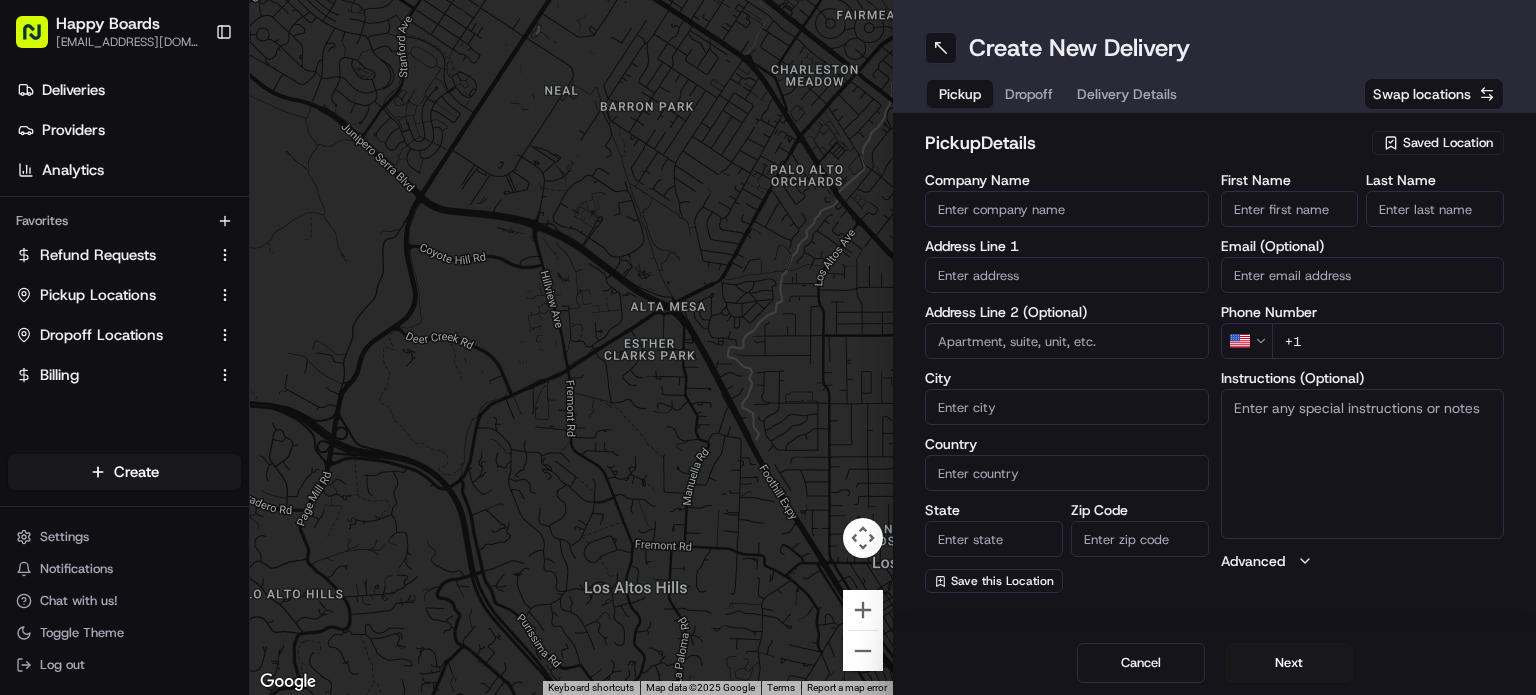 click on "Saved Location" at bounding box center (1448, 143) 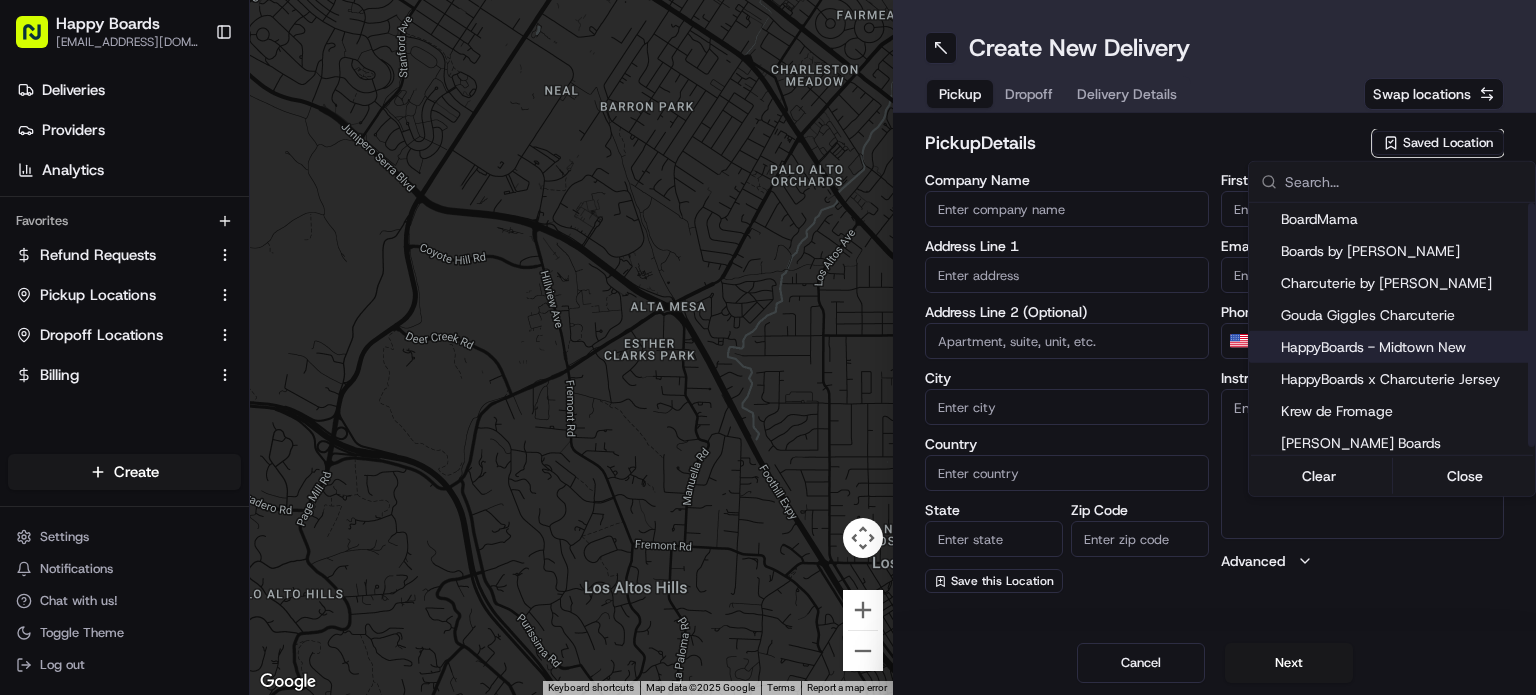 click on "HappyBoards - Midtown New" at bounding box center (1404, 347) 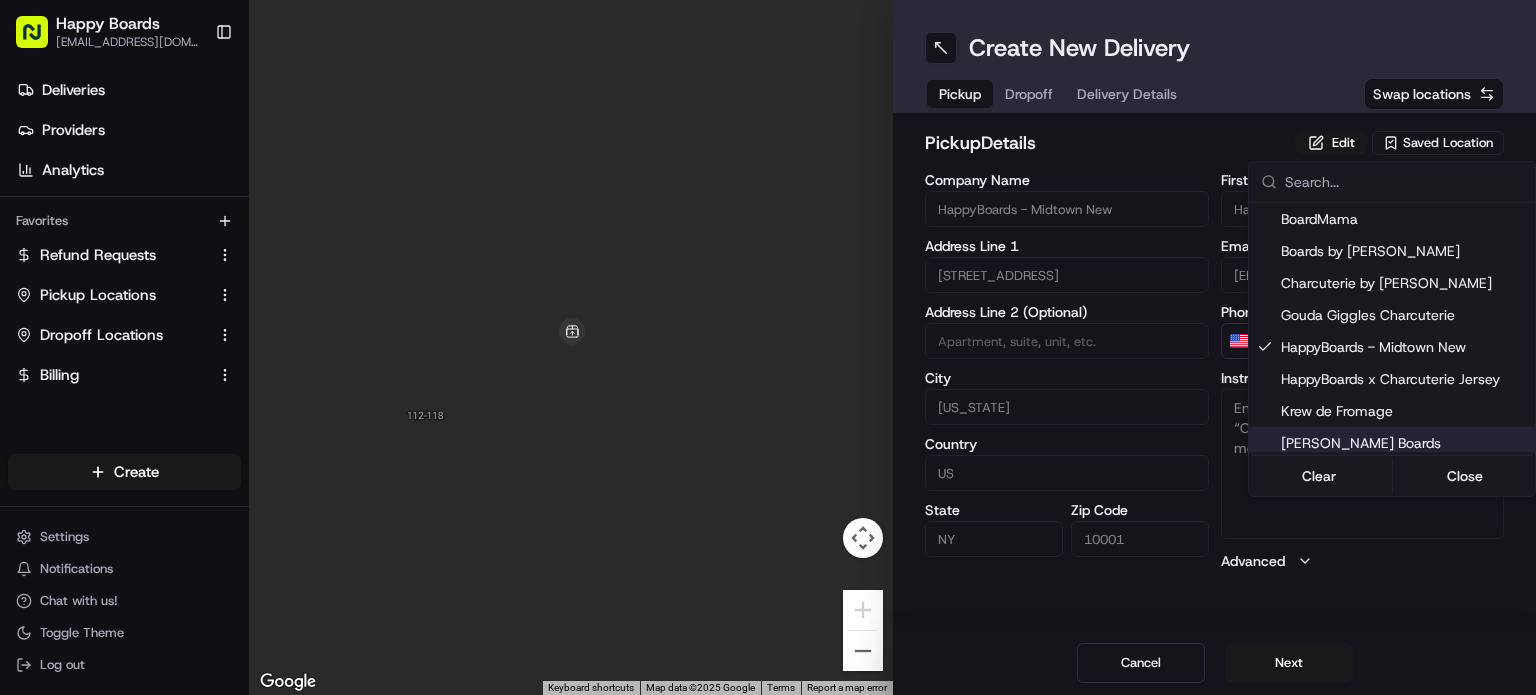 click on "Happy Boards [EMAIL_ADDRESS][DOMAIN_NAME] Toggle Sidebar Deliveries Providers Analytics Favorites Refund Requests Pickup Locations Dropoff Locations Billing Main Menu Members & Organization Organization Users Roles Preferences Customization Tracking Orchestration Automations Dispatch Strategy Locations Pickup Locations Dropoff Locations Billing Billing Refund Requests Integrations Notification Triggers Webhooks API Keys Request Logs Create Settings Notifications Chat with us! Toggle Theme Log out ← Move left → Move right ↑ Move up ↓ Move down + Zoom in - Zoom out Home Jump left by 75% End Jump right by 75% Page Up Jump up by 75% Page Down Jump down by 75% Keyboard shortcuts Map Data Map data ©2025 Google Map data ©2025 Google 2 m  Click to toggle between metric and imperial units Terms Report a map error Create New Delivery Pickup Dropoff Delivery Details Swap locations pickup  Details  Edit Saved Location Company Name HappyBoards - Midtown New Address Line 1 [STREET_ADDRESS] Address Line 2 (Optional)" at bounding box center [768, 347] 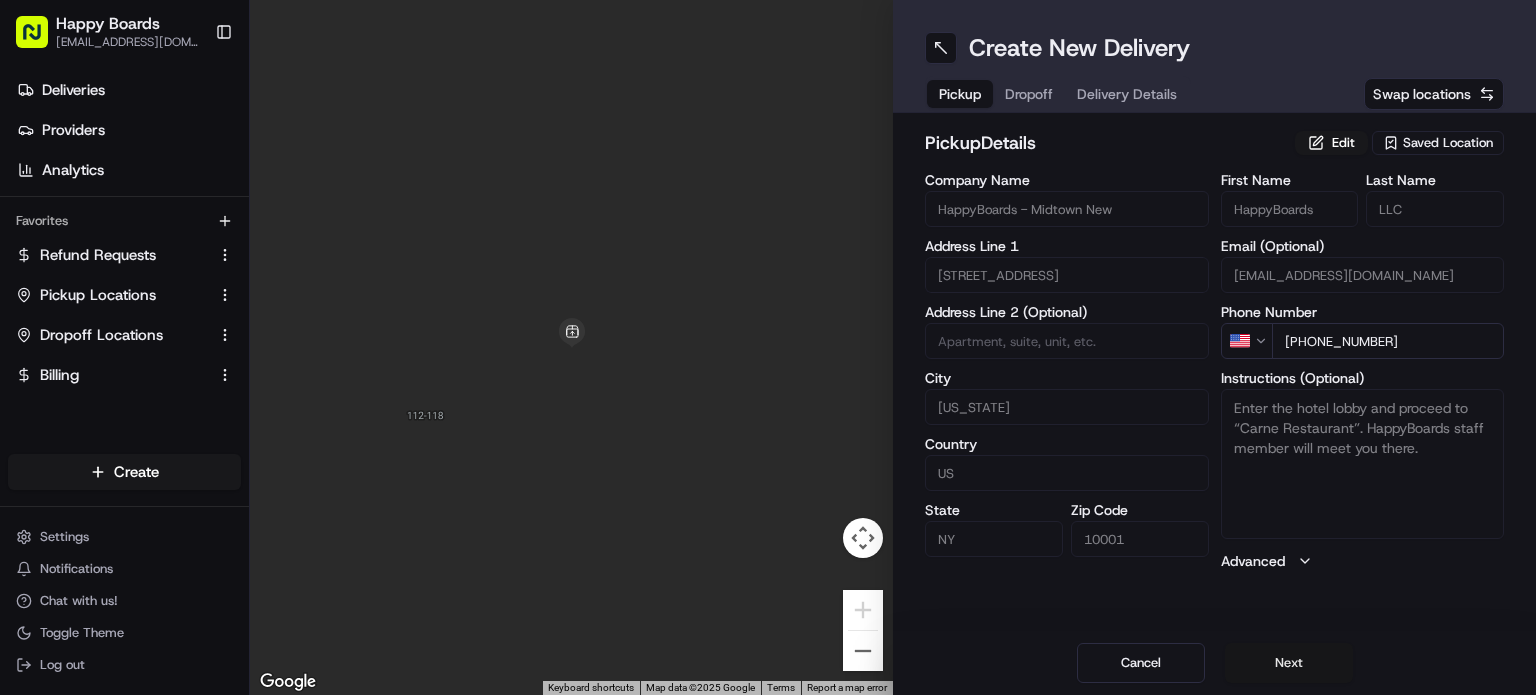 click on "Next" at bounding box center [1289, 663] 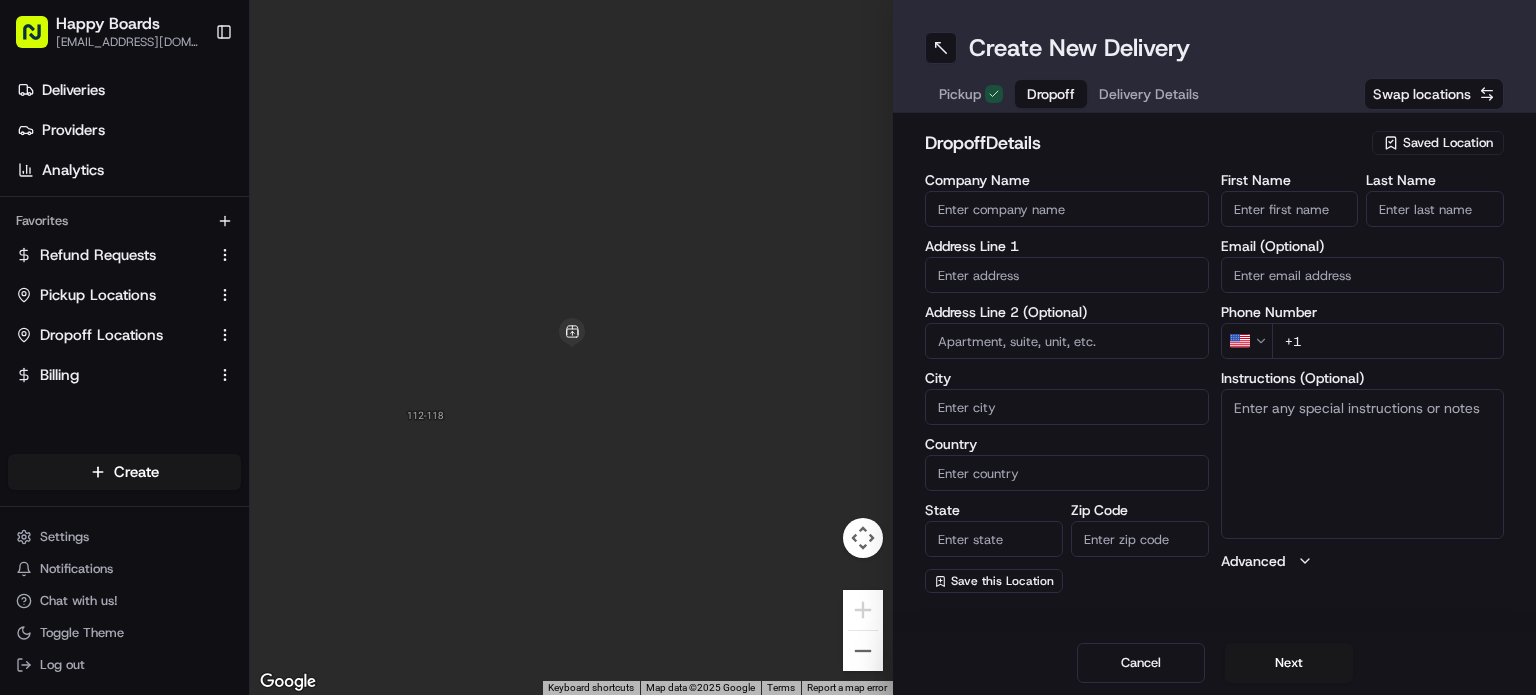 click on "Company Name" at bounding box center [1067, 209] 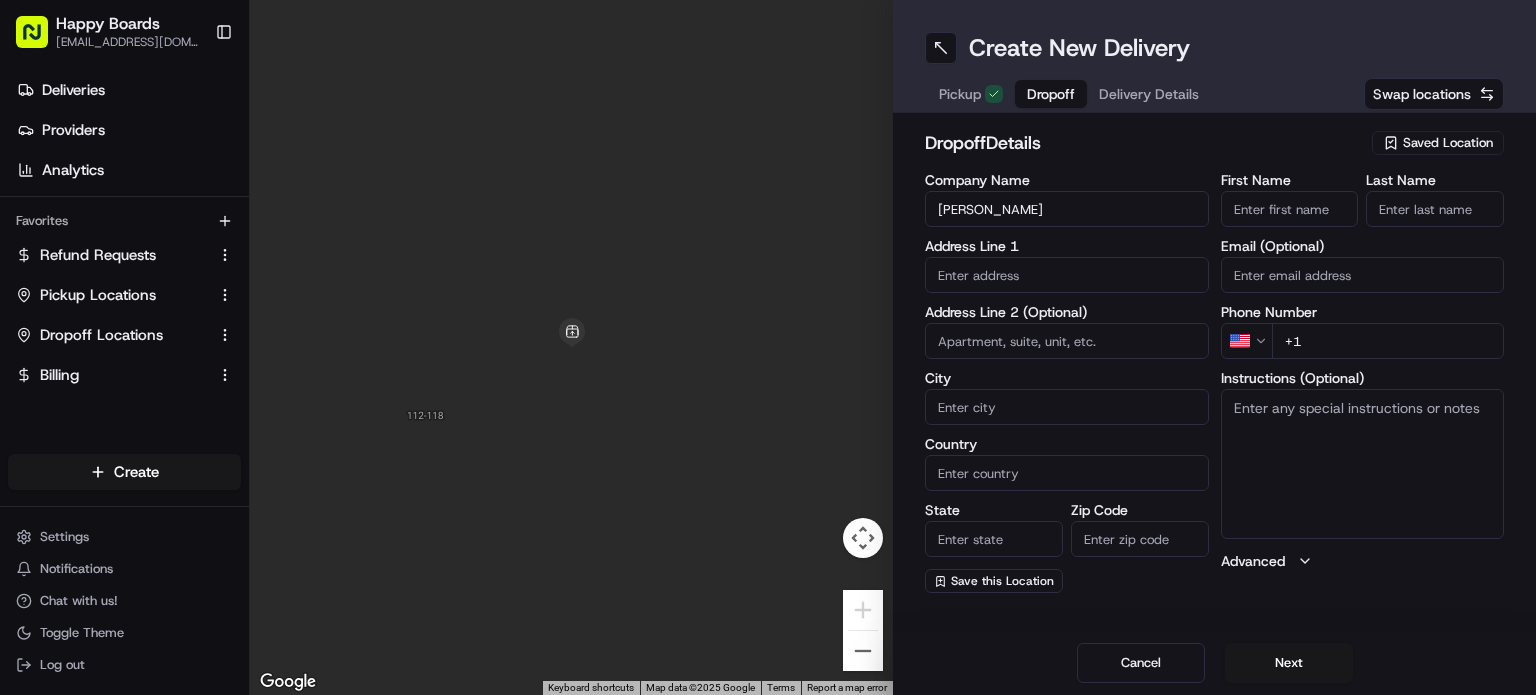 type on "[PERSON_NAME]" 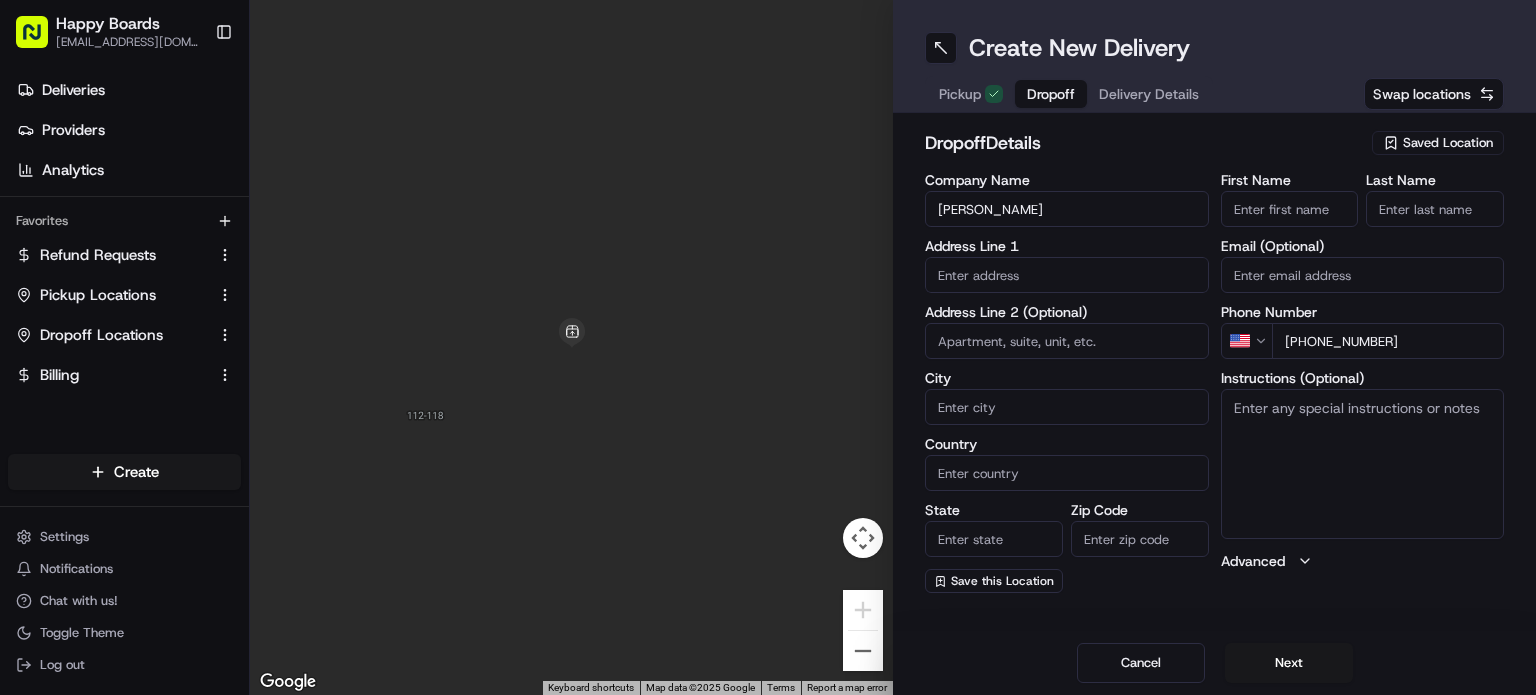 type on "+1 301 448 8679" 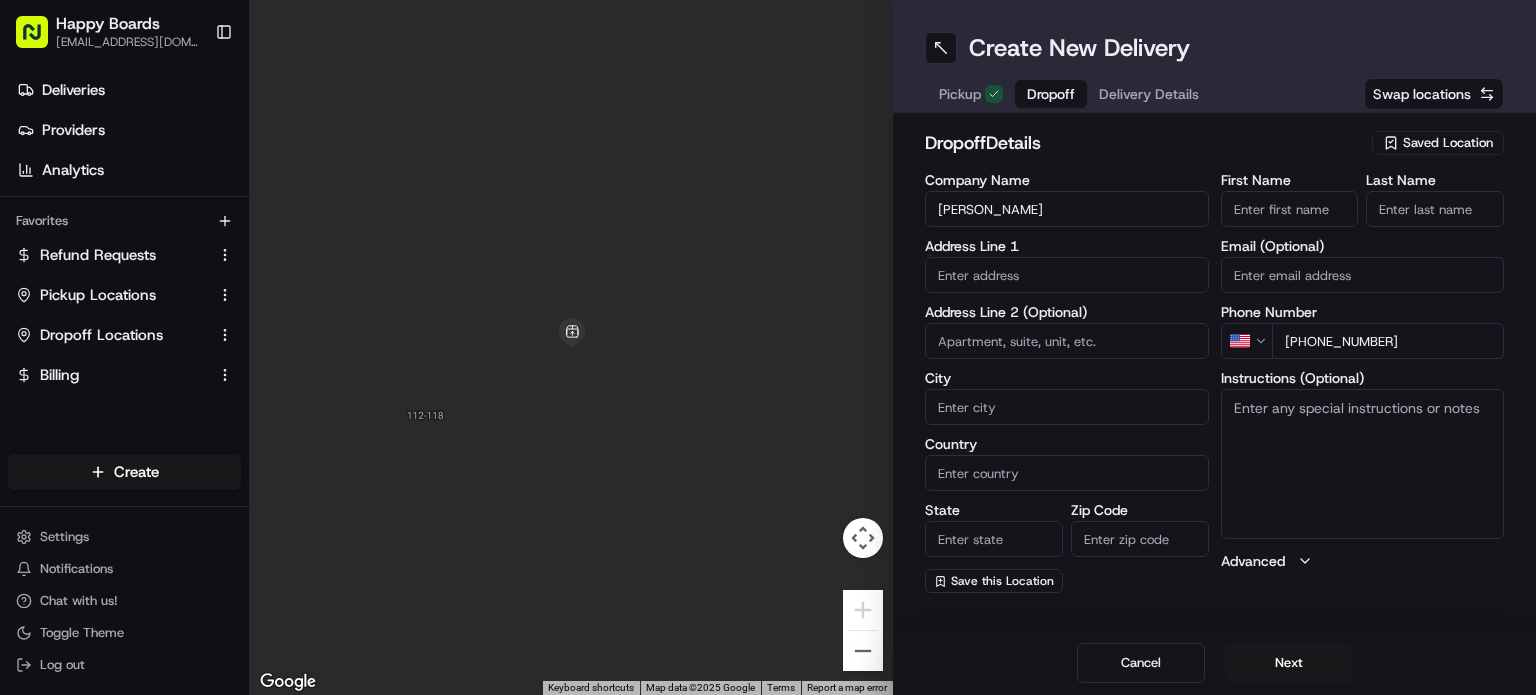 click on "Instructions (Optional)" at bounding box center [1363, 464] 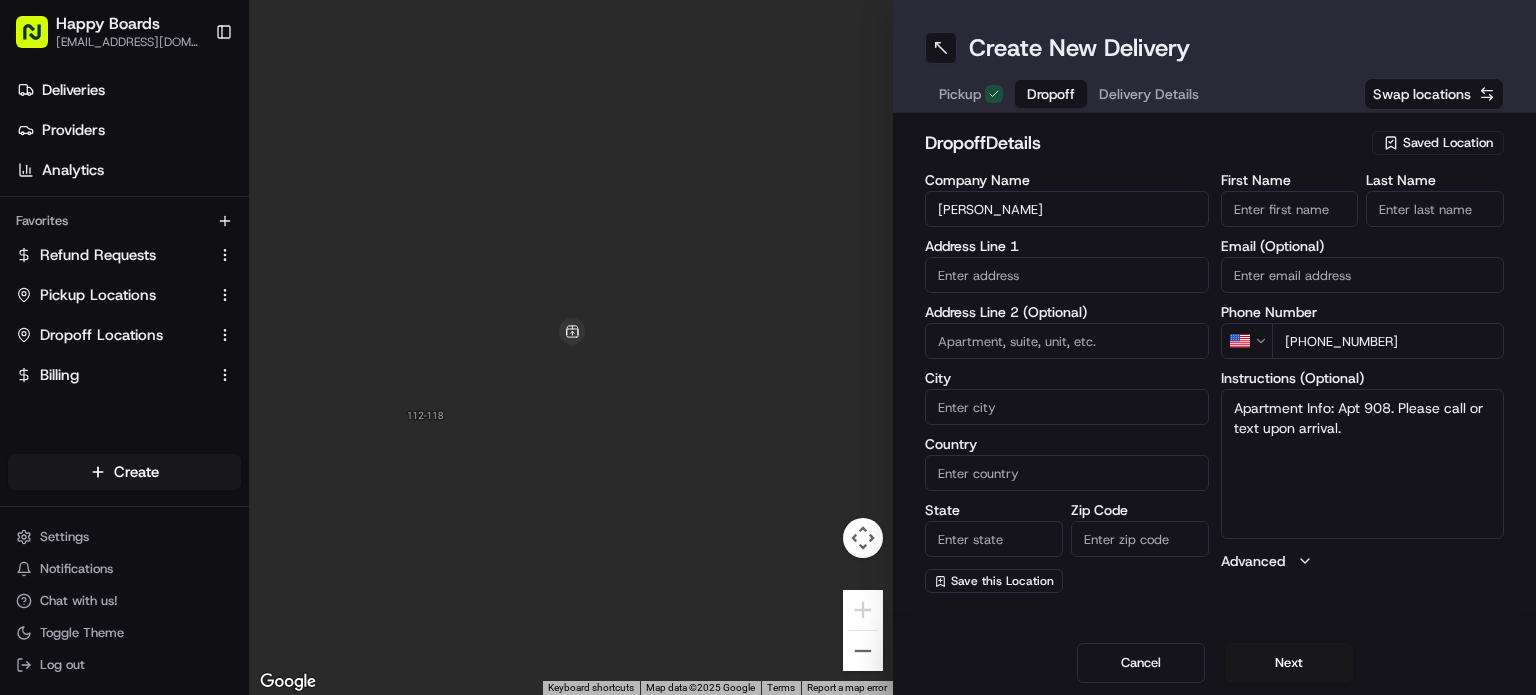 type on "Apartment Info: Apt 908. Please call or text upon arrival." 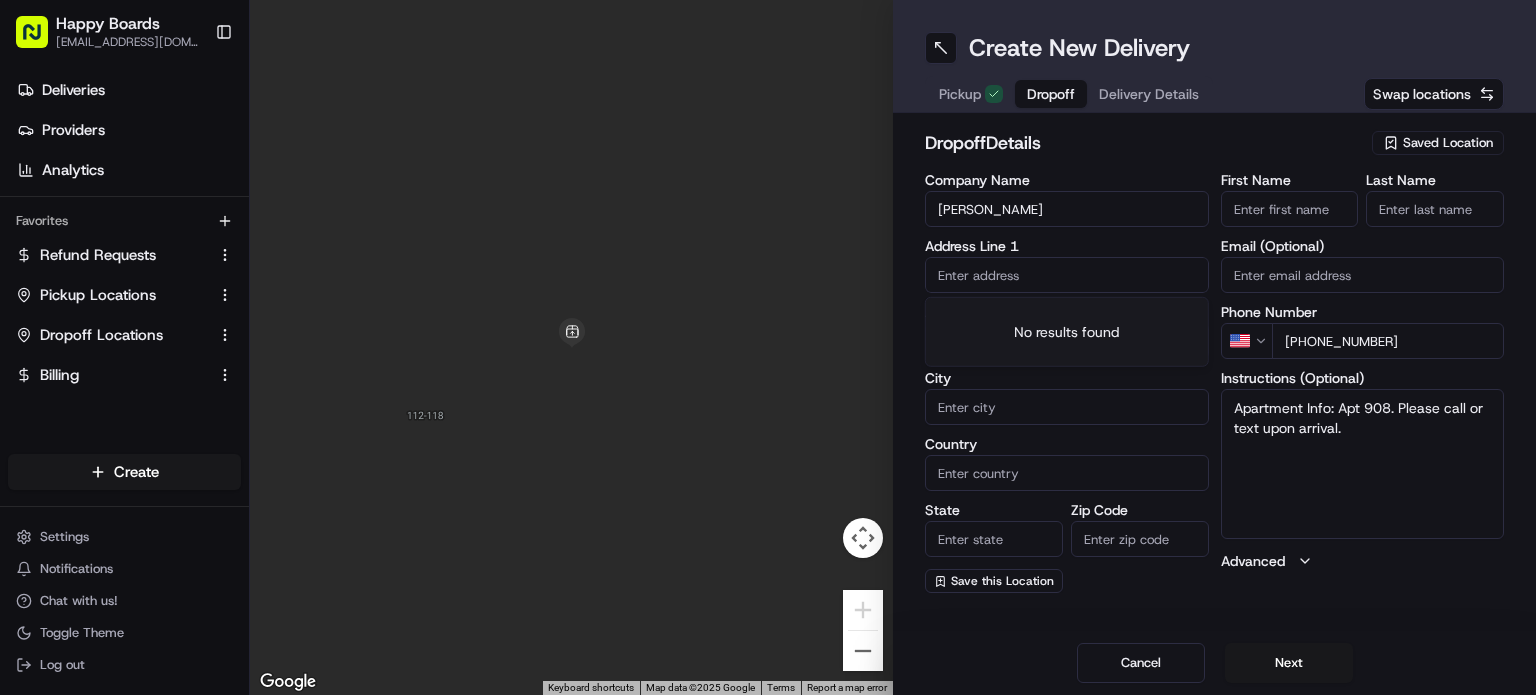 paste on "15 Broad St New York, 10005" 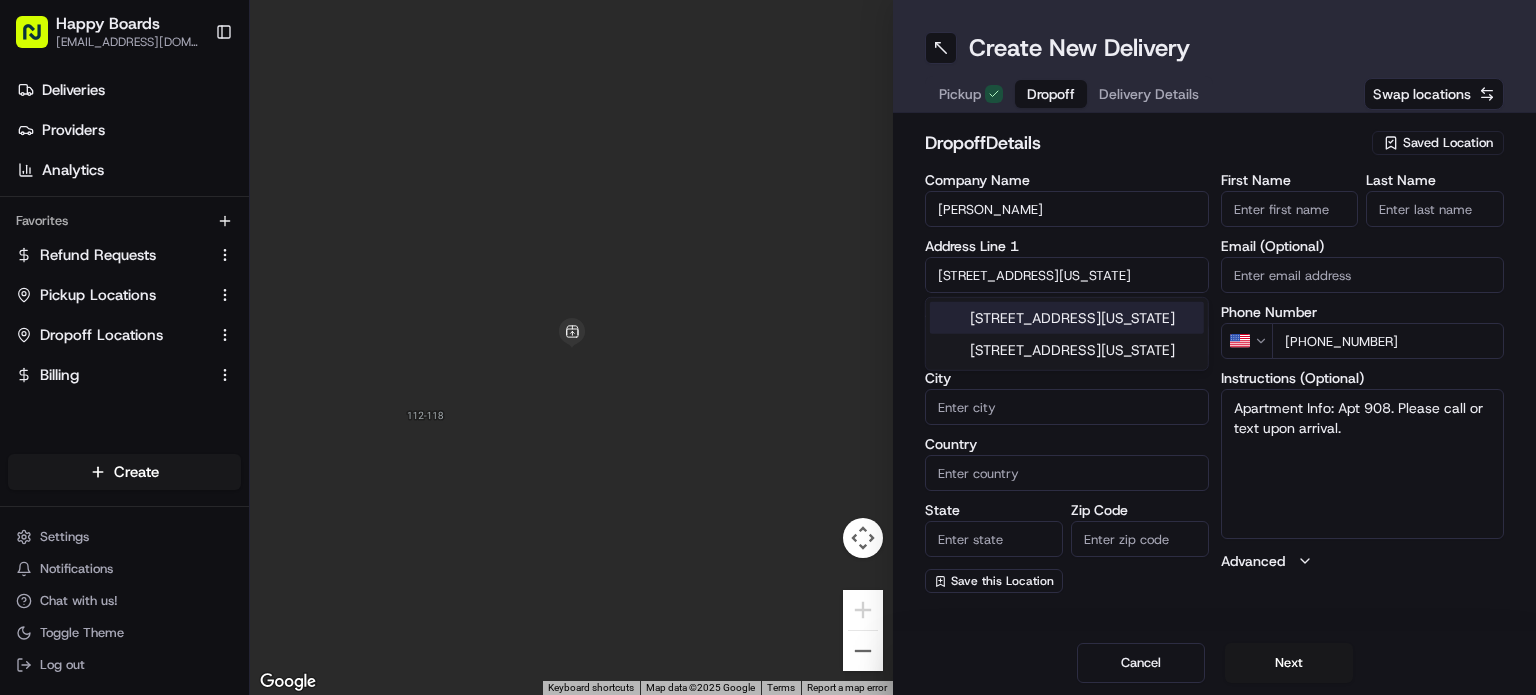 click on "15 Broad Street, New York, NY 10005" at bounding box center [1067, 318] 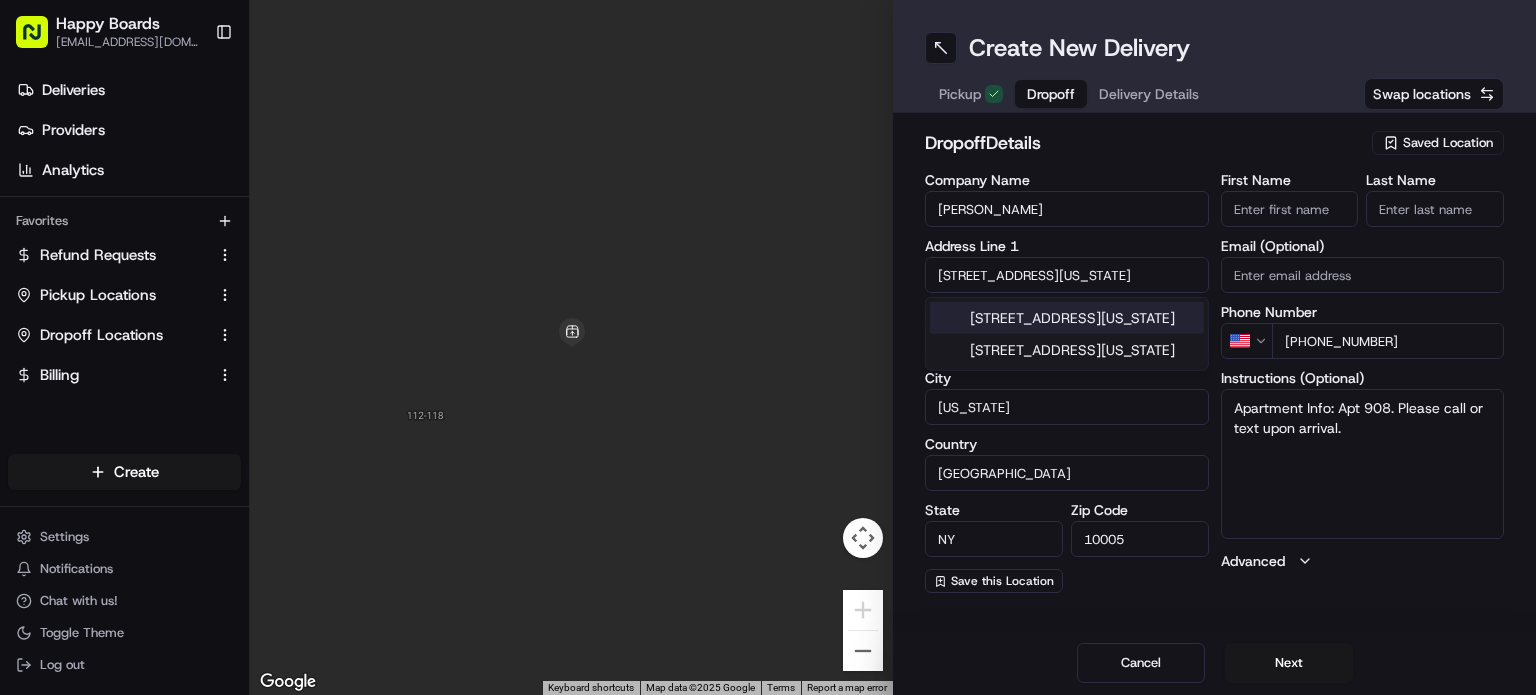 type on "15 Broad Street" 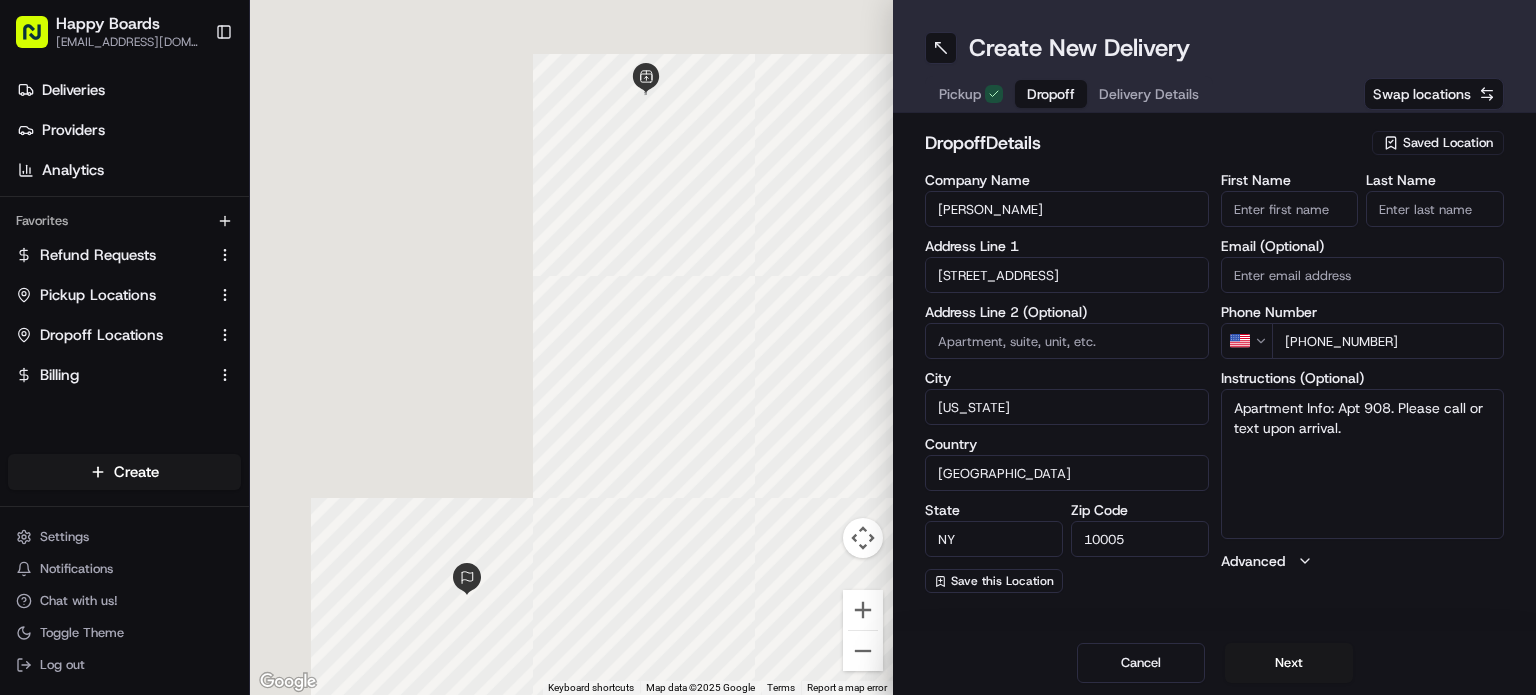 click at bounding box center (1067, 341) 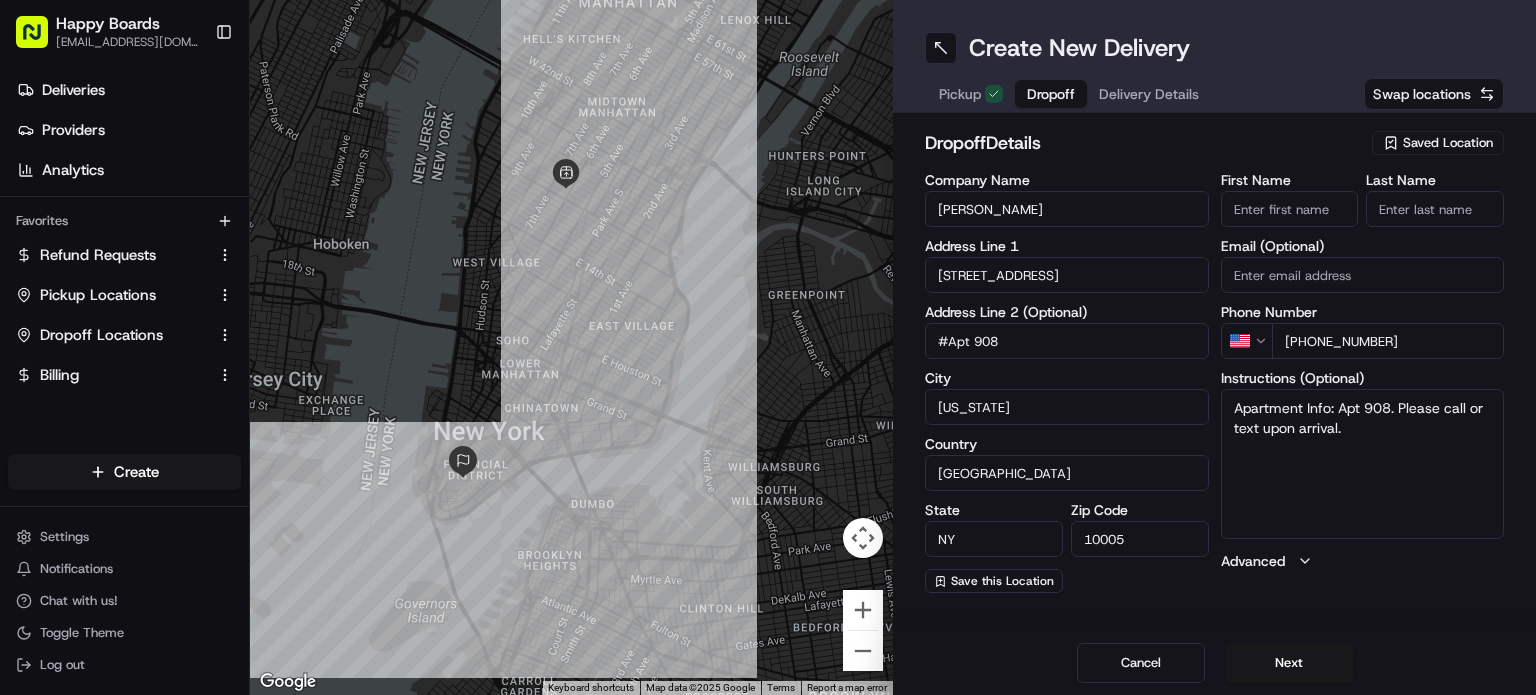 type on "#Apt 908" 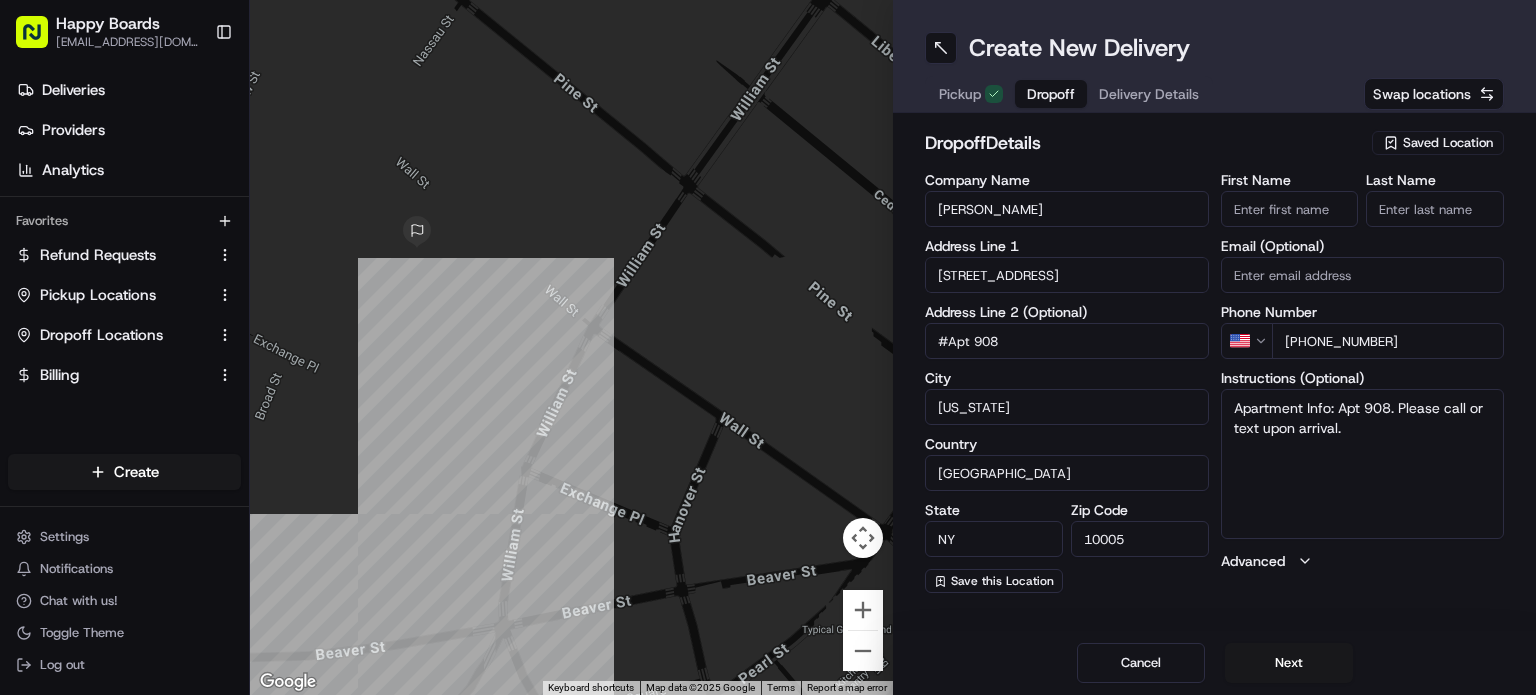drag, startPoint x: 439, startPoint y: 387, endPoint x: 780, endPoint y: 367, distance: 341.586 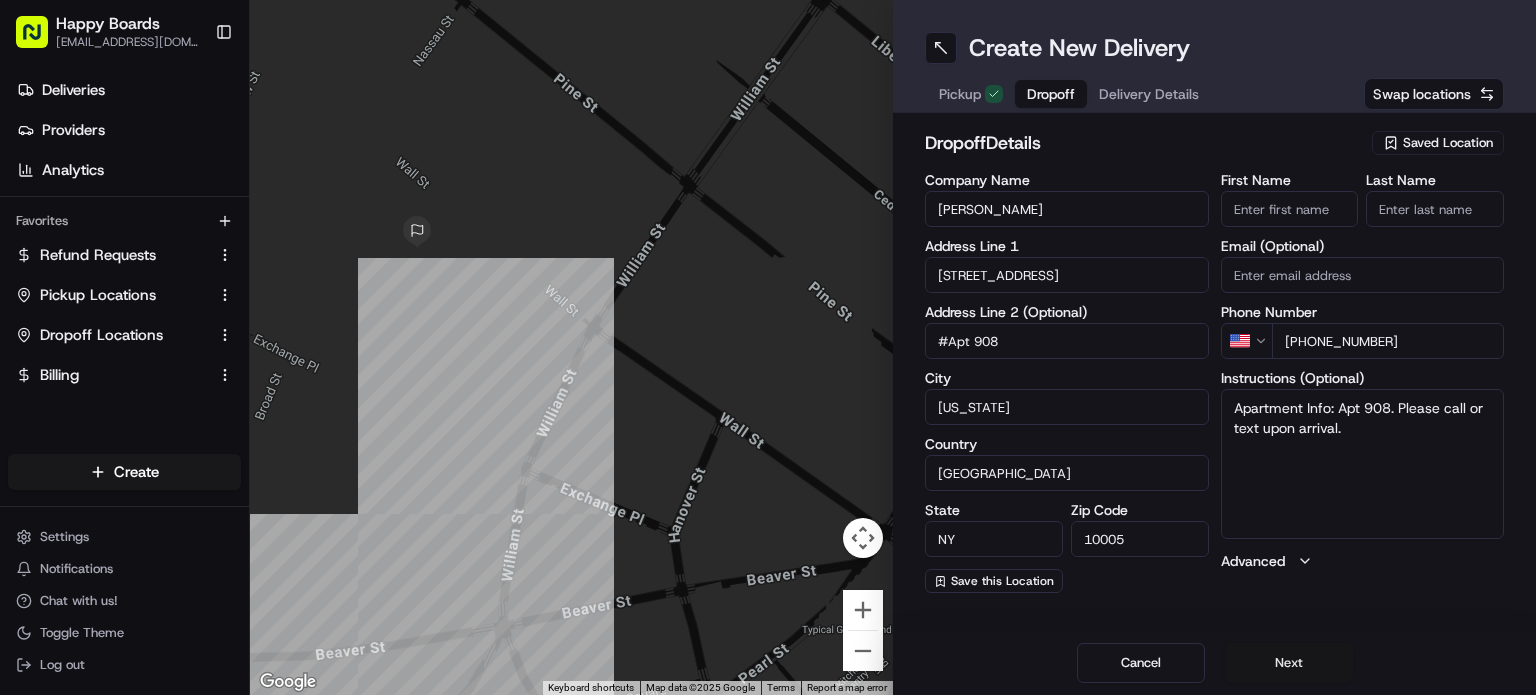 click on "Next" at bounding box center (1289, 663) 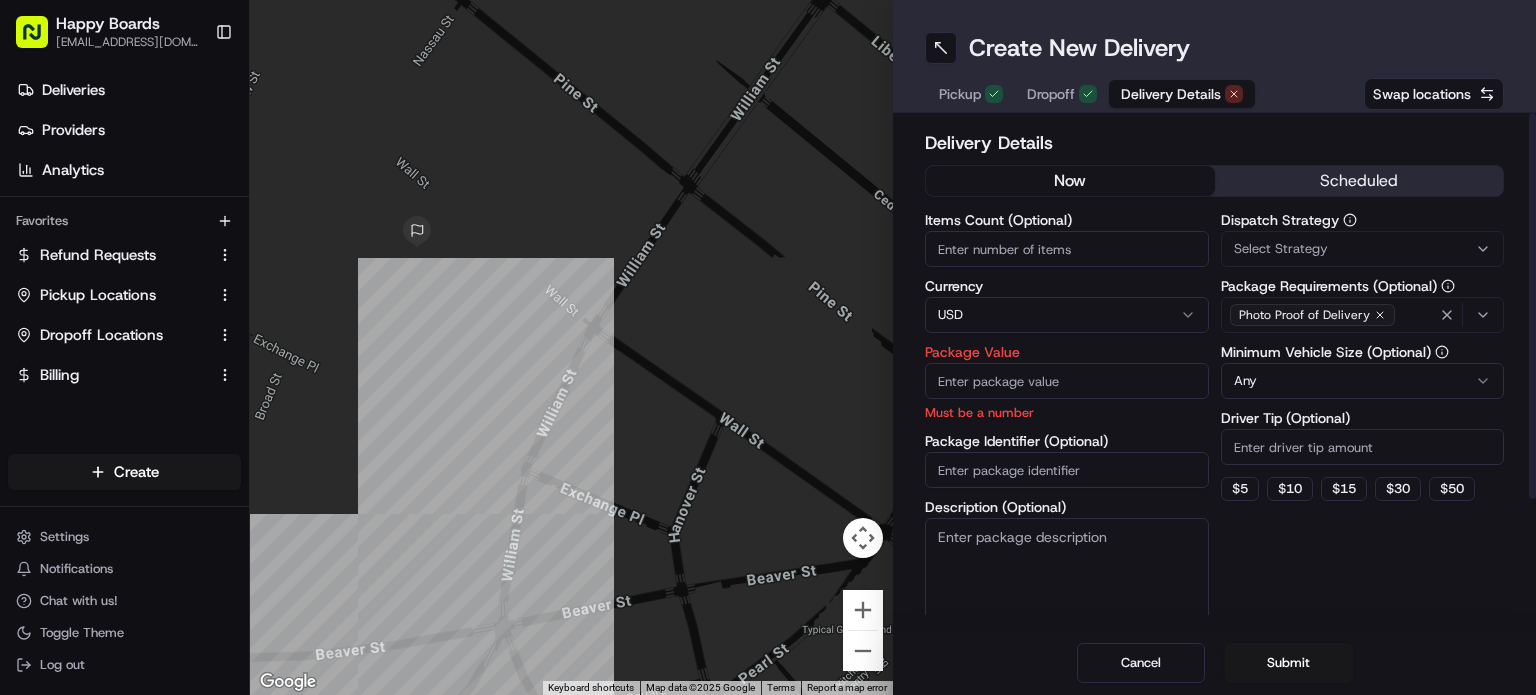 paste on "72.22" 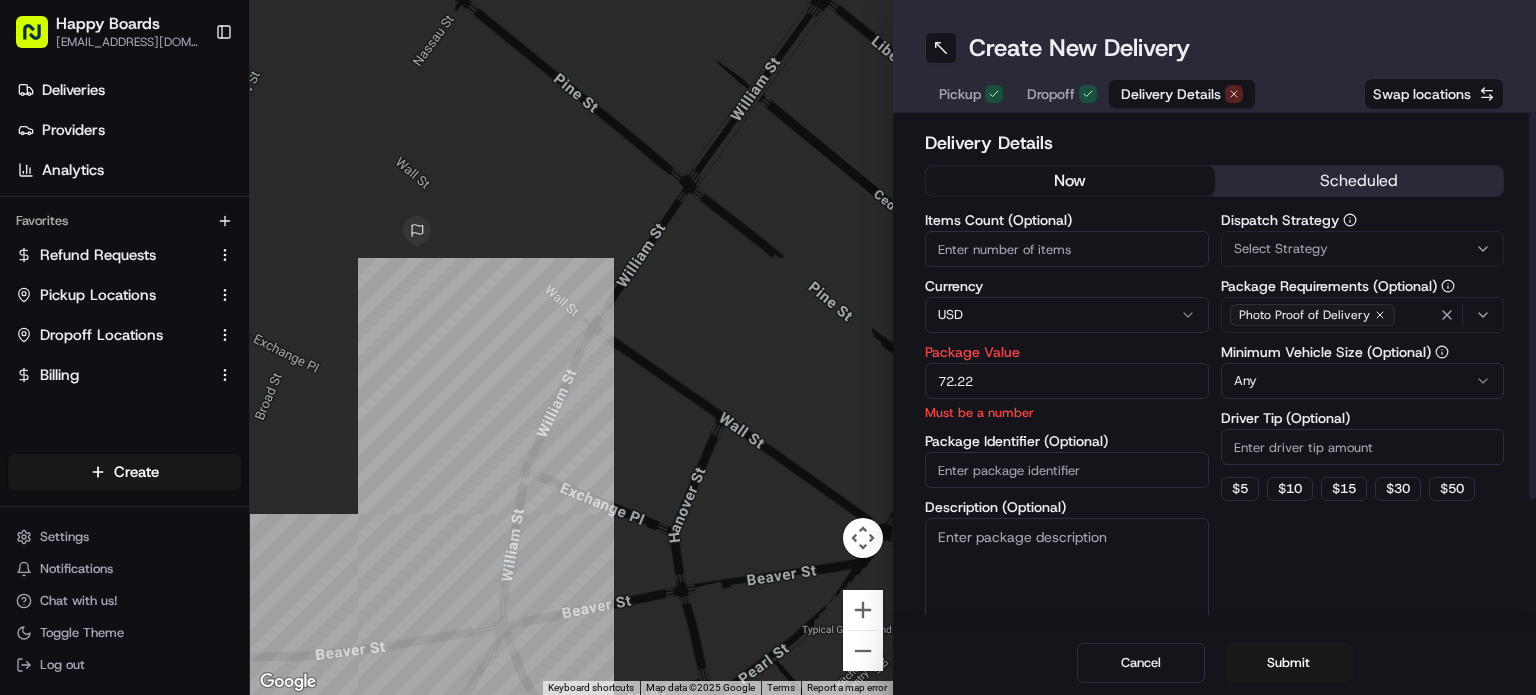 type on "72.22" 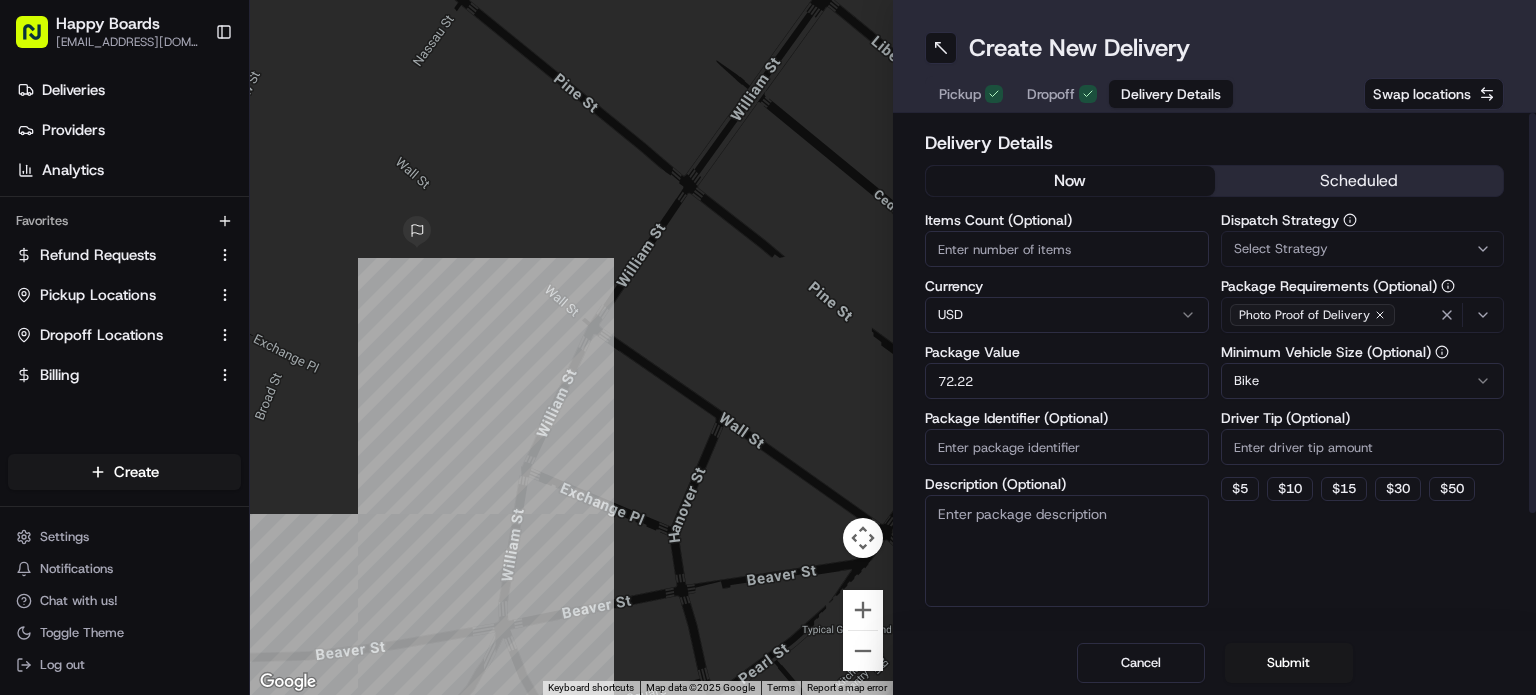 click on "Driver Tip (Optional)" at bounding box center [1363, 447] 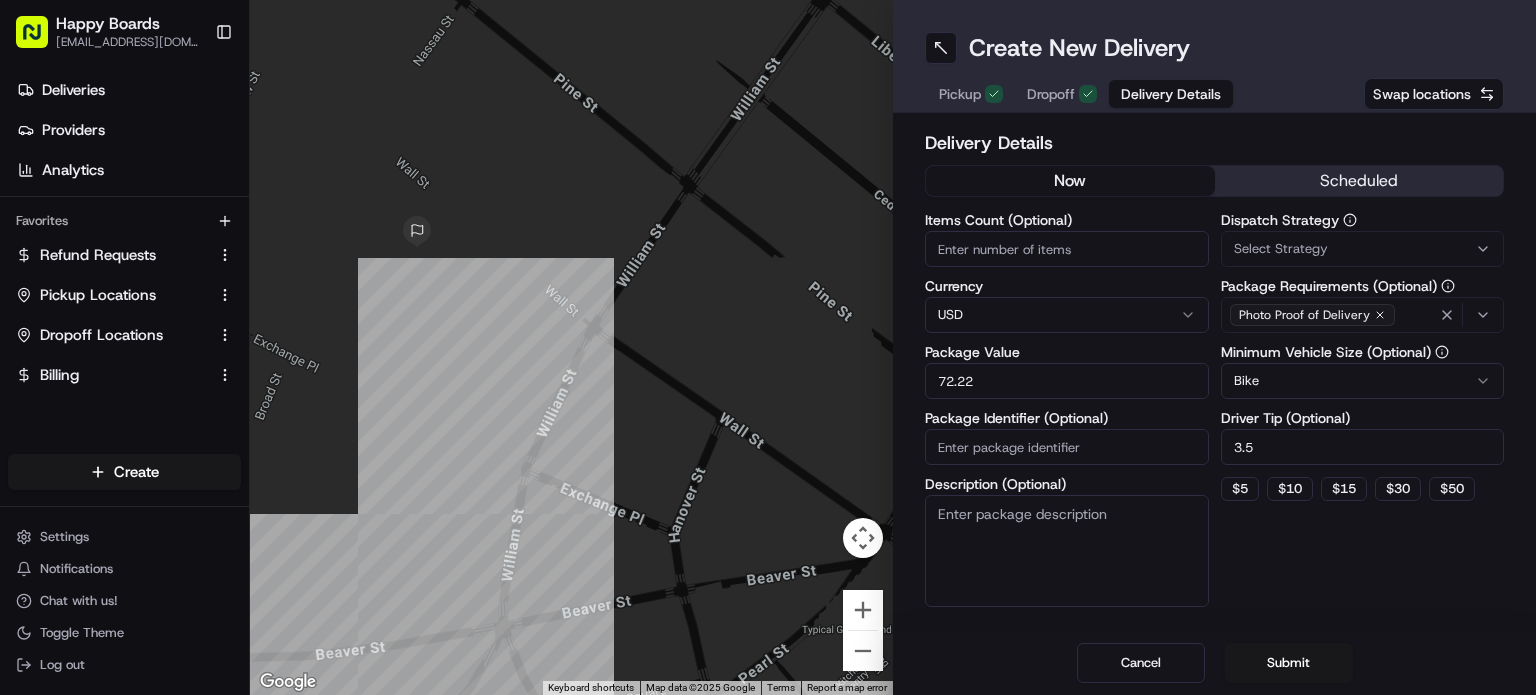 type on "3.5" 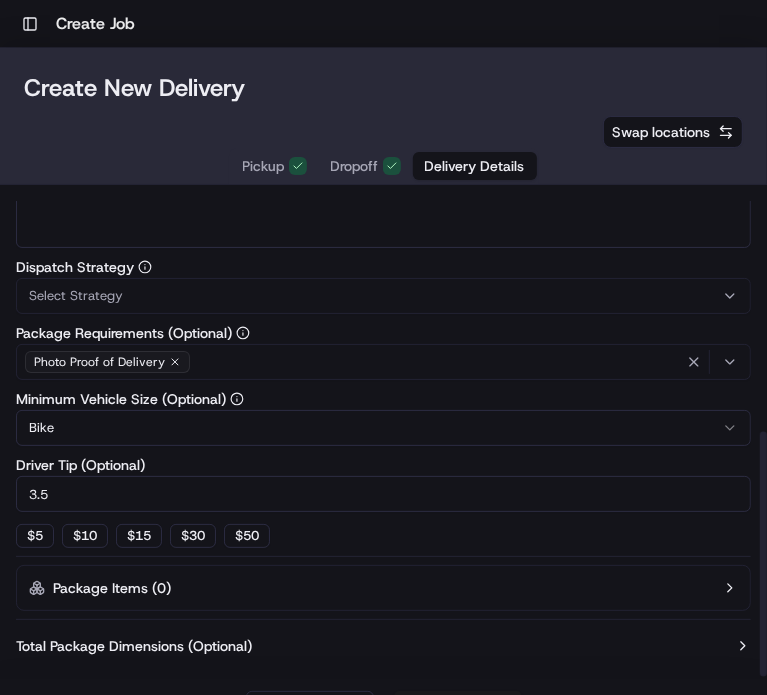 scroll, scrollTop: 467, scrollLeft: 0, axis: vertical 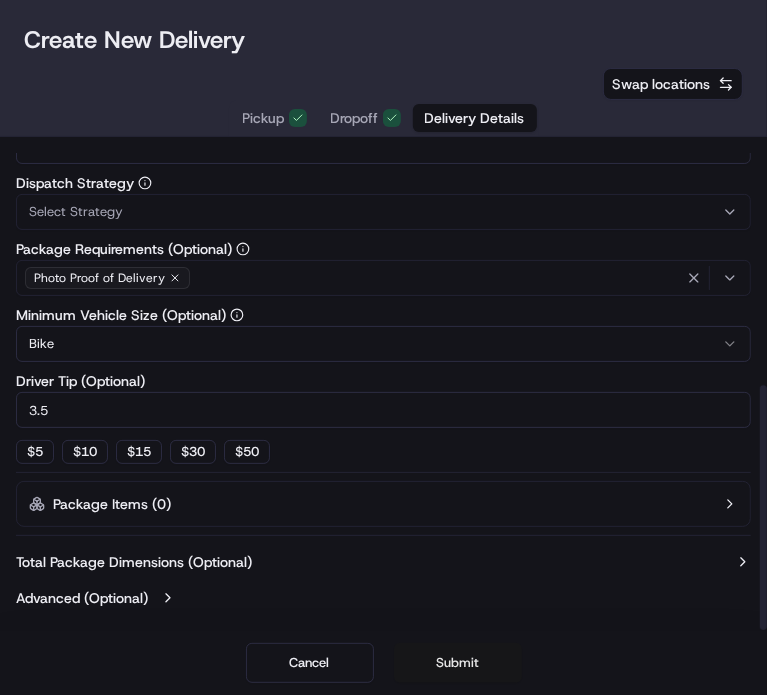 click on "Submit" at bounding box center (458, 663) 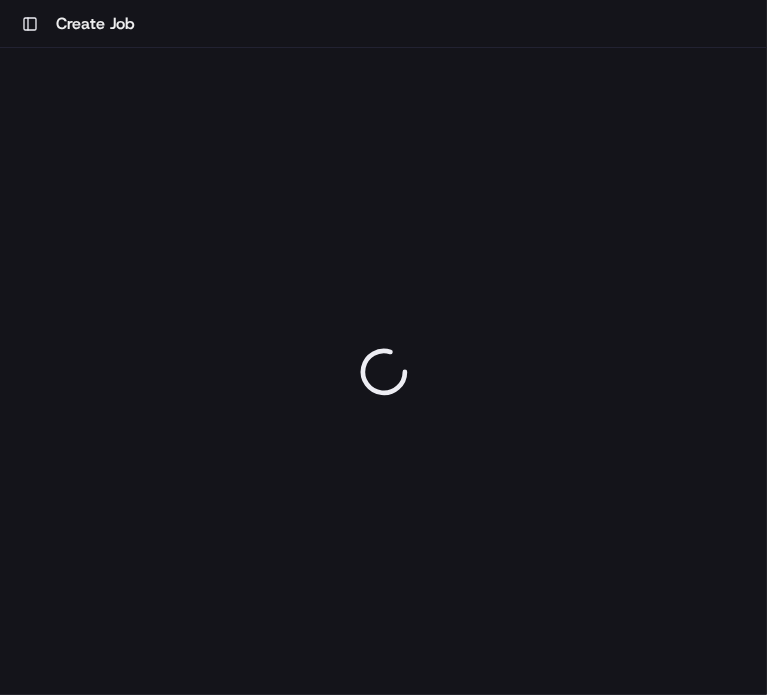 scroll, scrollTop: 0, scrollLeft: 0, axis: both 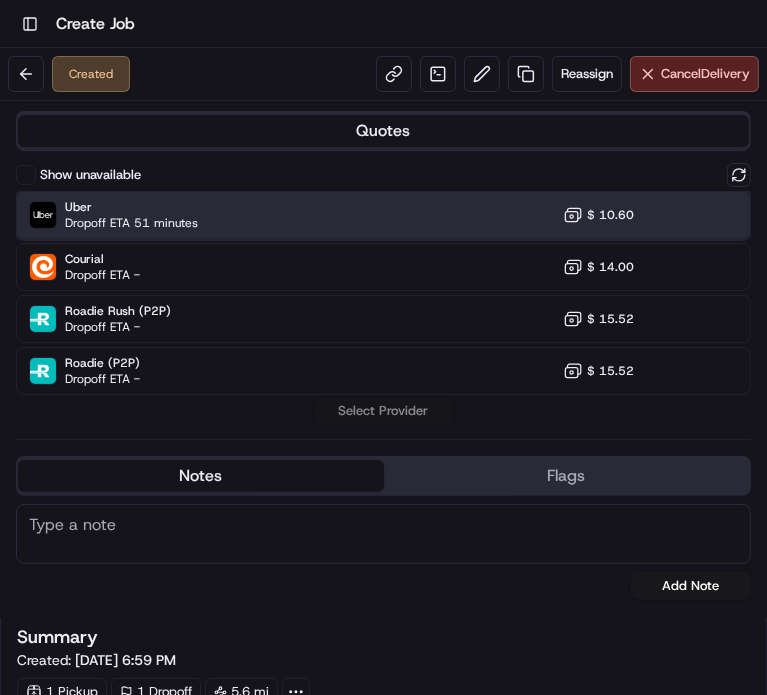 click on "Uber Dropoff ETA   51 minutes $   10.60" at bounding box center [383, 215] 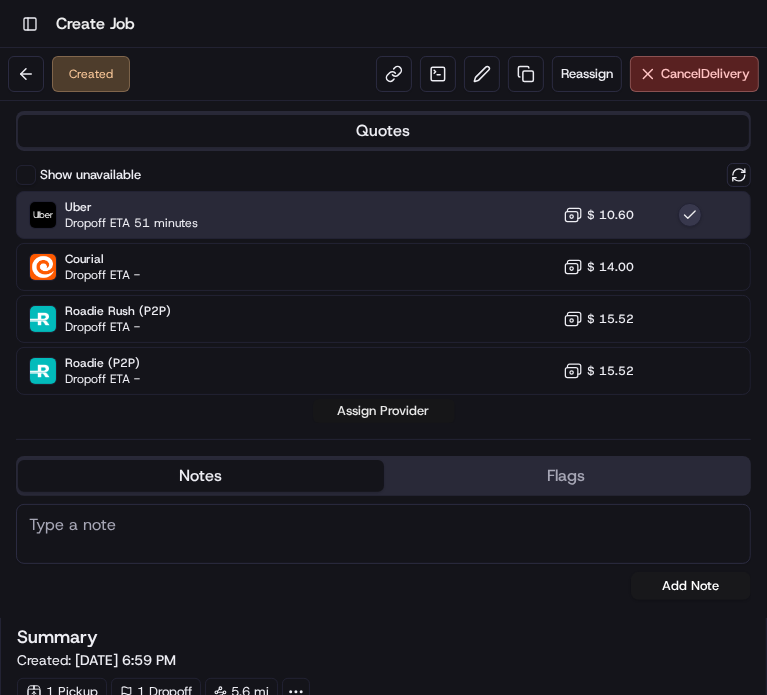 click on "Assign Provider" at bounding box center [384, 411] 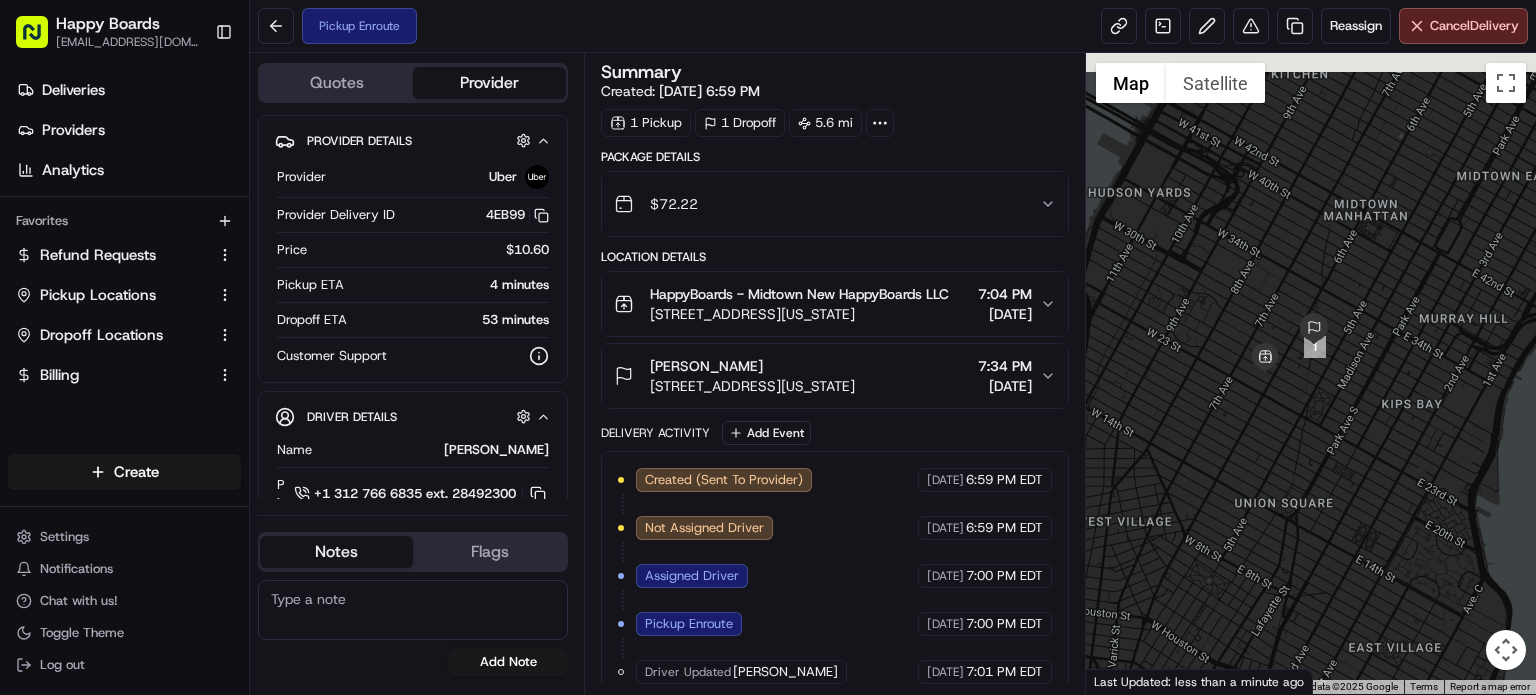scroll, scrollTop: 0, scrollLeft: 0, axis: both 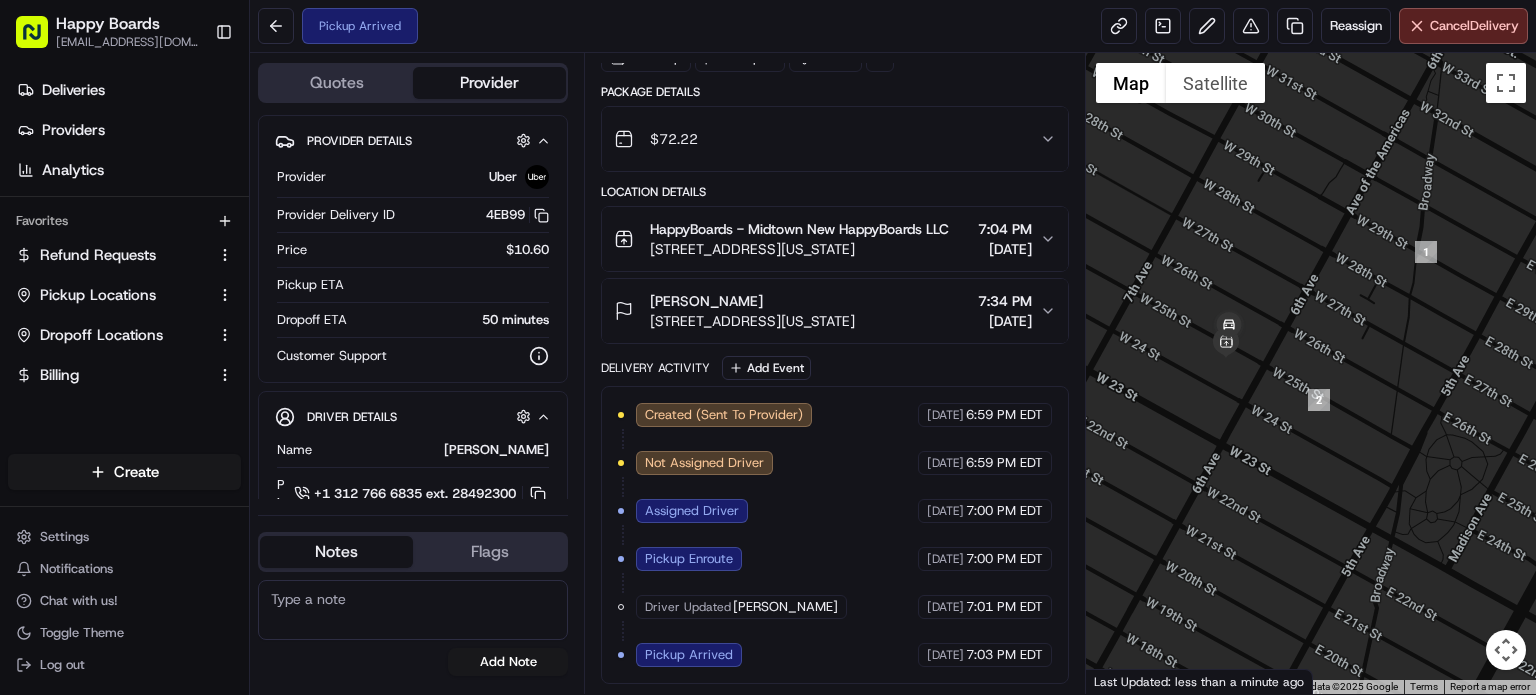 drag, startPoint x: 1389, startPoint y: 305, endPoint x: 1333, endPoint y: 307, distance: 56.0357 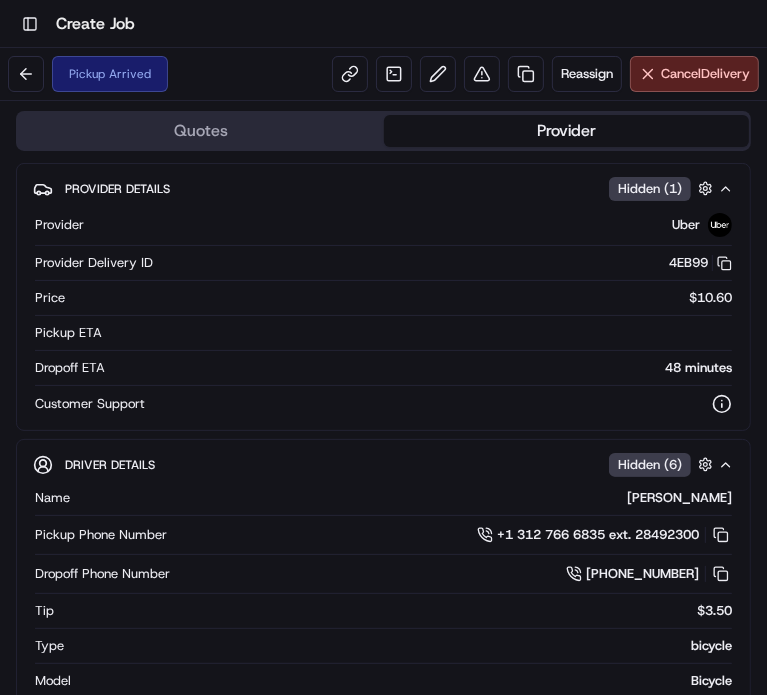 scroll, scrollTop: 0, scrollLeft: 0, axis: both 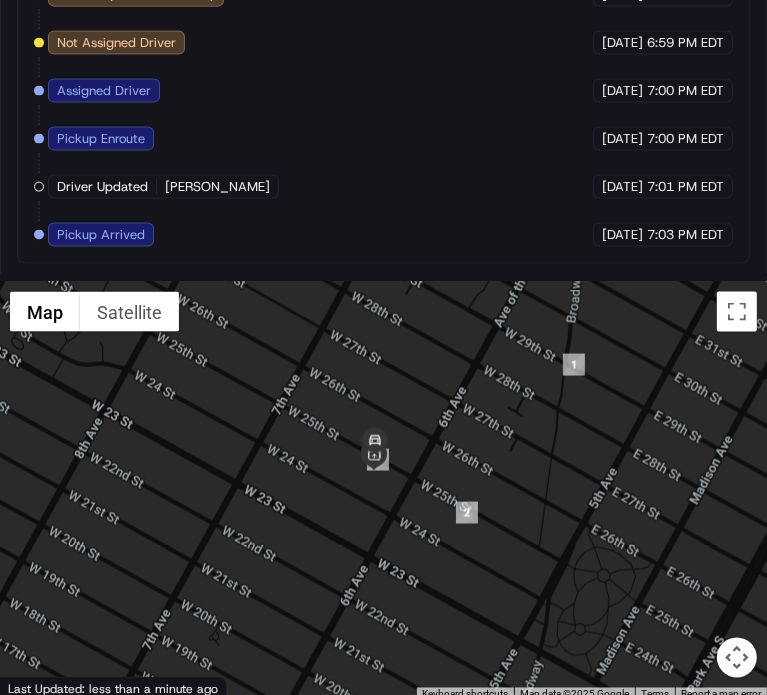 drag, startPoint x: 534, startPoint y: 439, endPoint x: 515, endPoint y: 394, distance: 48.8467 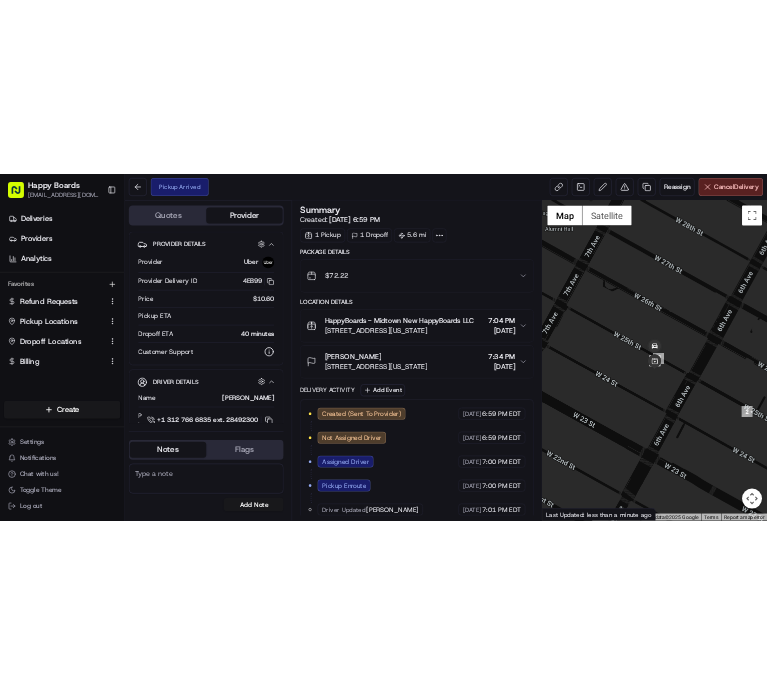 scroll, scrollTop: 0, scrollLeft: 0, axis: both 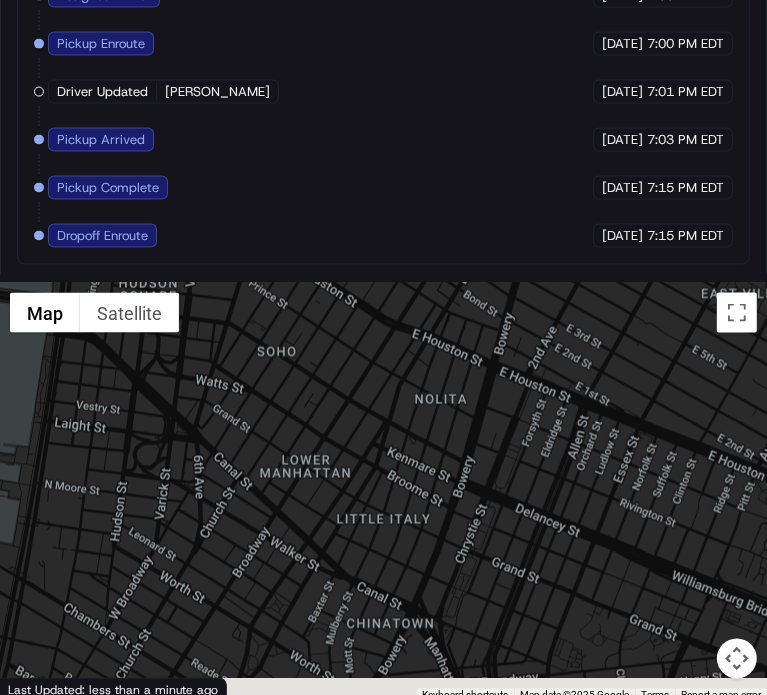 drag, startPoint x: 425, startPoint y: 497, endPoint x: 564, endPoint y: 270, distance: 266.17664 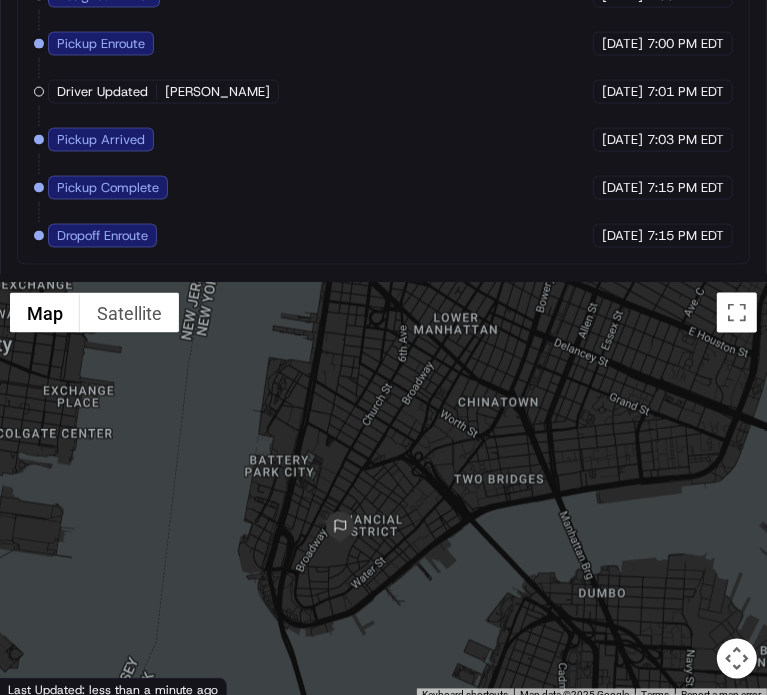 drag, startPoint x: 516, startPoint y: 348, endPoint x: 508, endPoint y: 409, distance: 61.522354 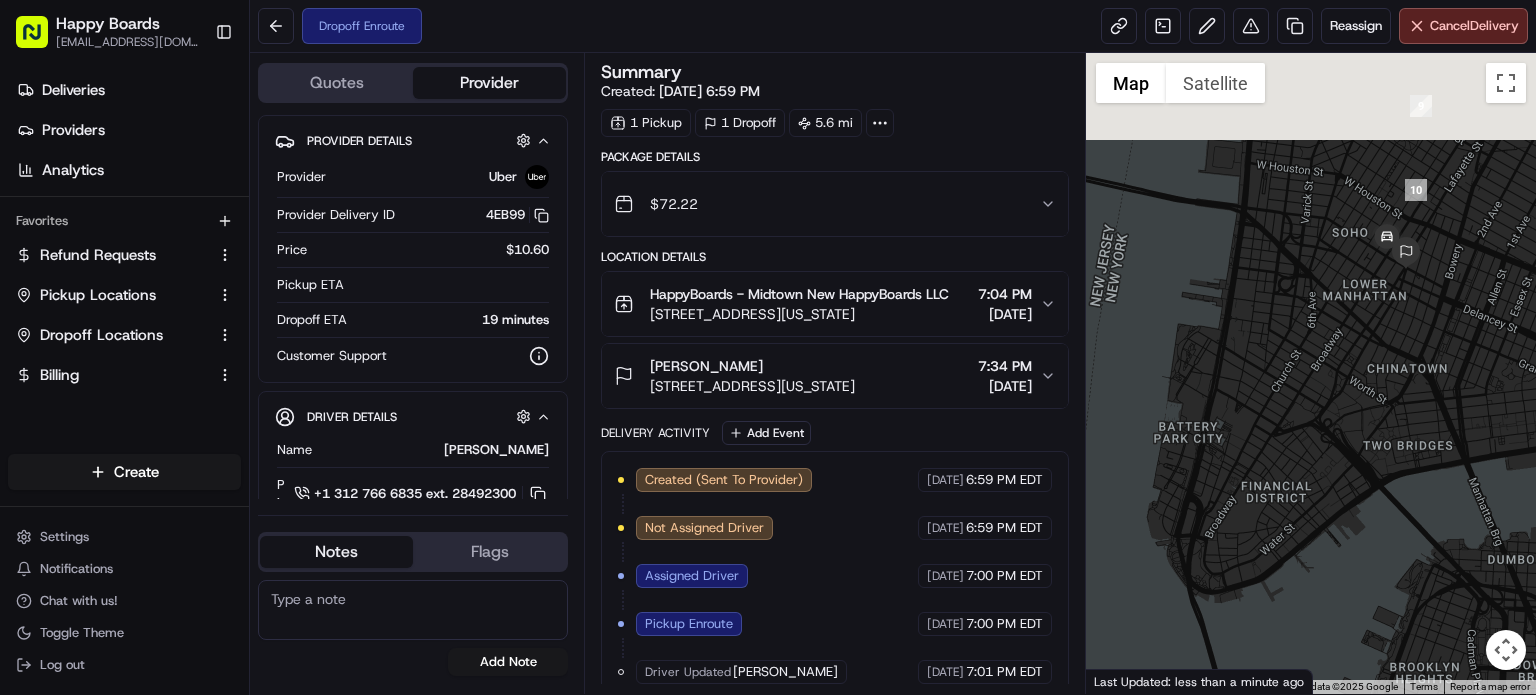 scroll, scrollTop: 0, scrollLeft: 0, axis: both 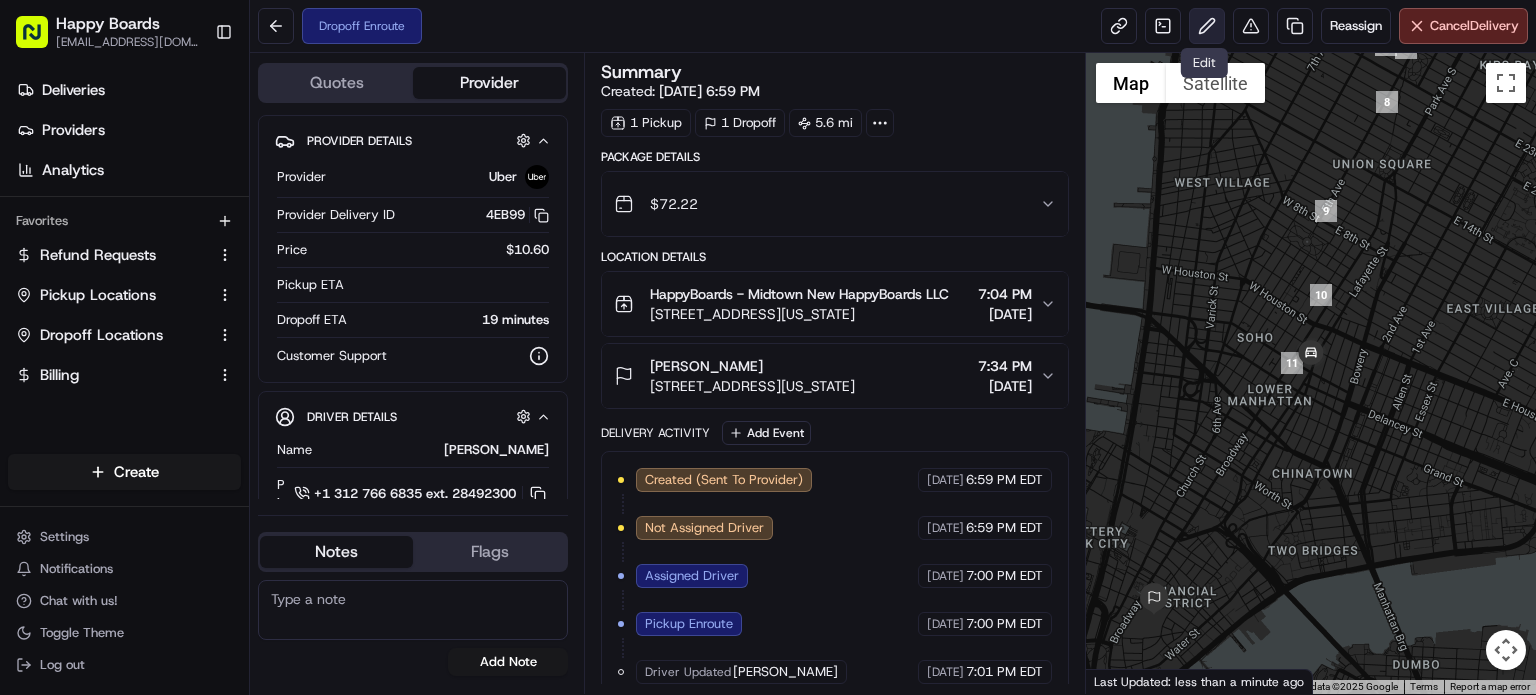 click at bounding box center (1207, 26) 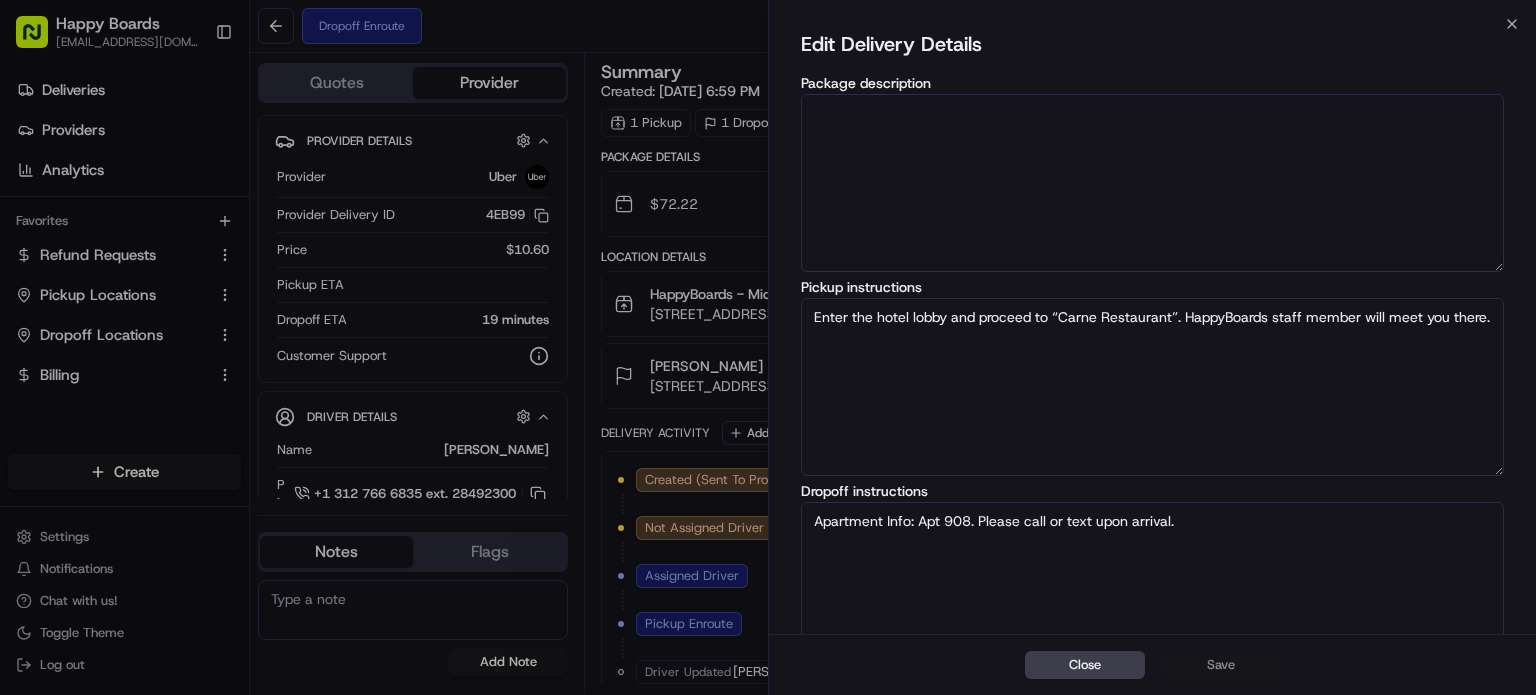 click on "Apartment Info: Apt 908. Please call or text upon arrival." at bounding box center (1152, 591) 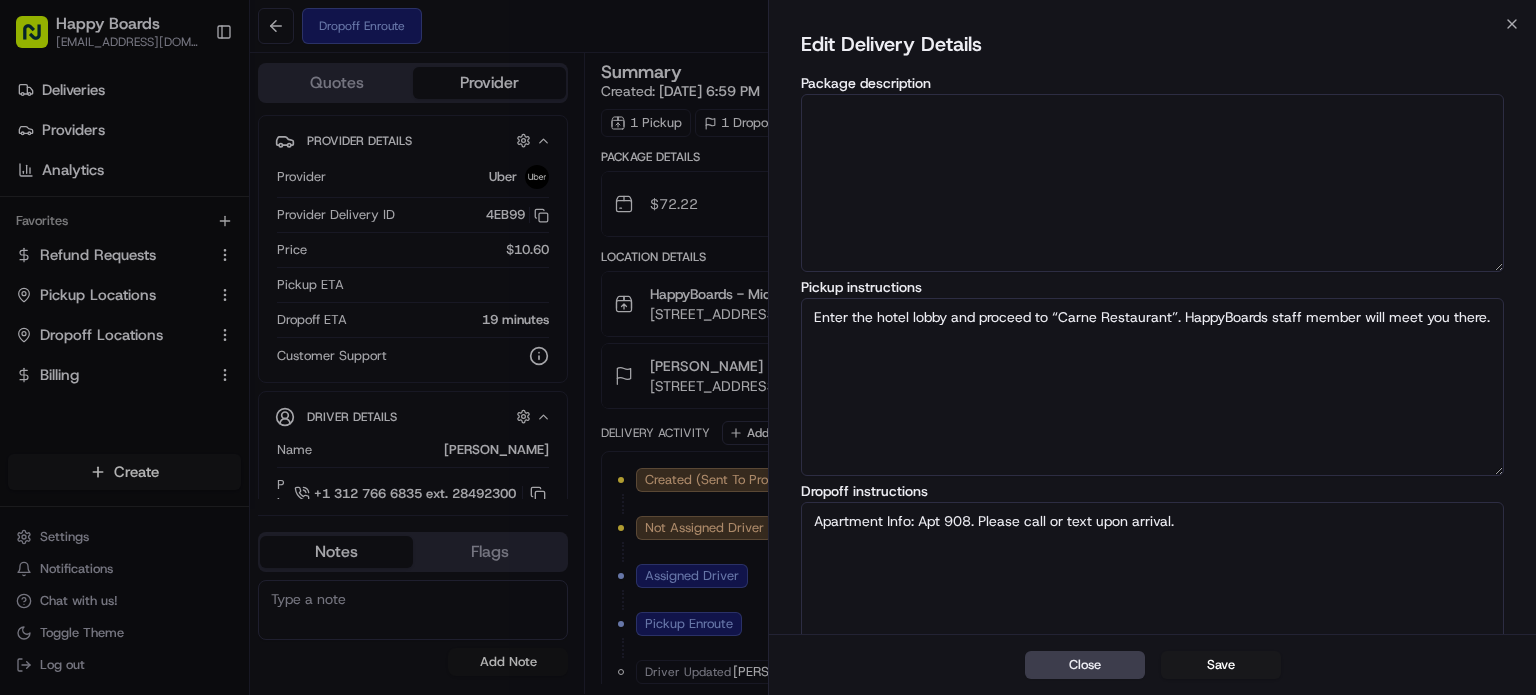 paste on "look for [PERSON_NAME] on Broad St, and person picking it up is [PERSON_NAME] or [PERSON_NAME], but my order name is [PERSON_NAME]." 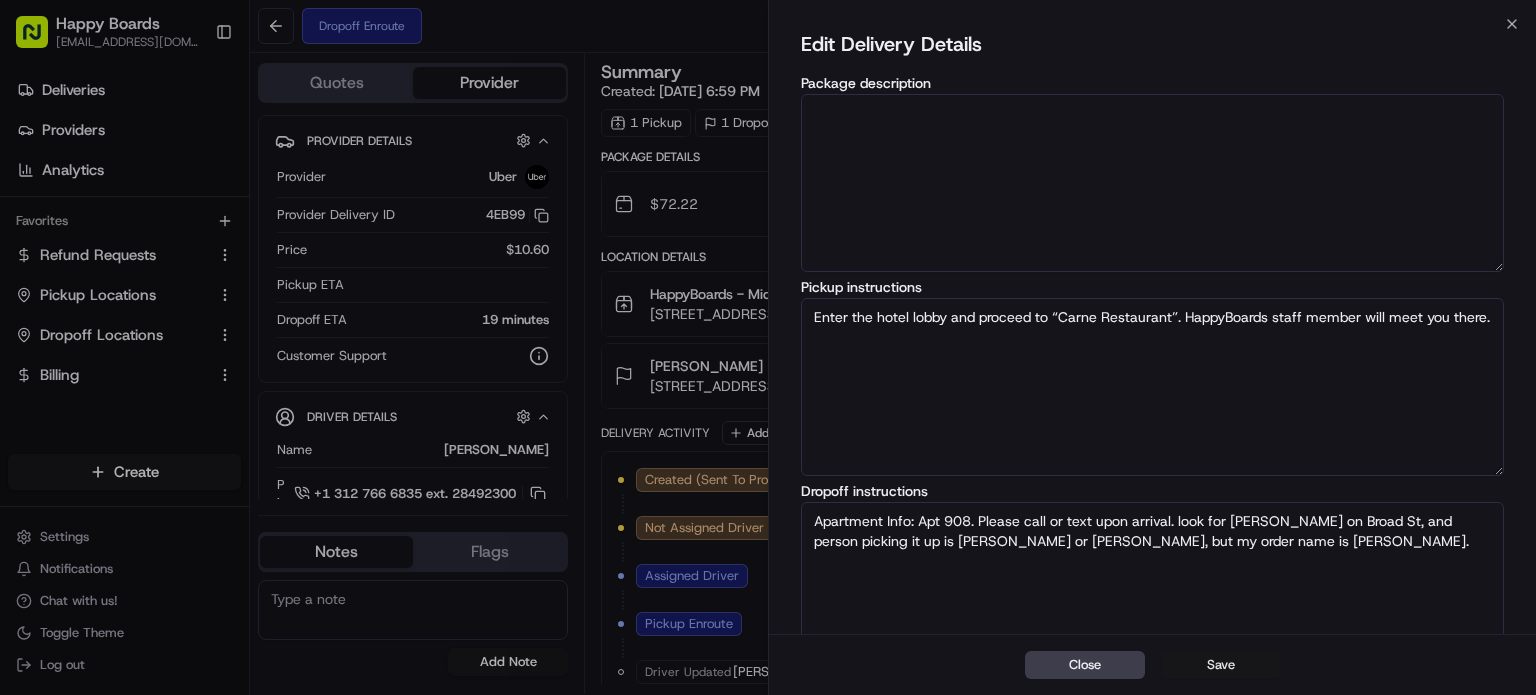 type on "Apartment Info: Apt 908. Please call or text upon arrival. look for Hermes on Broad St, and person picking it up is Estelle or Chelsea, but my order name is Hilario." 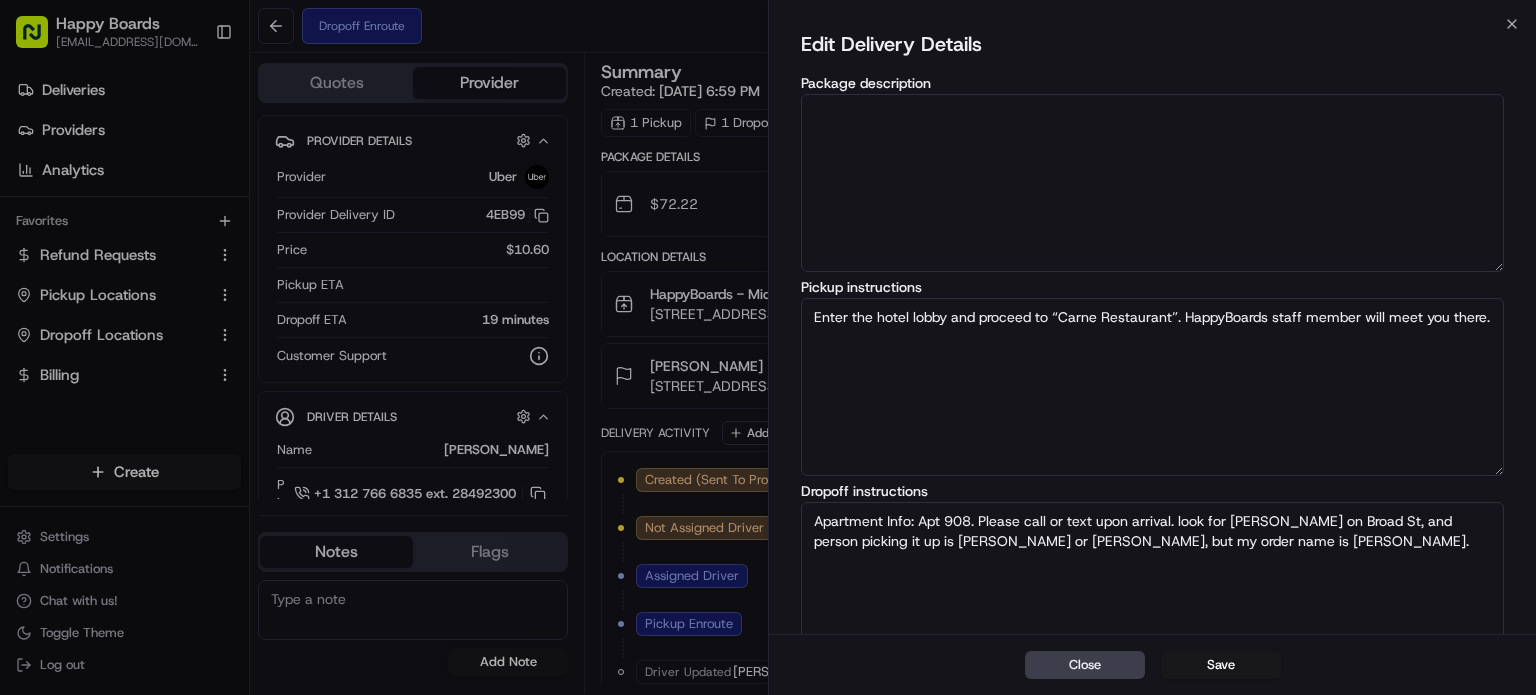 click on "Save" at bounding box center [1221, 665] 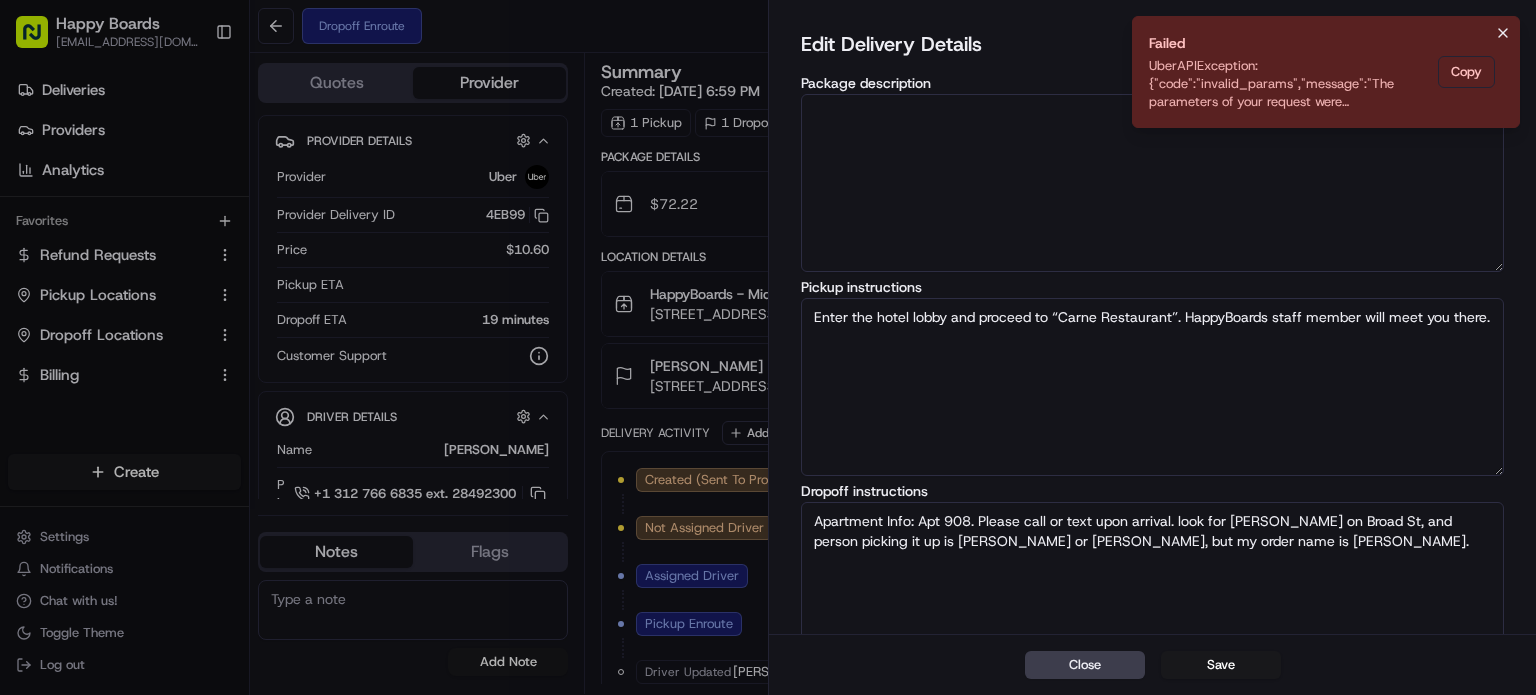 click 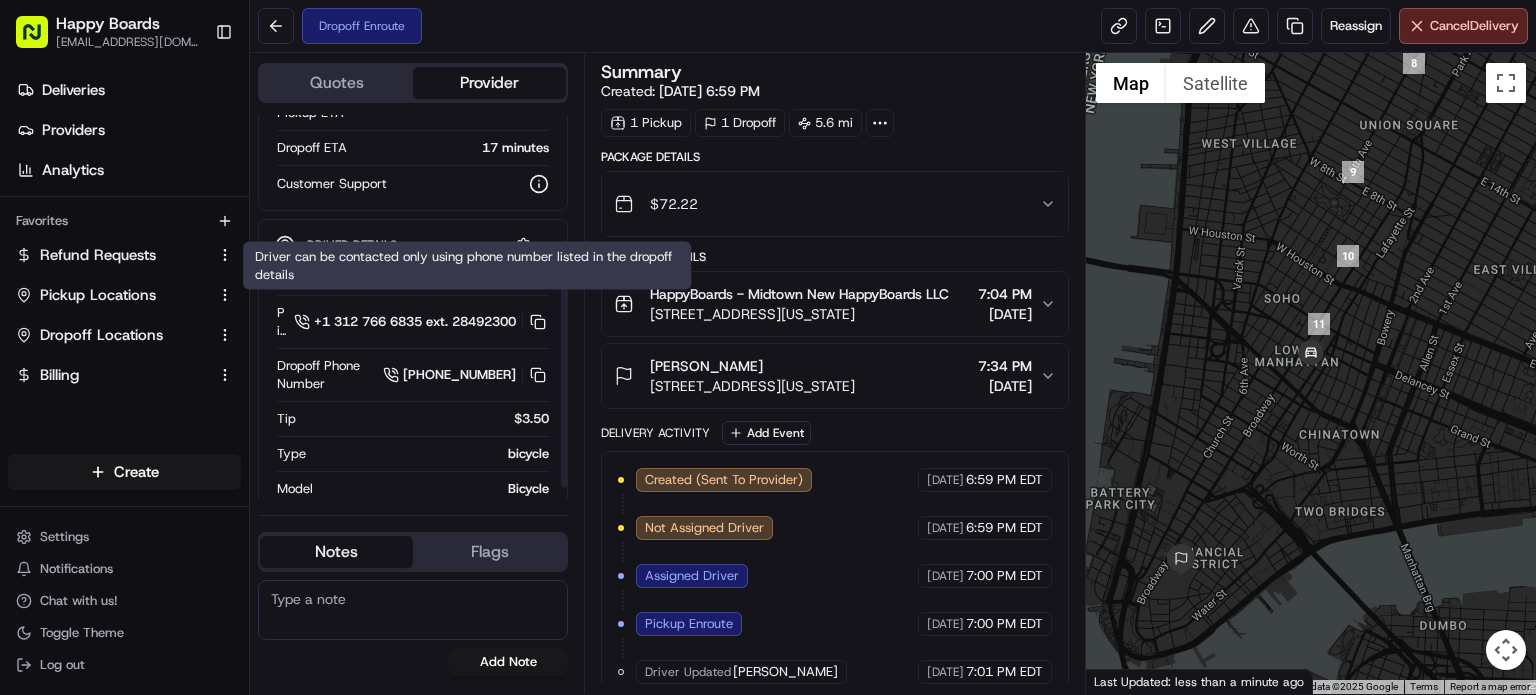 scroll, scrollTop: 260, scrollLeft: 0, axis: vertical 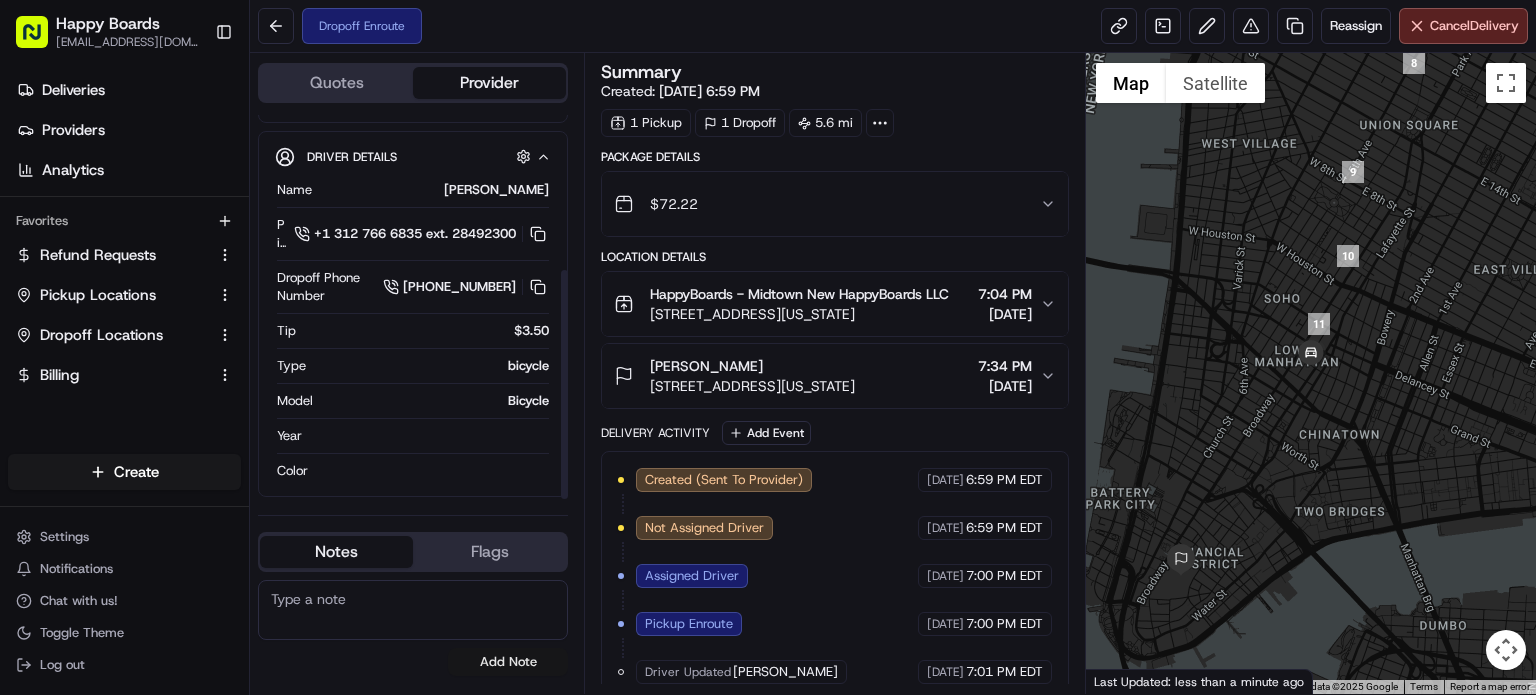 click on "Add Note" at bounding box center [508, 662] 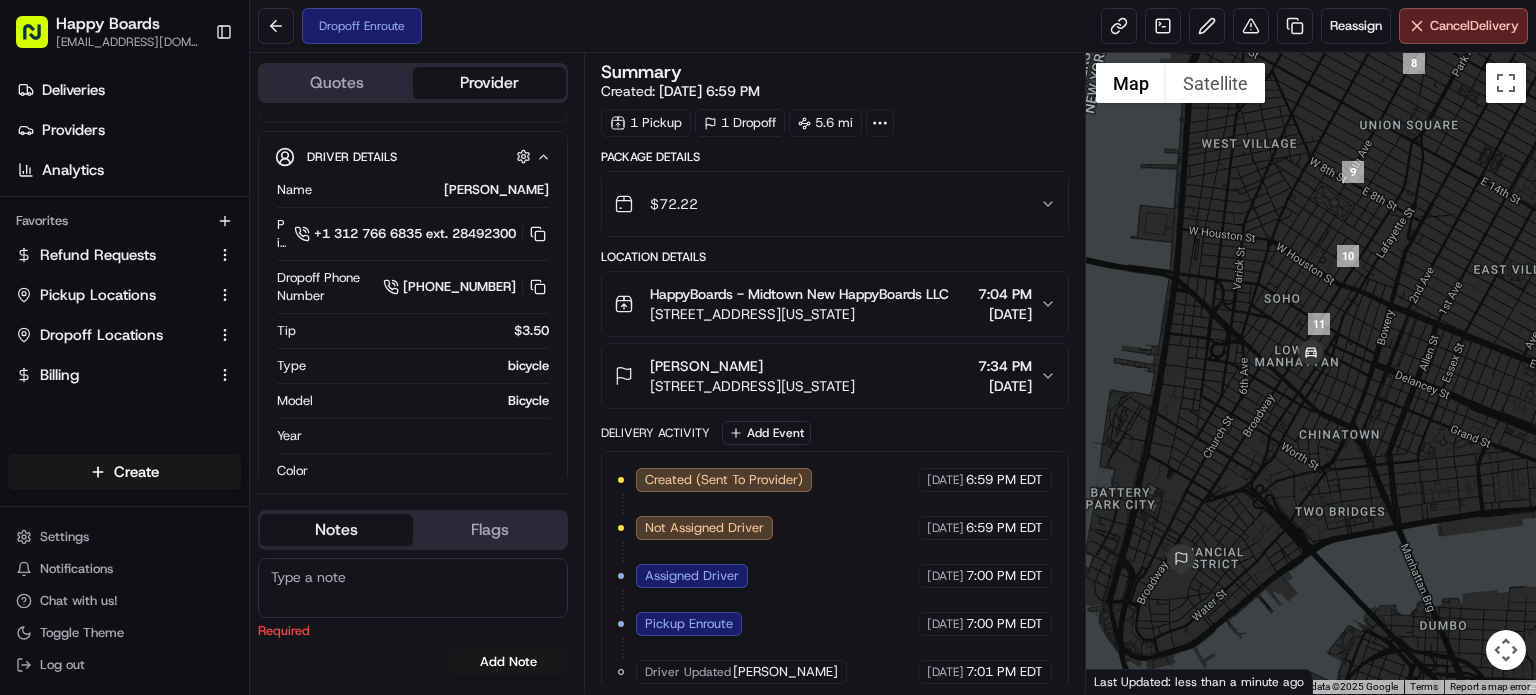 paste on "look for [PERSON_NAME] on Broad St, and person picking it up is [PERSON_NAME] or [PERSON_NAME], but my order name is [PERSON_NAME]." 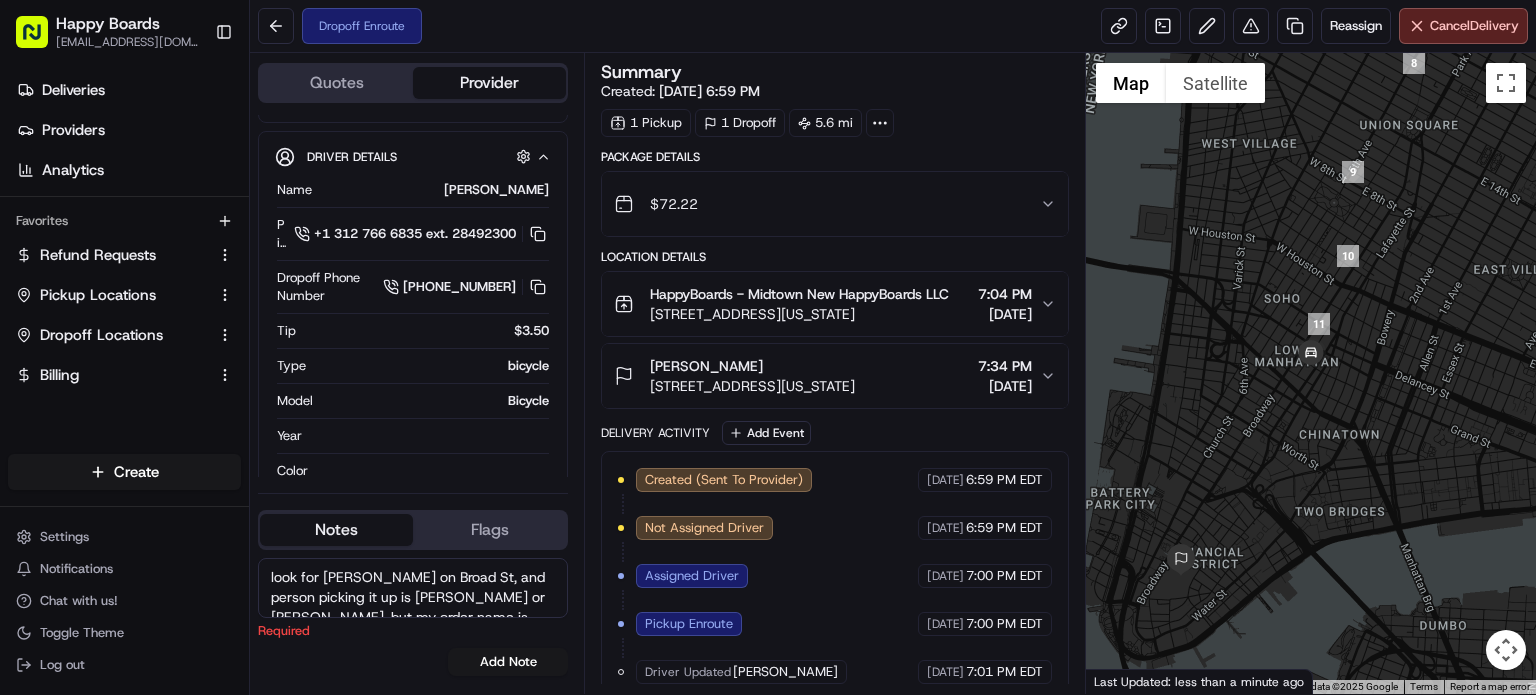 scroll, scrollTop: 8, scrollLeft: 0, axis: vertical 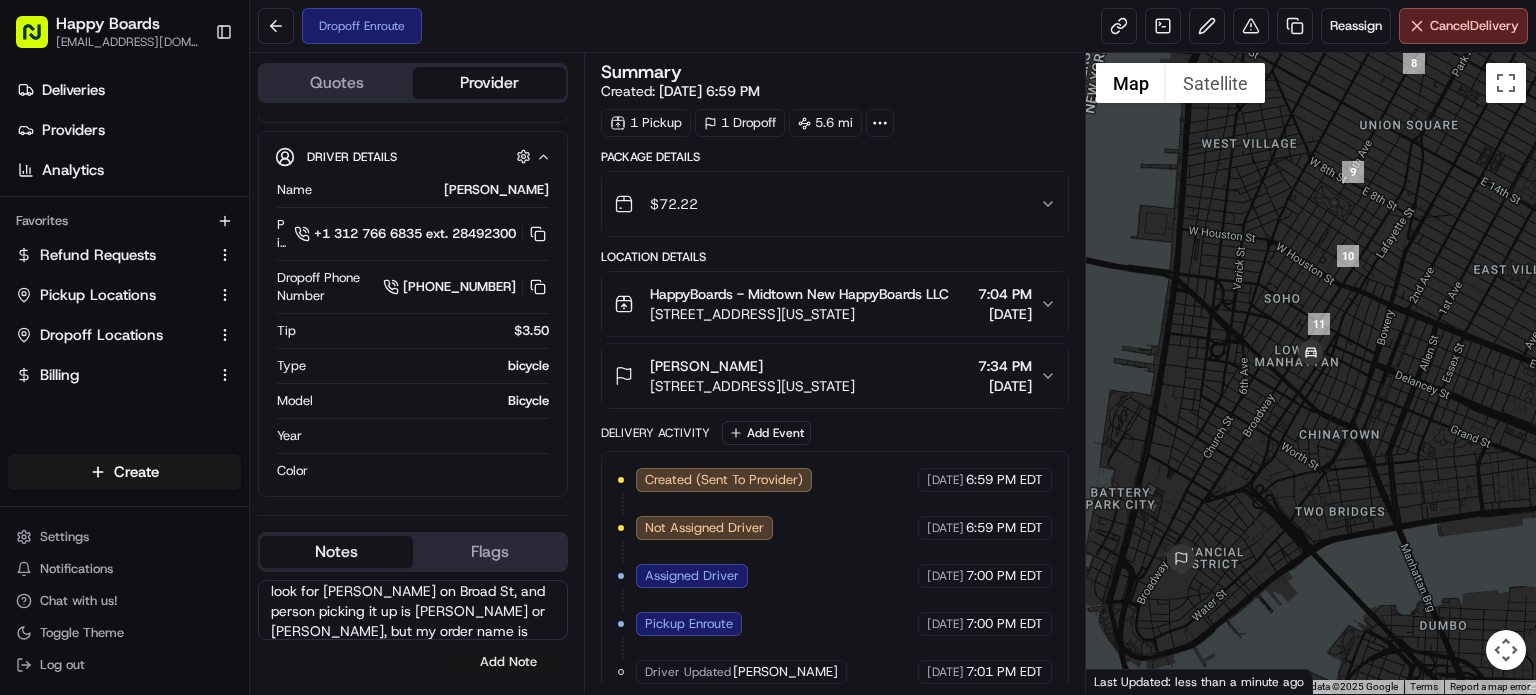 type on "look for [PERSON_NAME] on Broad St, and person picking it up is [PERSON_NAME] or [PERSON_NAME], but my order name is [PERSON_NAME]." 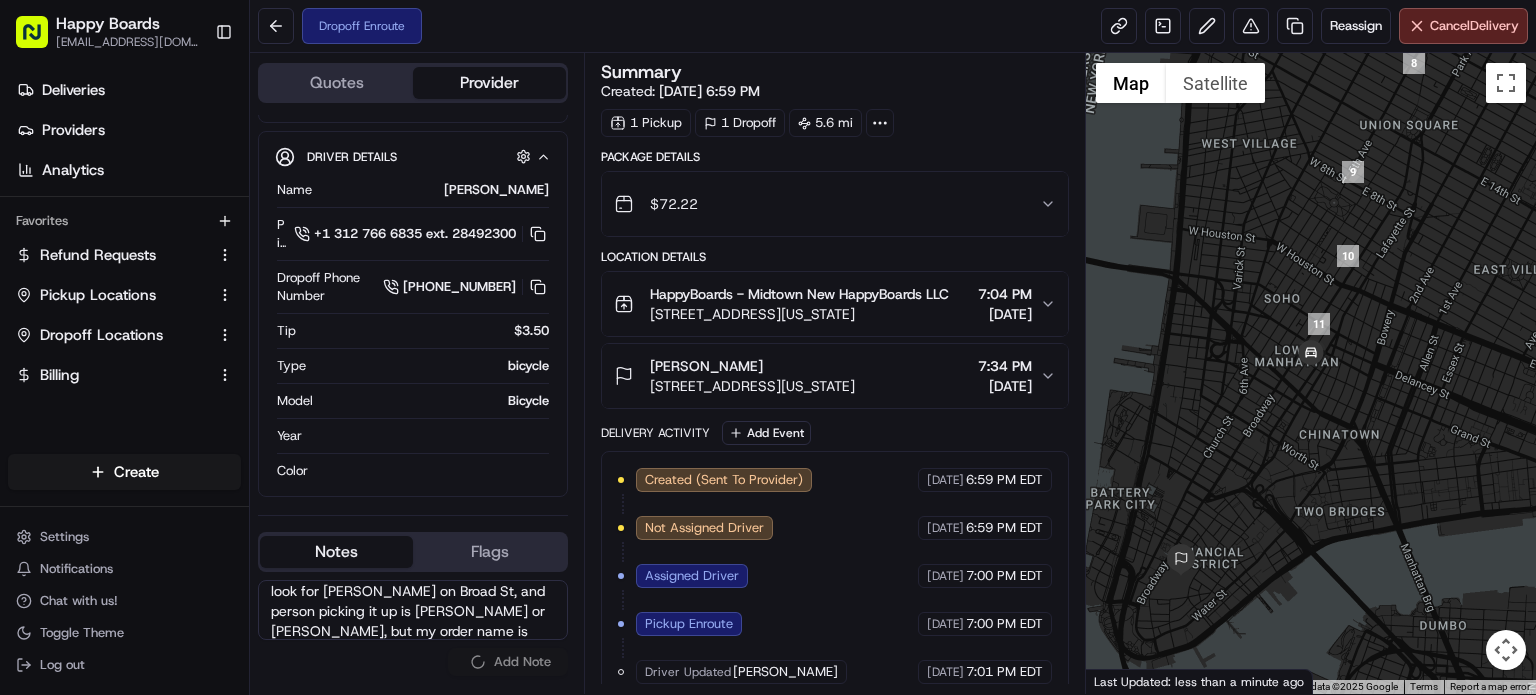 type 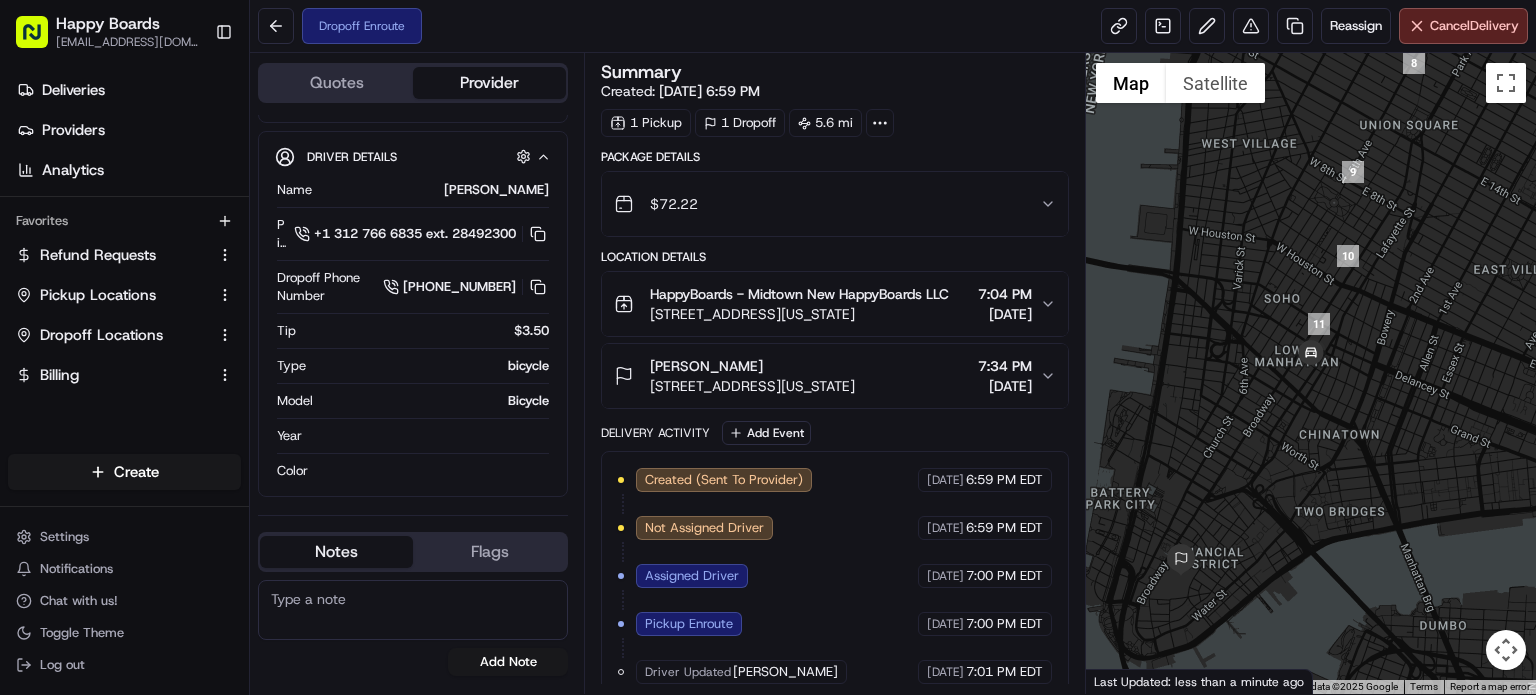 scroll, scrollTop: 0, scrollLeft: 0, axis: both 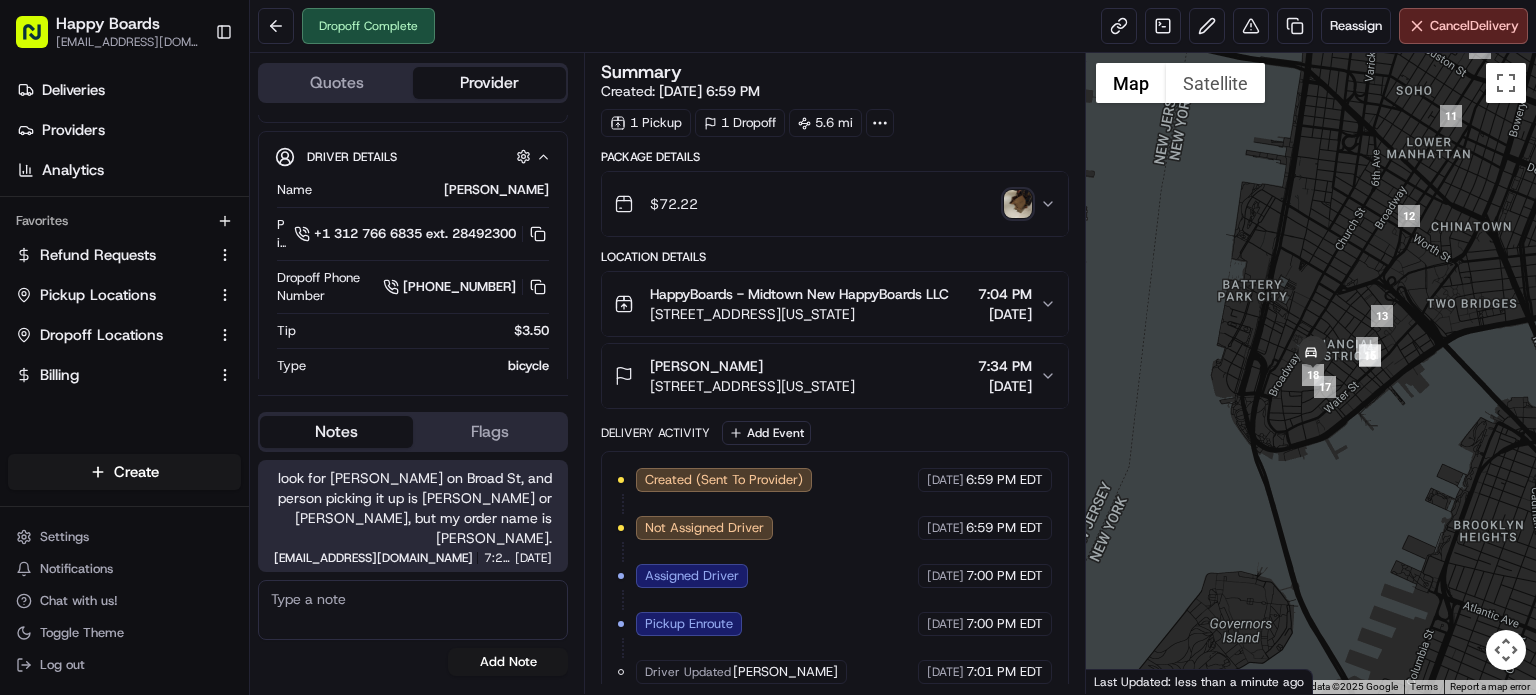 click at bounding box center (1018, 204) 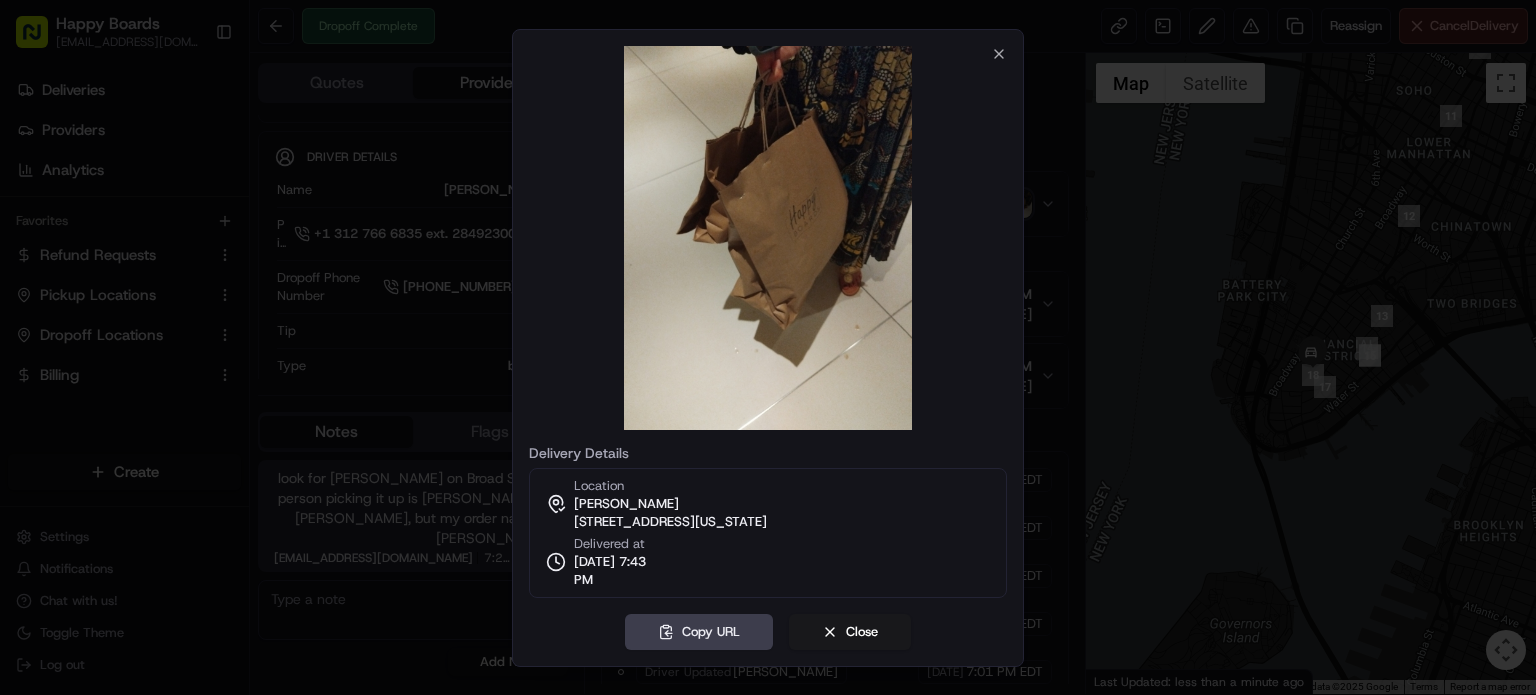 click at bounding box center [768, 347] 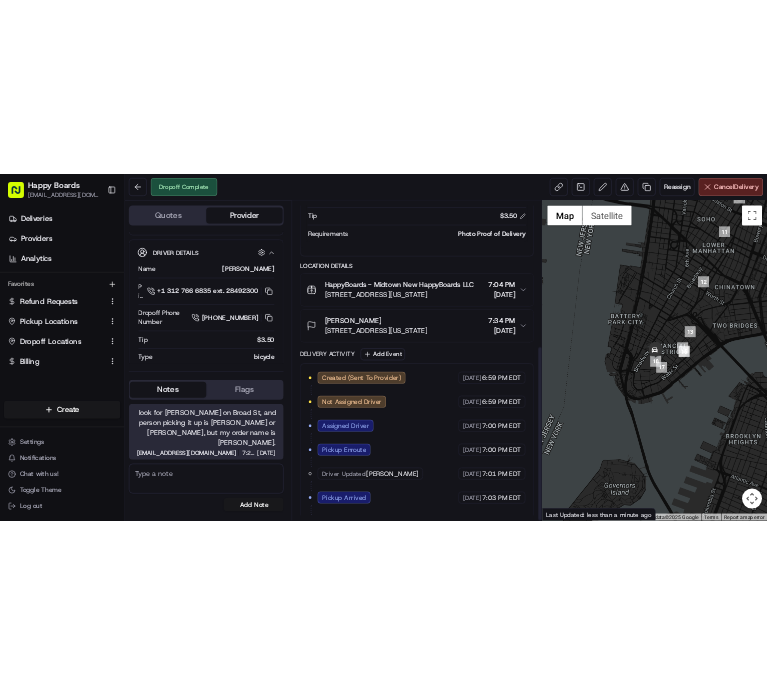 scroll, scrollTop: 525, scrollLeft: 0, axis: vertical 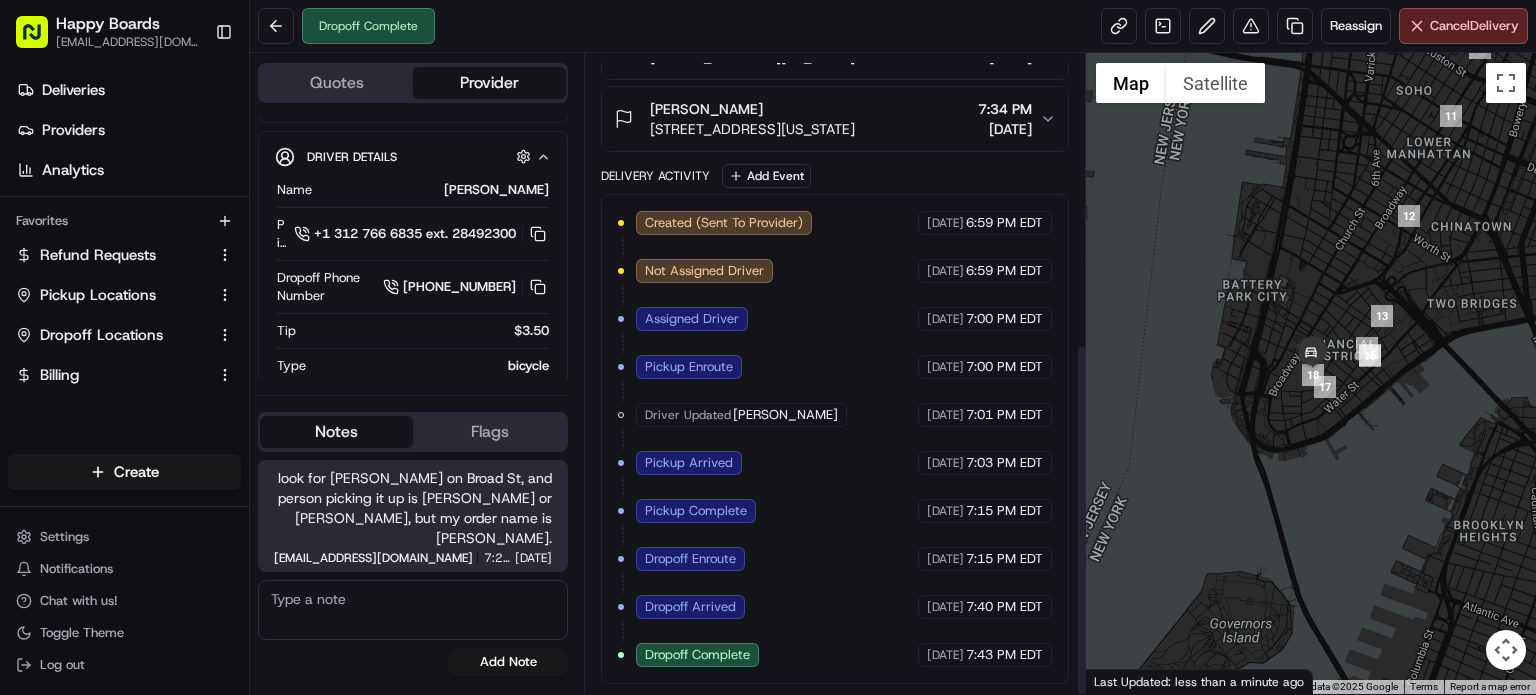 type 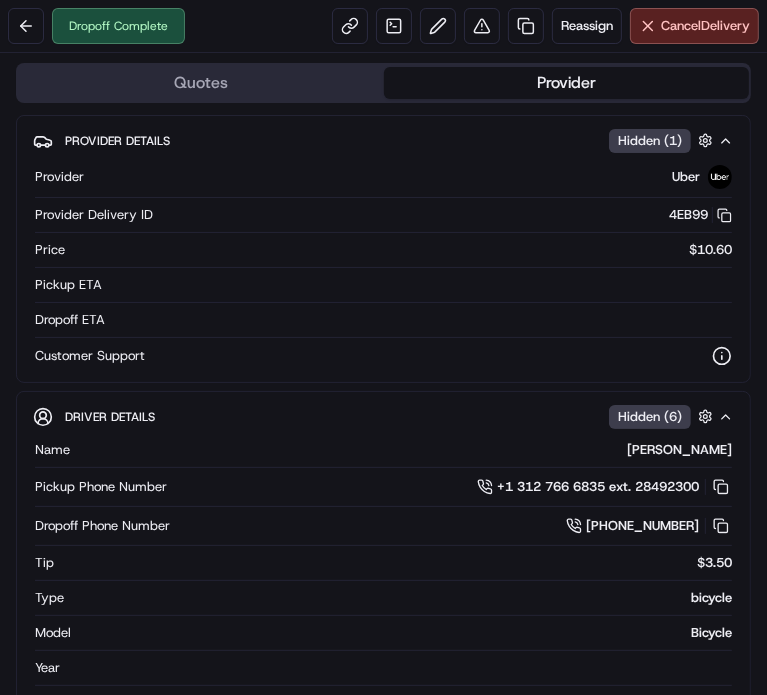 scroll, scrollTop: 0, scrollLeft: 0, axis: both 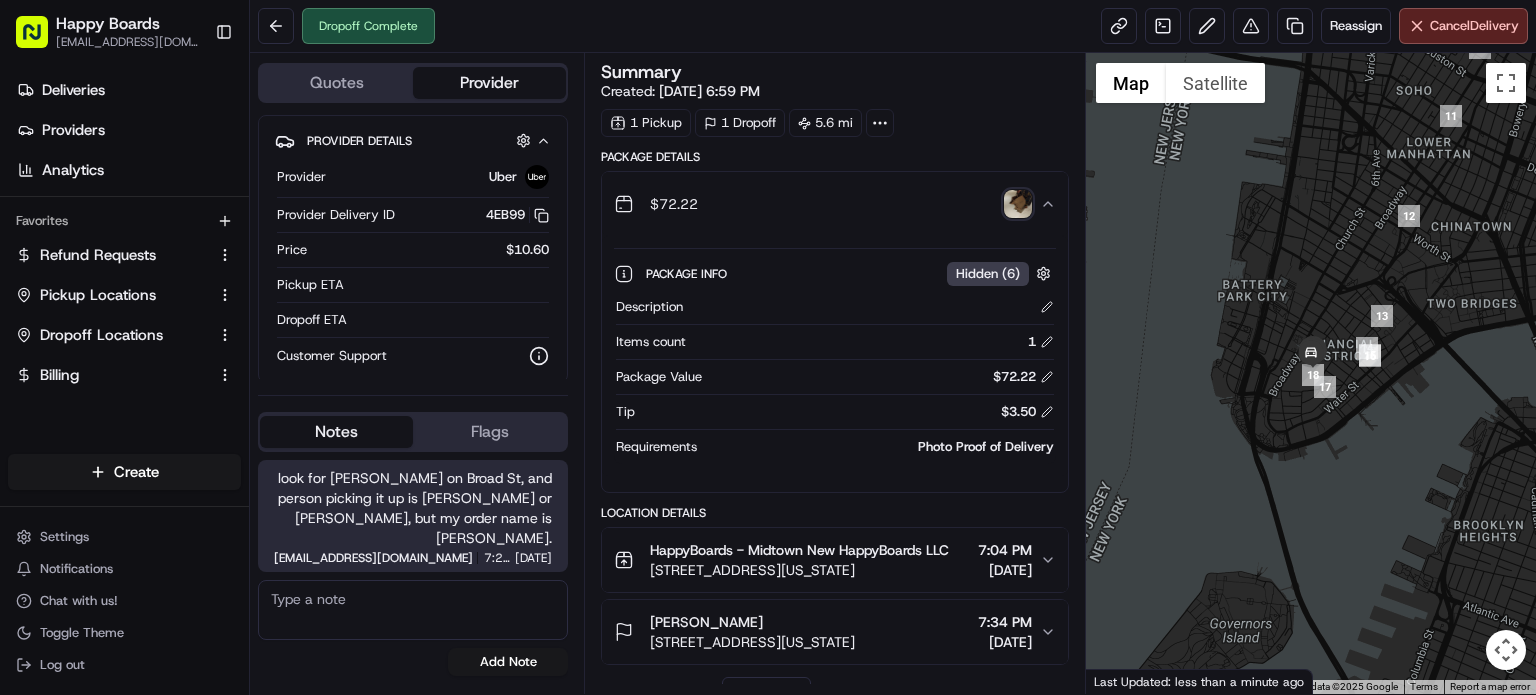 click at bounding box center (1018, 204) 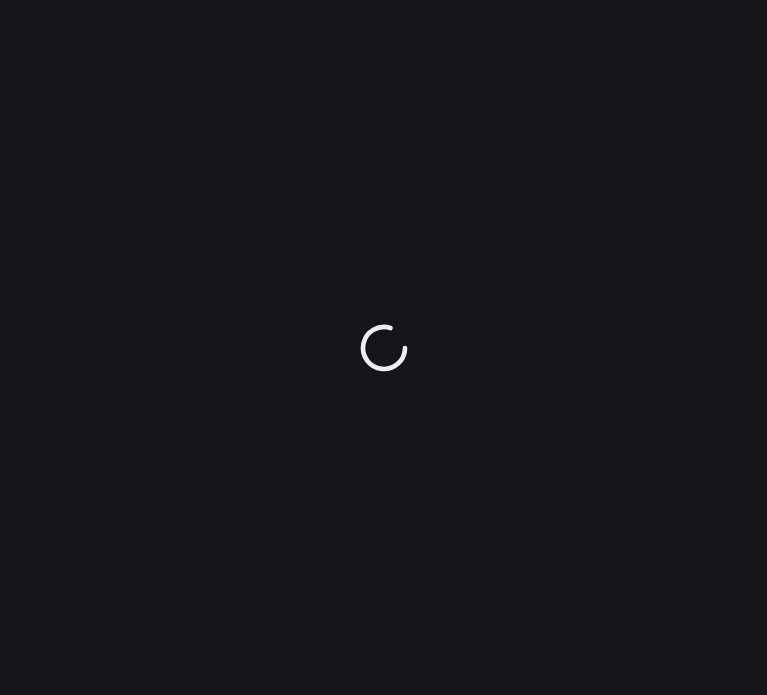 scroll, scrollTop: 0, scrollLeft: 0, axis: both 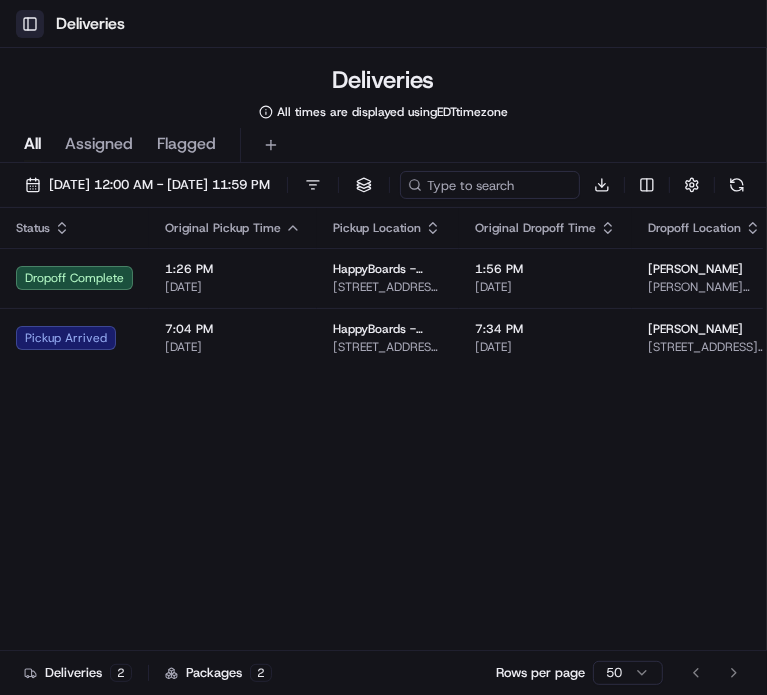 click on "Toggle Sidebar" at bounding box center [30, 24] 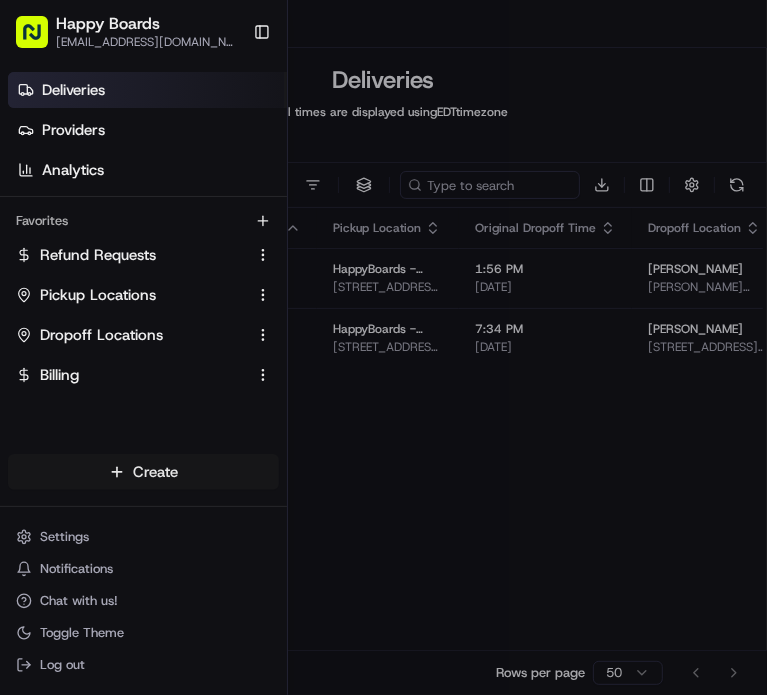 click on "Toggle Sidebar Deliveries Deliveries All times are displayed using  EDT  timezone All Assigned Flagged [DATE] 12:00 AM - [DATE] 11:59 PM Filters Views Download Status Original Pickup Time Pickup Location Original Dropoff Time Dropoff Location Provider Tag Adjusted Pickup Time Actual Pickup Time Actual Dropoff Time Adjusted Dropoff Time Driving Distance Reference Id Action Dropoff Complete 1:26 PM [DATE] HappyBoards - [GEOGRAPHIC_DATA] New [STREET_ADDRESS][US_STATE] 1:56 PM [DATE] [PERSON_NAME][GEOGRAPHIC_DATA], [STREET_ADDRESS][US_STATE] Uber [PERSON_NAME] 1:26 PM [DATE] 1:47 PM [DATE] 2:26 PM [DATE] 2:20 PM [DATE] 3.3 mi Pickup Arrived 7:04 PM [DATE] HappyBoards - [GEOGRAPHIC_DATA] New [STREET_ADDRESS][US_STATE] 7:34 PM [DATE] [PERSON_NAME] M [STREET_ADDRESS][US_STATE] Uber [PERSON_NAME] 7:04 PM [DATE] 7:51 PM [DATE] 5.6 mi Deliveries 2 Packages 2 Rows per page 50 Page  1  of   1 Go to first page Go to previous page Go to next page" at bounding box center [383, 347] 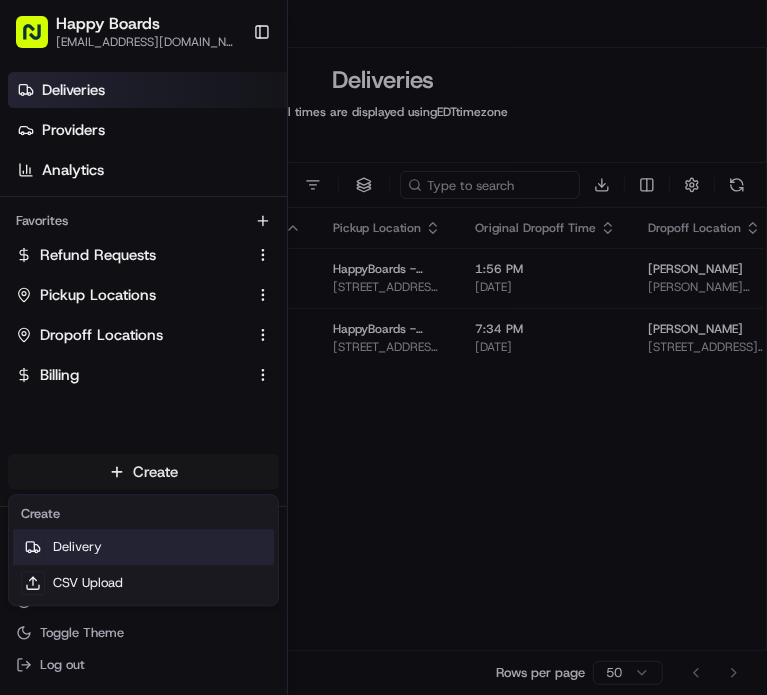 click on "Delivery" at bounding box center (143, 547) 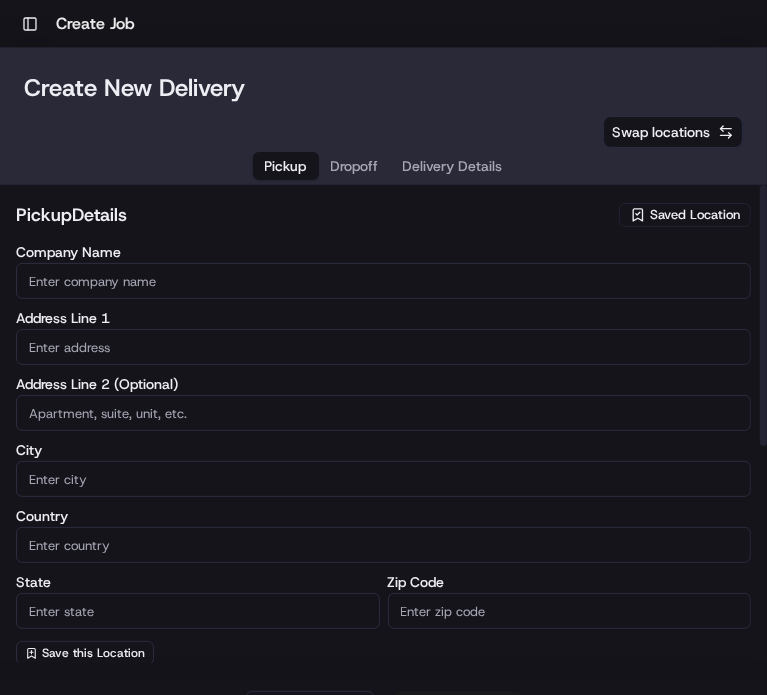 click on "Saved Location" at bounding box center [695, 215] 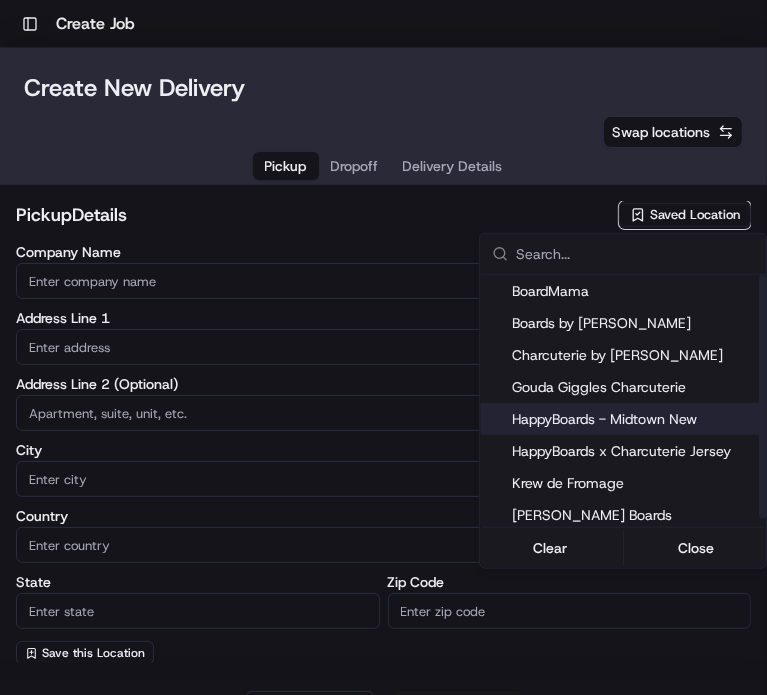 click on "HappyBoards - Midtown New" at bounding box center [635, 419] 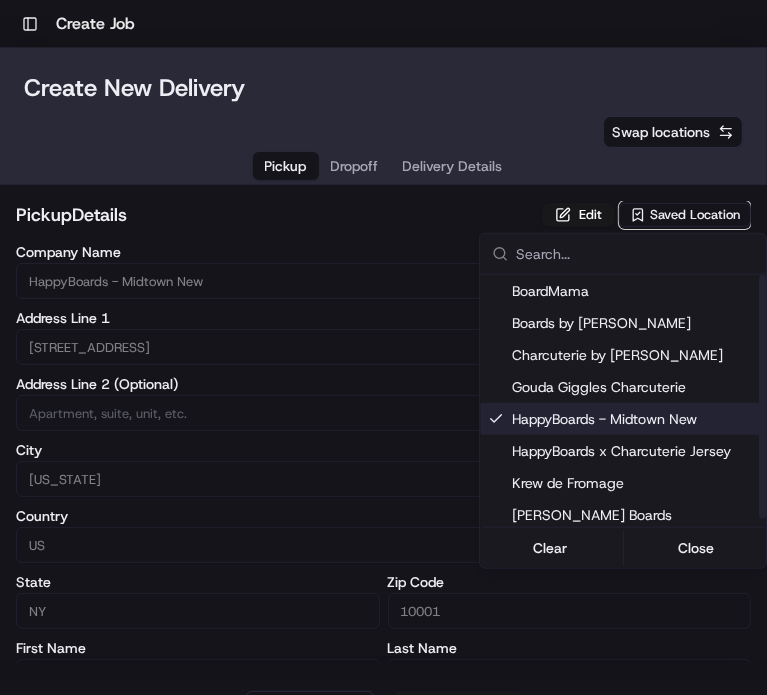 click on "HappyBoards - Midtown New" at bounding box center [635, 419] 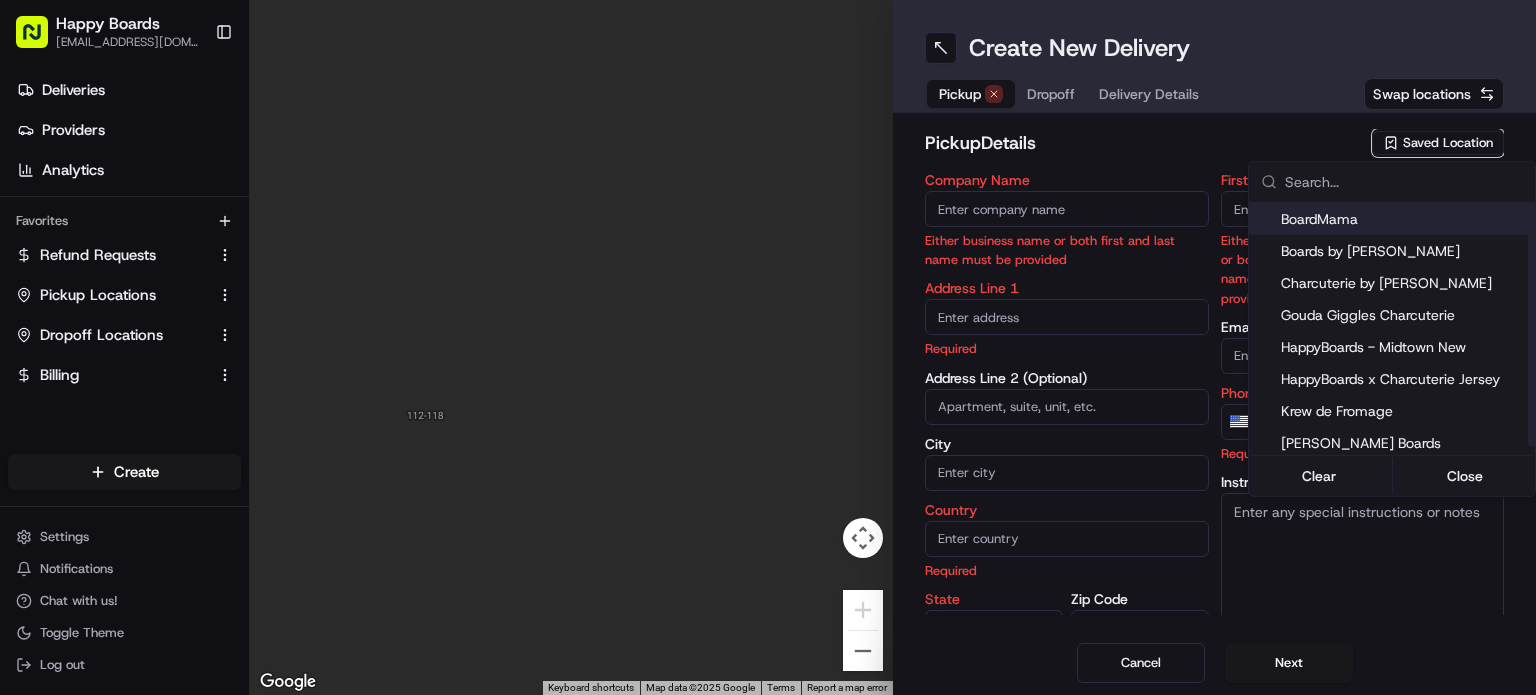click on "Happy Boards [EMAIL_ADDRESS][DOMAIN_NAME] Toggle Sidebar Deliveries Providers Analytics Favorites Refund Requests Pickup Locations Dropoff Locations Billing Main Menu Members & Organization Organization Users Roles Preferences Customization Tracking Orchestration Automations Dispatch Strategy Locations Pickup Locations Dropoff Locations Billing Billing Refund Requests Integrations Notification Triggers Webhooks API Keys Request Logs Create Settings Notifications Chat with us! Toggle Theme Log out ← Move left → Move right ↑ Move up ↓ Move down + Zoom in - Zoom out Home Jump left by 75% End Jump right by 75% Page Up Jump up by 75% Page Down Jump down by 75% Keyboard shortcuts Map Data Map data ©2025 Google Map data ©2025 Google 2 m  Click to toggle between metric and imperial units Terms Report a map error 0 0 Create New Delivery Pickup Dropoff Delivery Details Swap locations pickup  Details Saved Location Company Name Either business name or both first and last name must be provided Address Line 1" at bounding box center (768, 347) 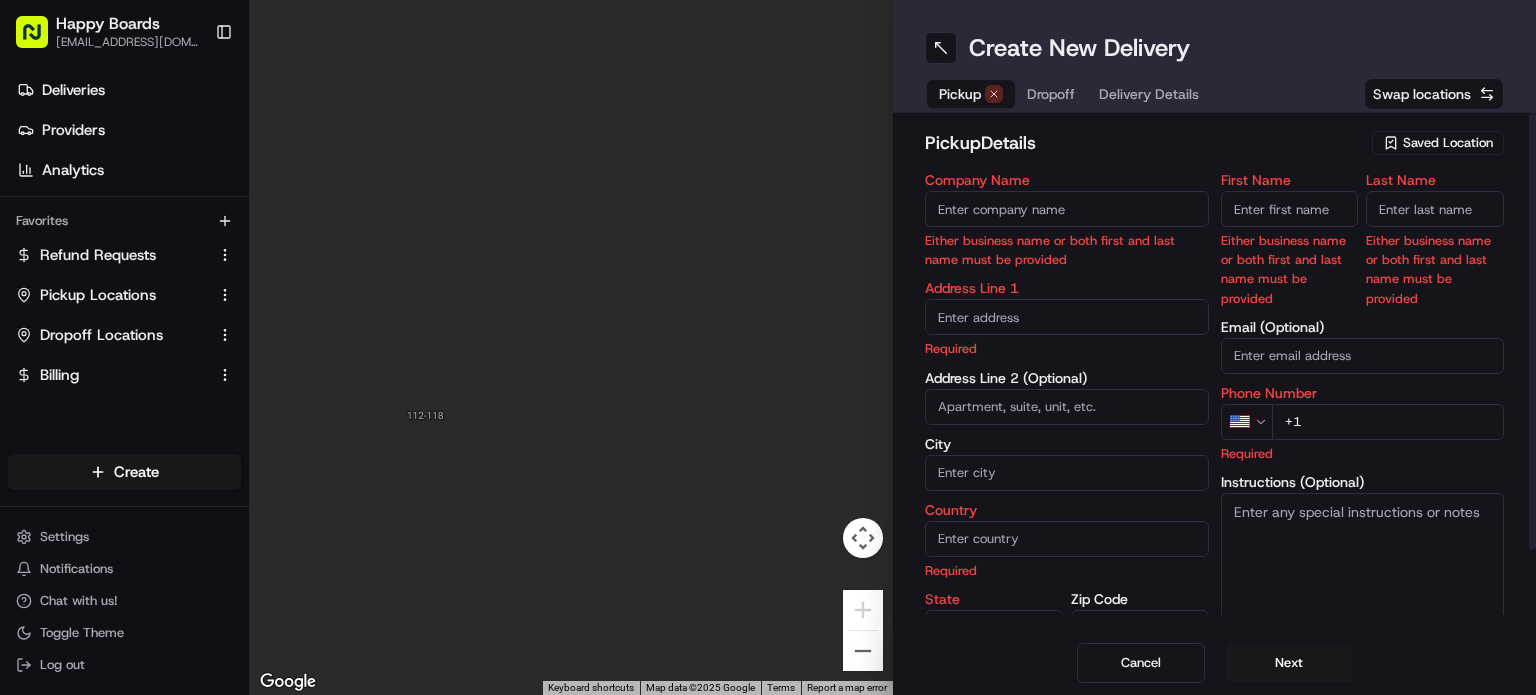 click on "Saved Location" at bounding box center (1448, 143) 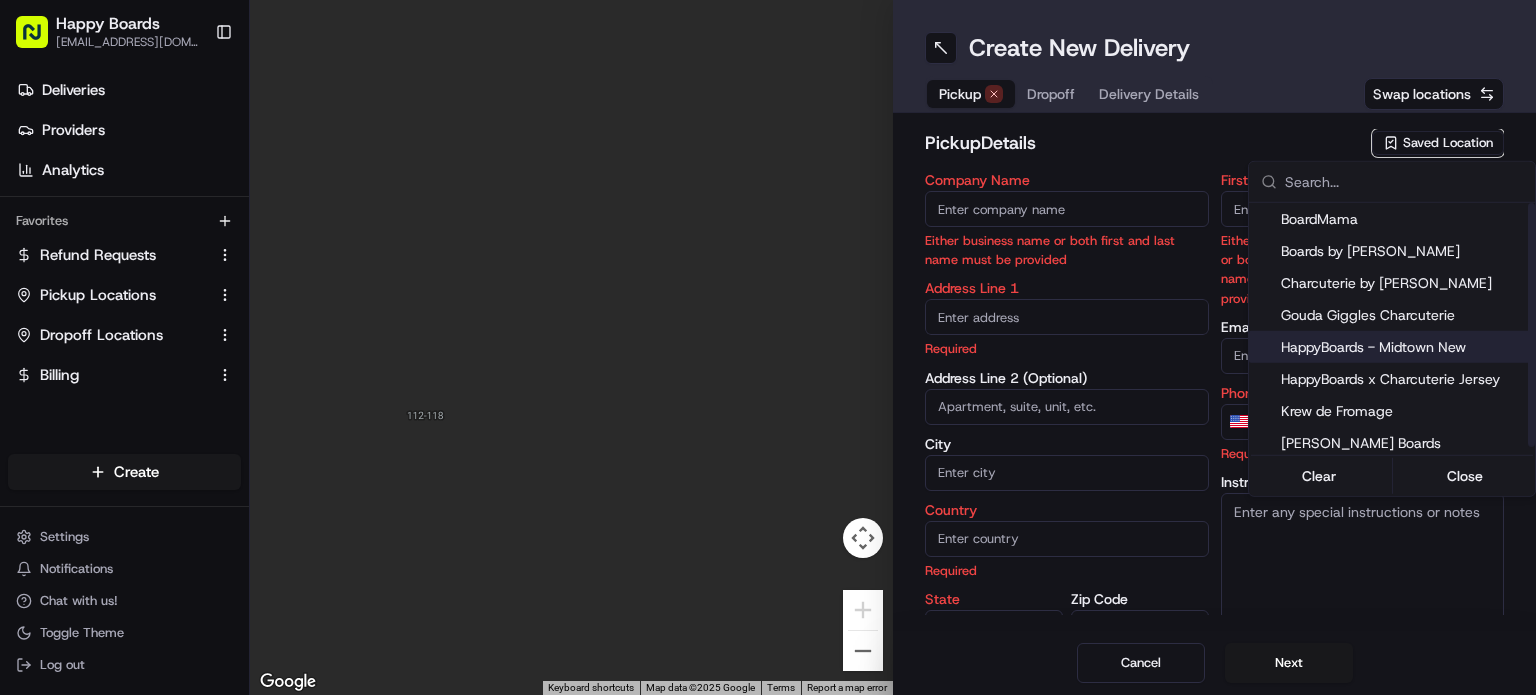 click on "HappyBoards - Midtown New" at bounding box center (1404, 347) 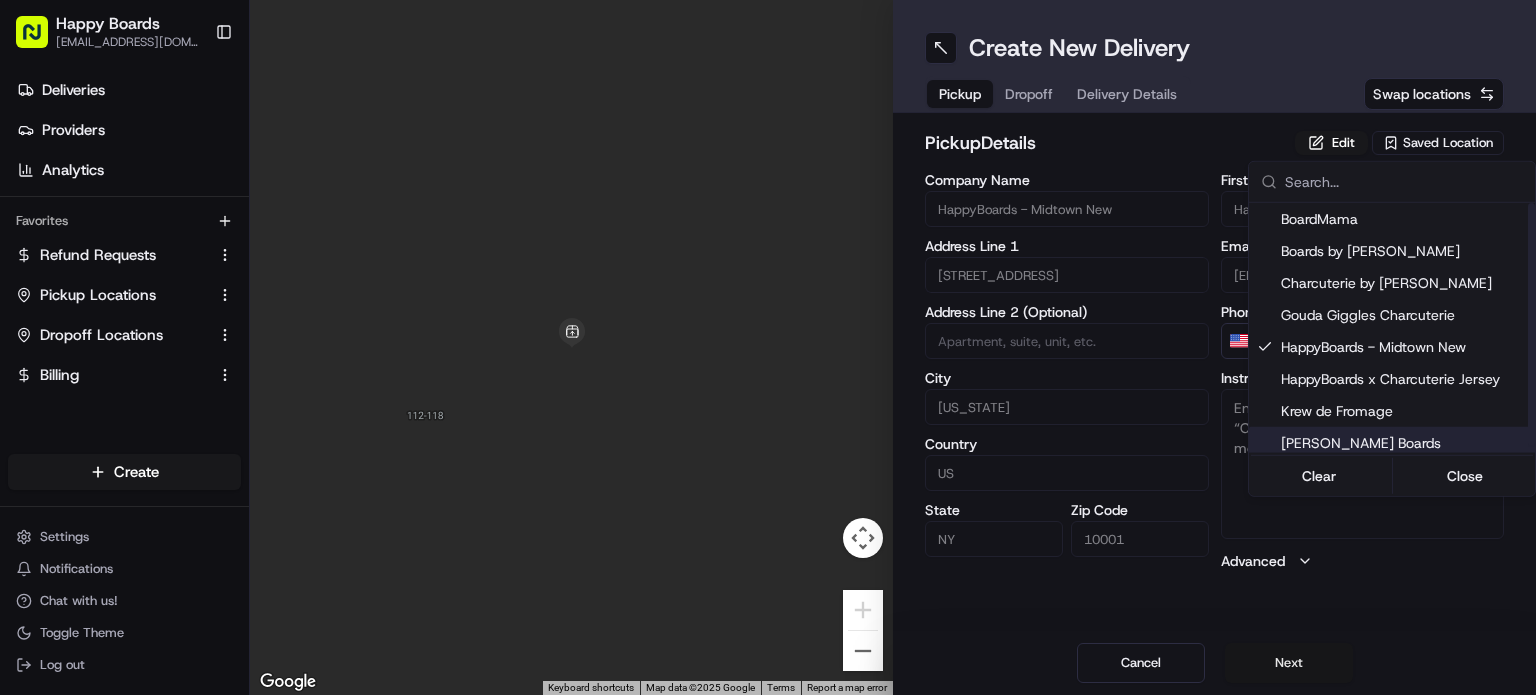 click on "Happy Boards [EMAIL_ADDRESS][DOMAIN_NAME] Toggle Sidebar Deliveries Providers Analytics Favorites Refund Requests Pickup Locations Dropoff Locations Billing Main Menu Members & Organization Organization Users Roles Preferences Customization Tracking Orchestration Automations Dispatch Strategy Locations Pickup Locations Dropoff Locations Billing Billing Refund Requests Integrations Notification Triggers Webhooks API Keys Request Logs Create Settings Notifications Chat with us! Toggle Theme Log out ← Move left → Move right ↑ Move up ↓ Move down + Zoom in - Zoom out Home Jump left by 75% End Jump right by 75% Page Up Jump up by 75% Page Down Jump down by 75% Keyboard shortcuts Map Data Map data ©2025 Google Map data ©2025 Google 2 m  Click to toggle between metric and imperial units Terms Report a map error Create New Delivery Pickup Dropoff Delivery Details Swap locations pickup  Details  Edit Saved Location Company Name HappyBoards - Midtown New Address Line 1 [STREET_ADDRESS] Address Line 2 (Optional)" at bounding box center [768, 347] 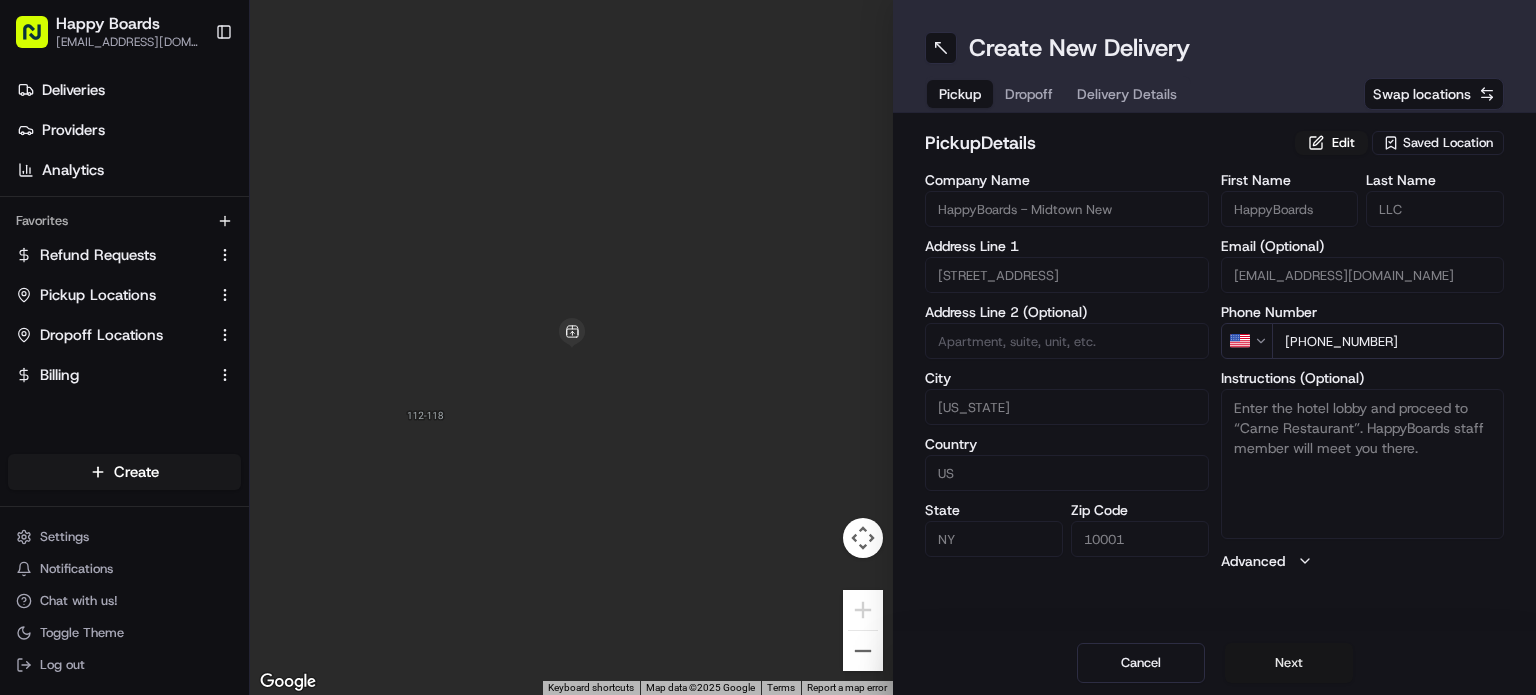 click on "Next" at bounding box center [1289, 663] 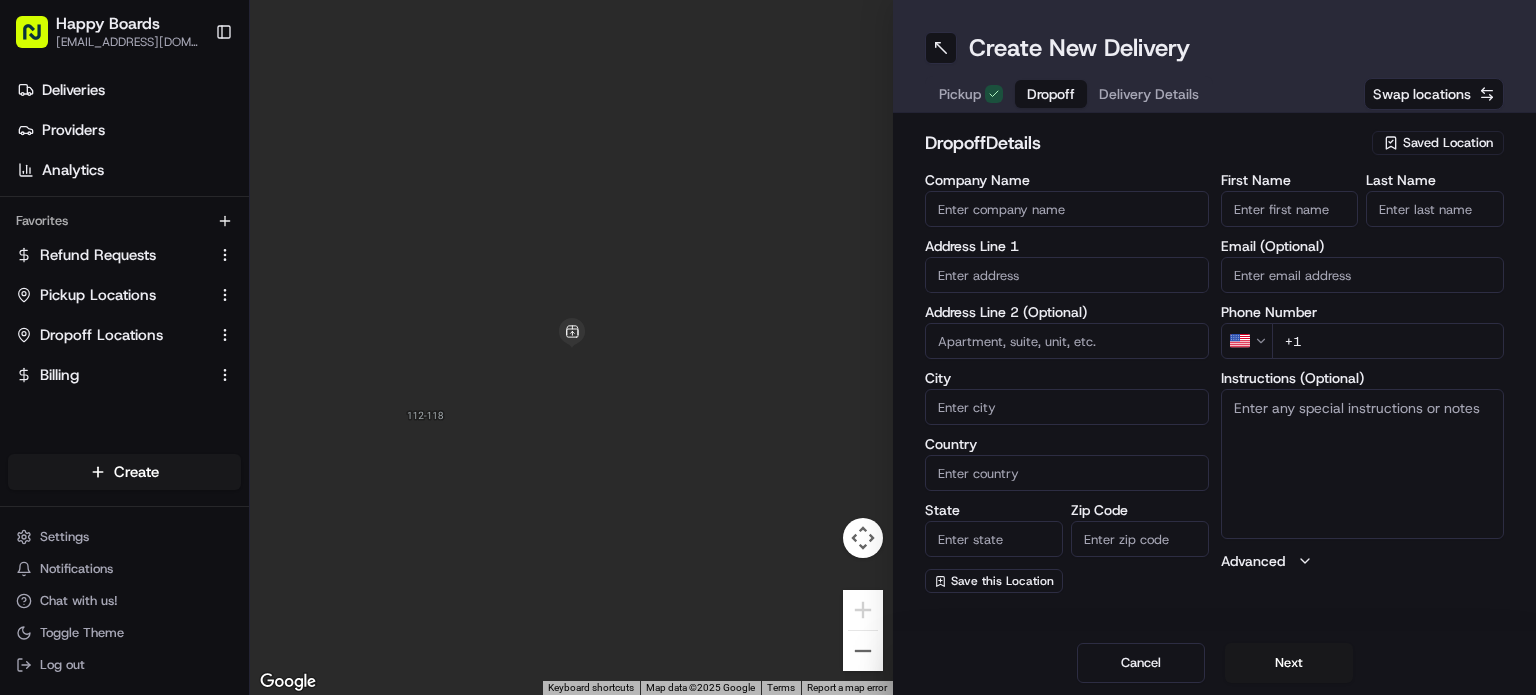 click on "Company Name" at bounding box center (1067, 209) 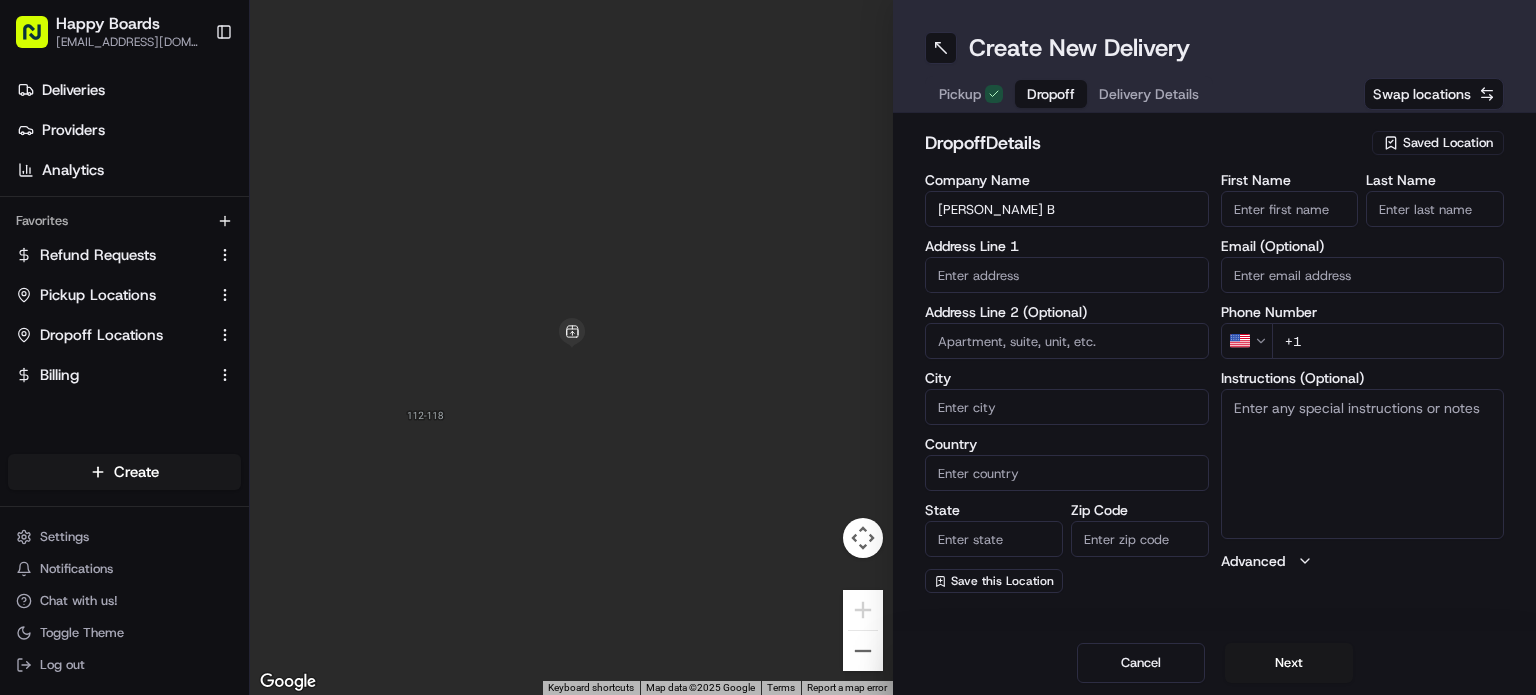 type on "[PERSON_NAME] B" 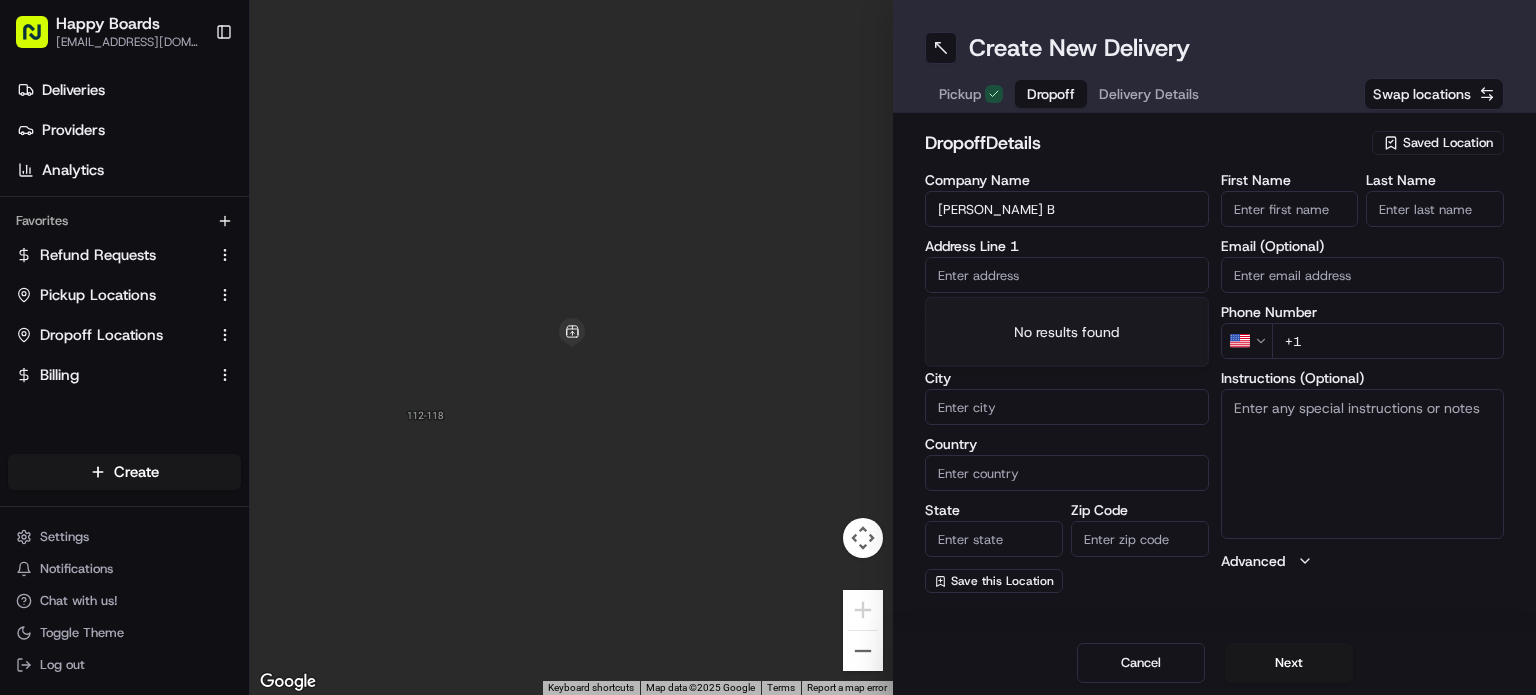 click at bounding box center [1067, 275] 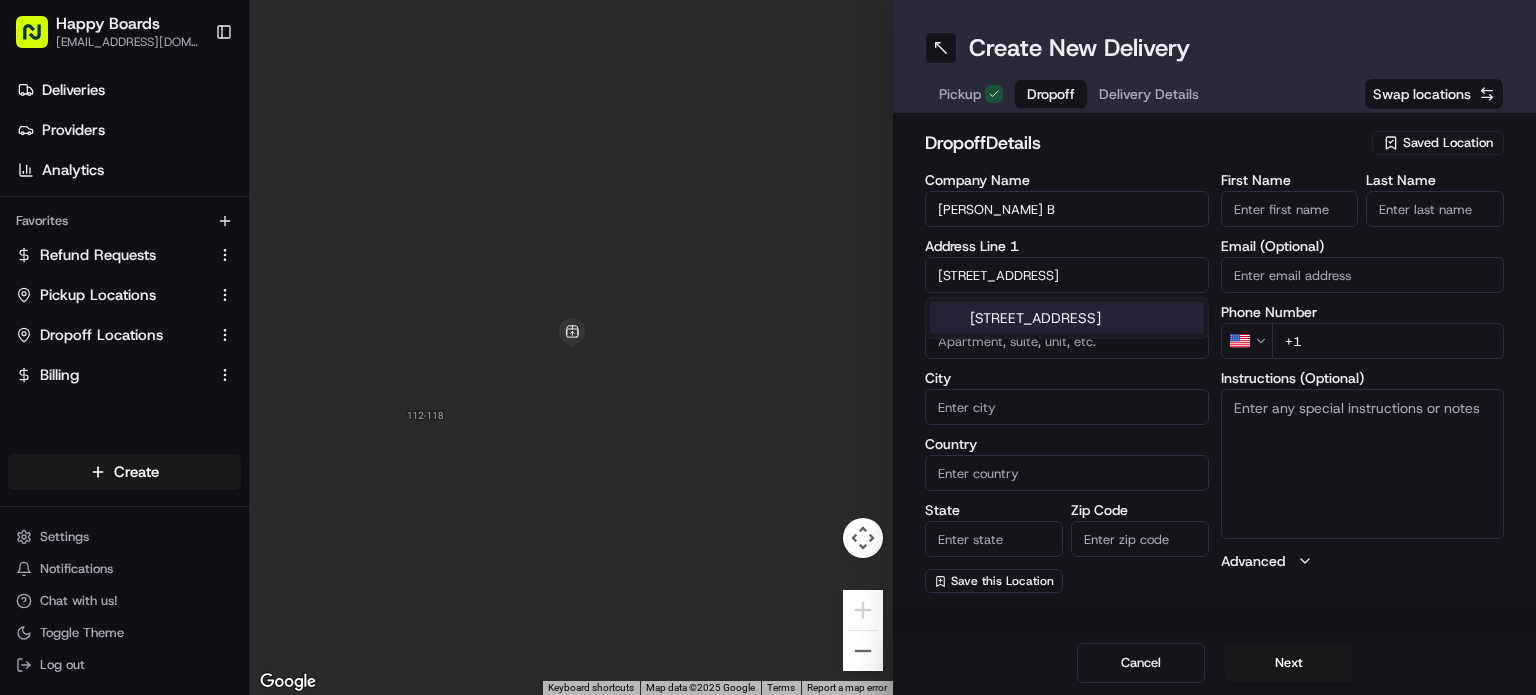 click on "[STREET_ADDRESS]" at bounding box center [1067, 318] 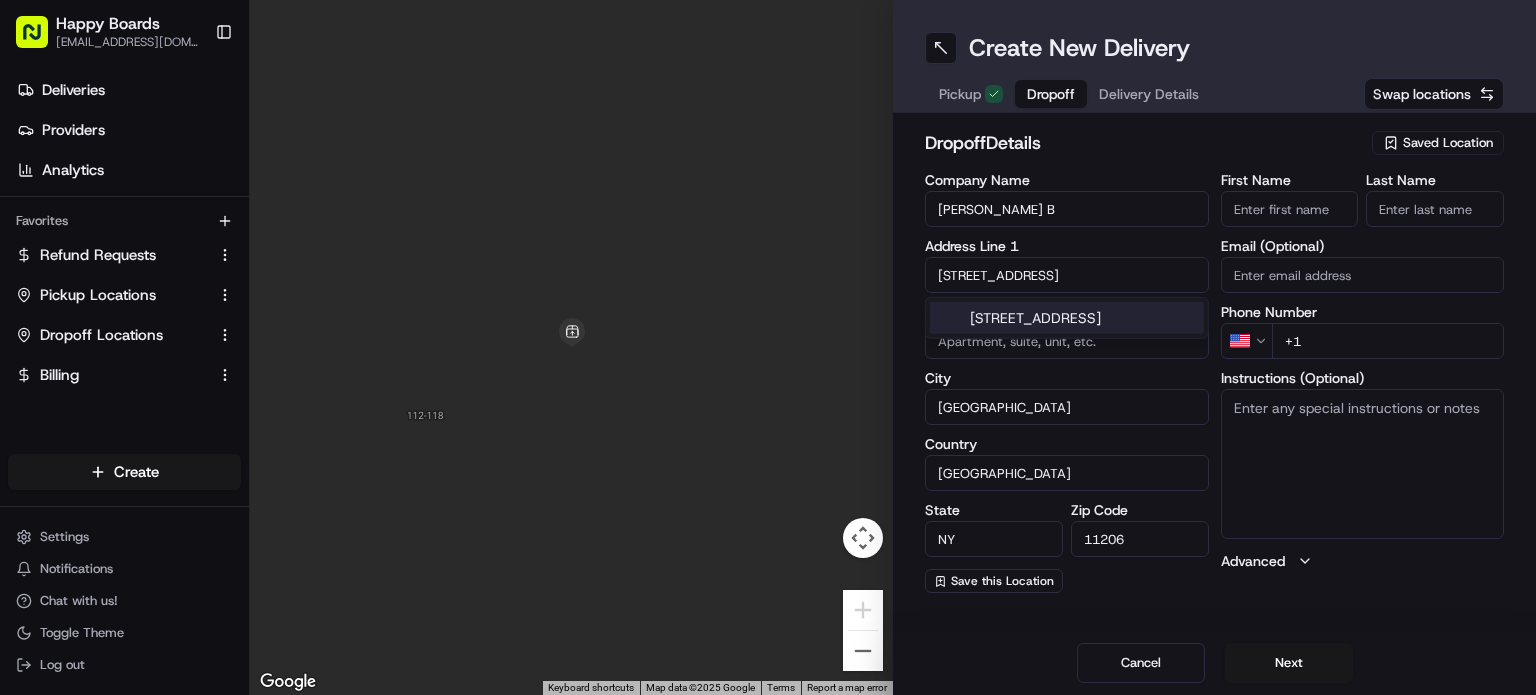type on "[STREET_ADDRESS]" 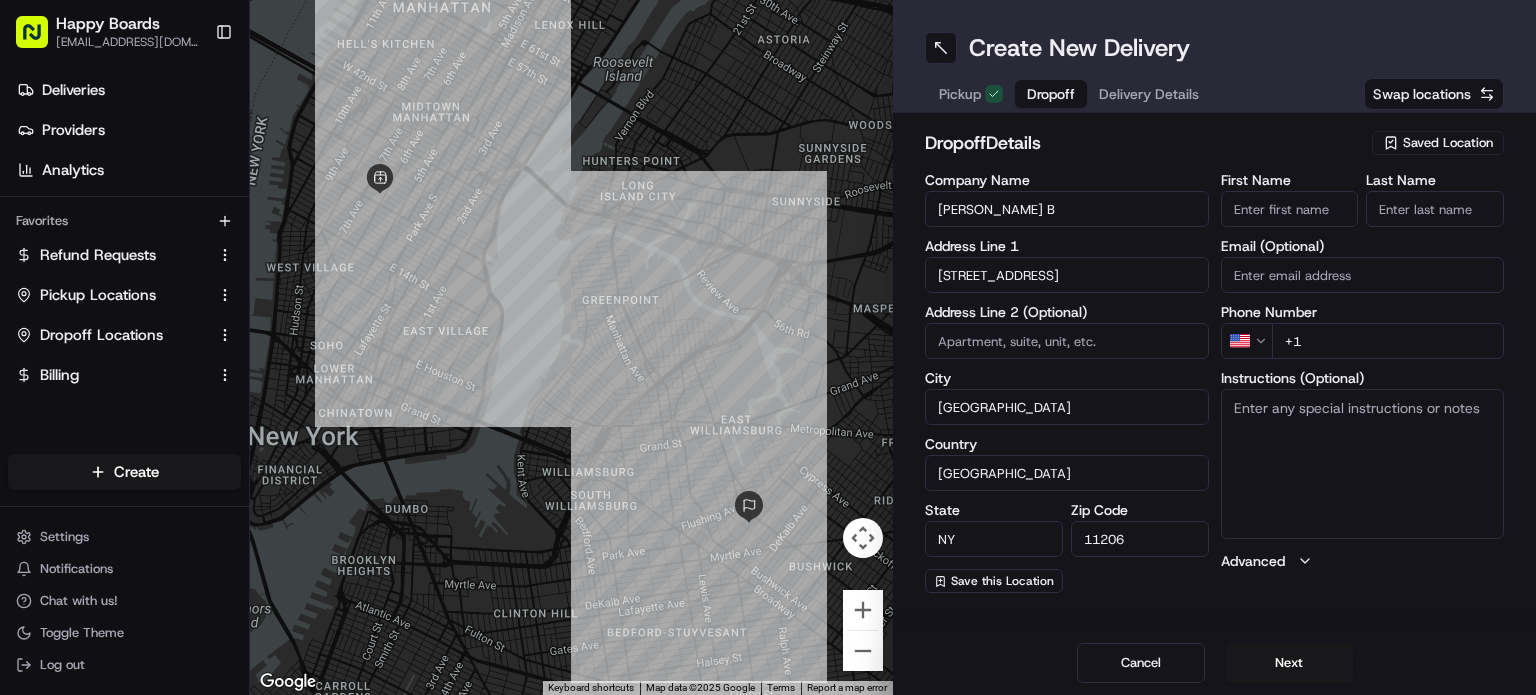 click at bounding box center [1067, 341] 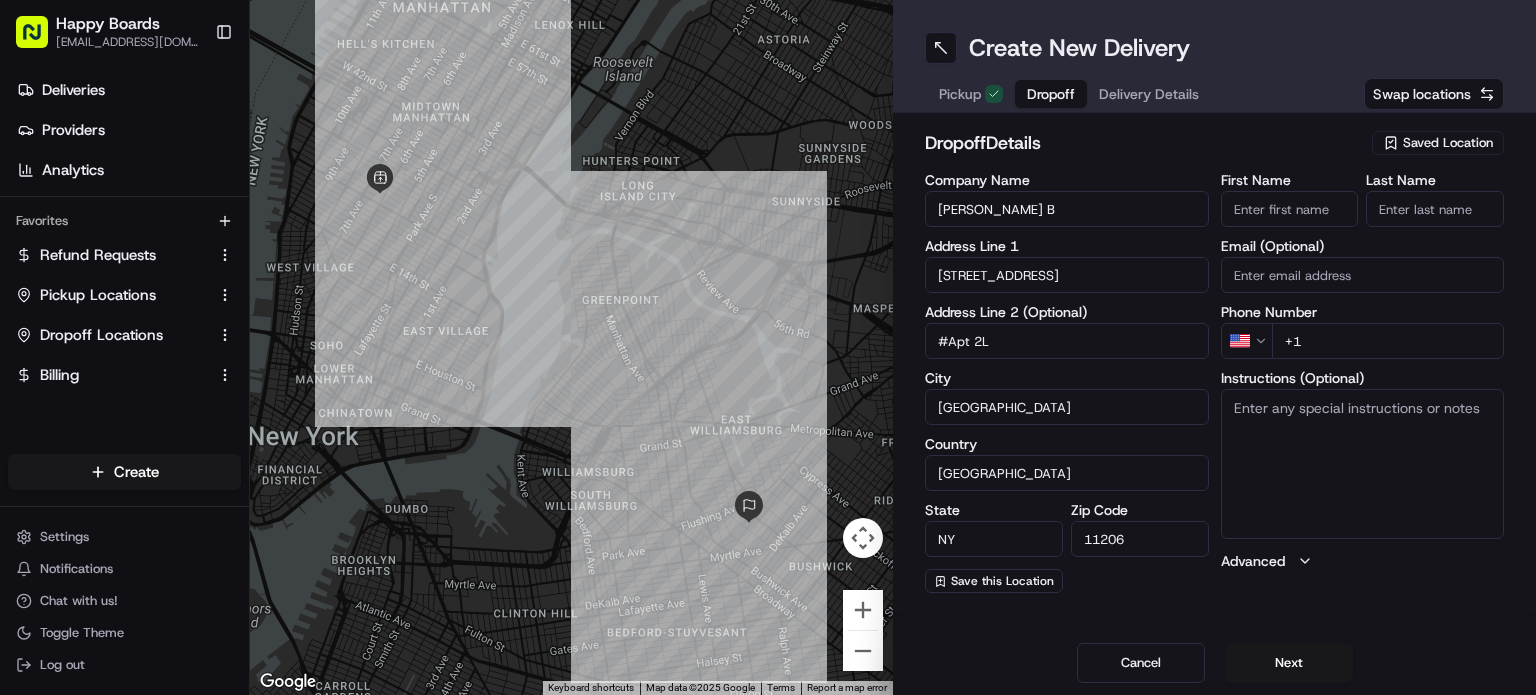 type on "#Apt 2L" 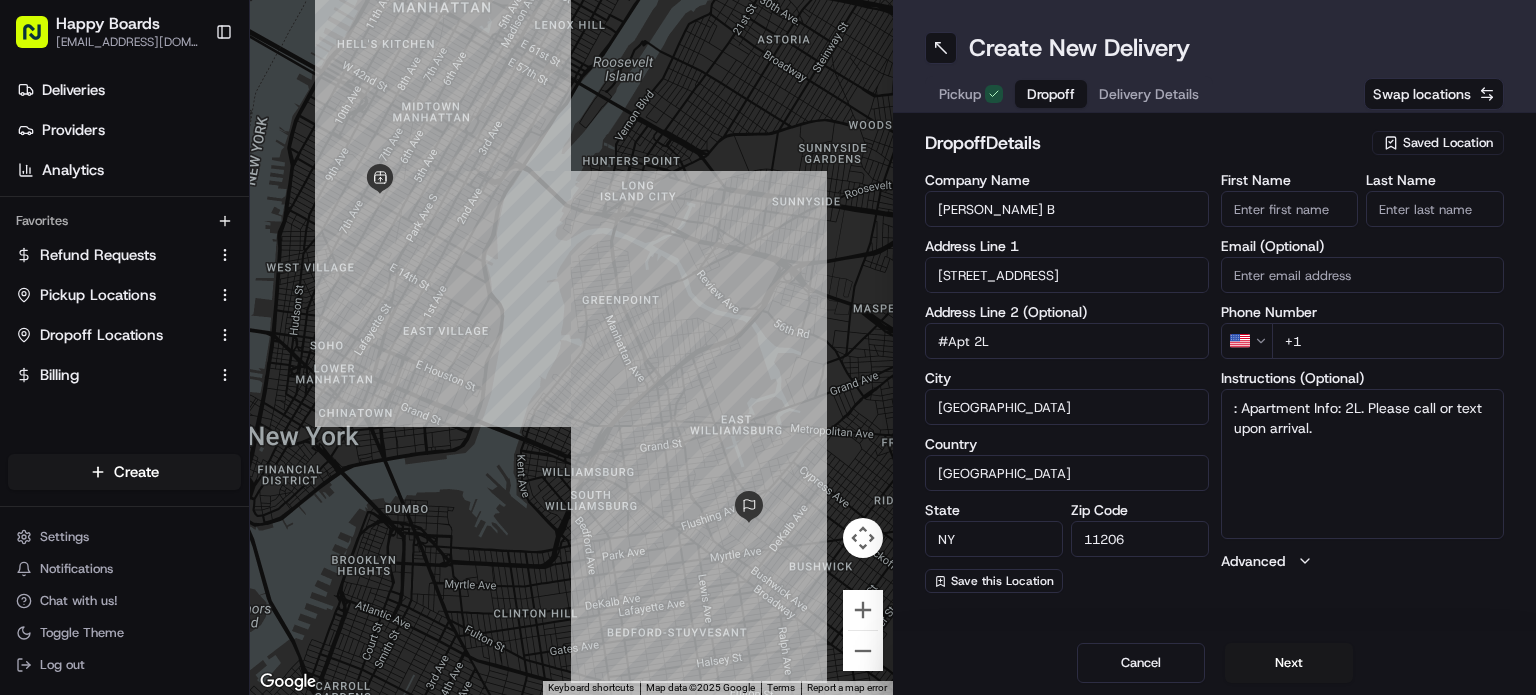 drag, startPoint x: 1244, startPoint y: 409, endPoint x: 1176, endPoint y: 384, distance: 72.44998 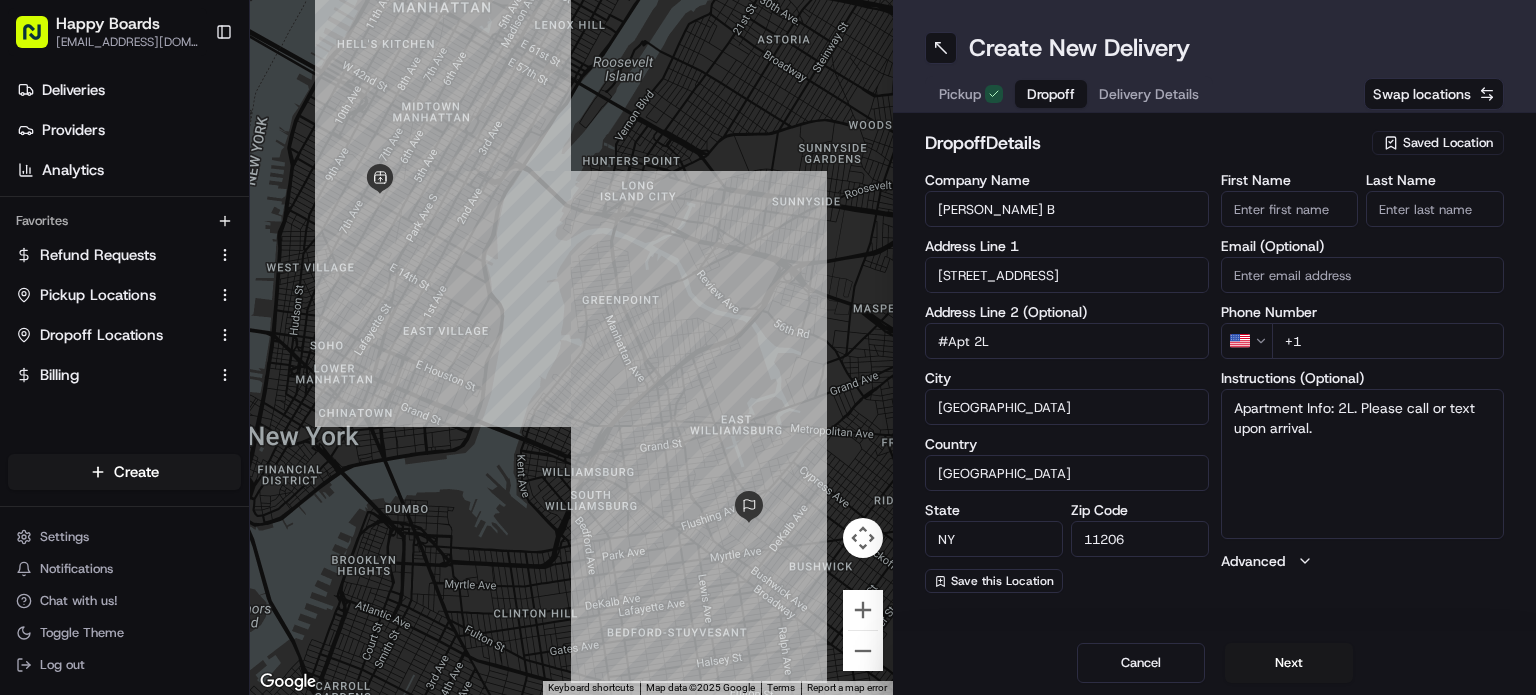type on "Apartment Info: 2L. Please call or text upon arrival." 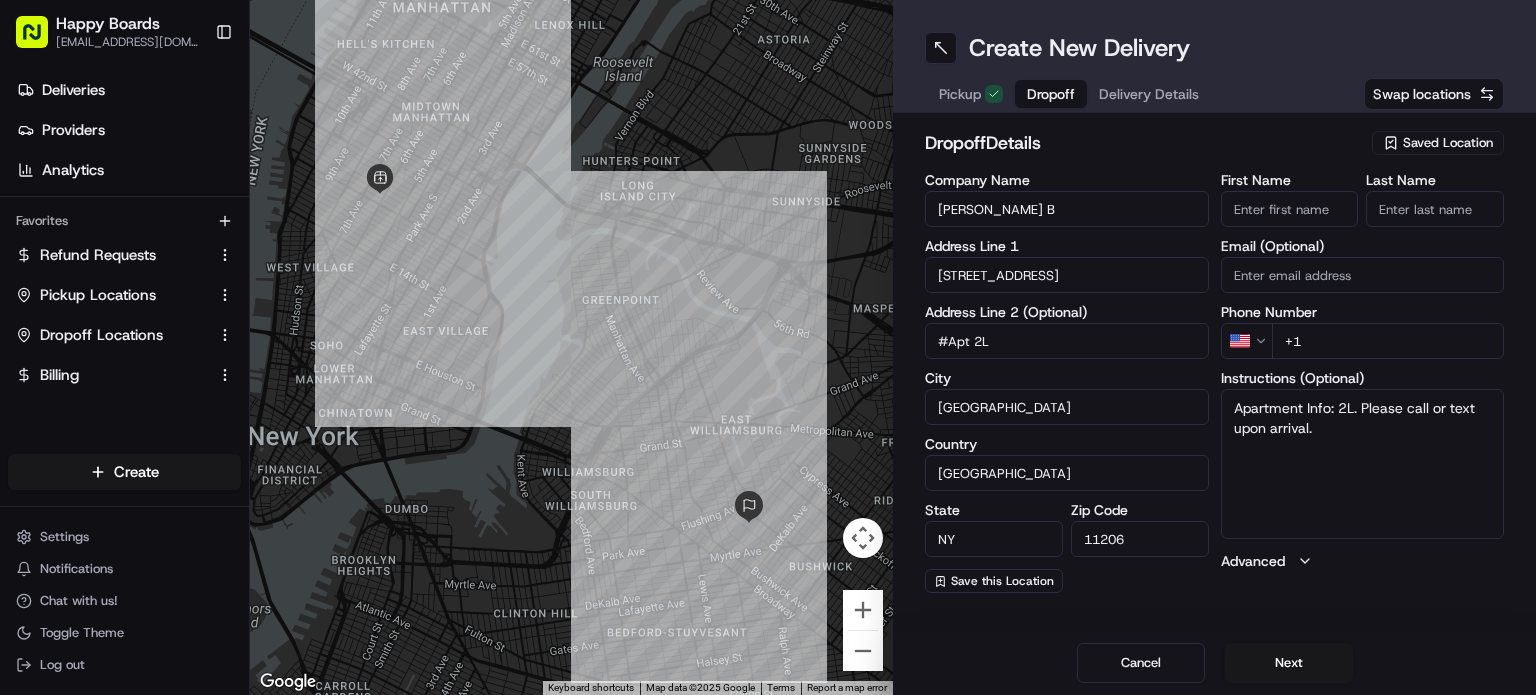 paste on "[PHONE_NUMBER]" 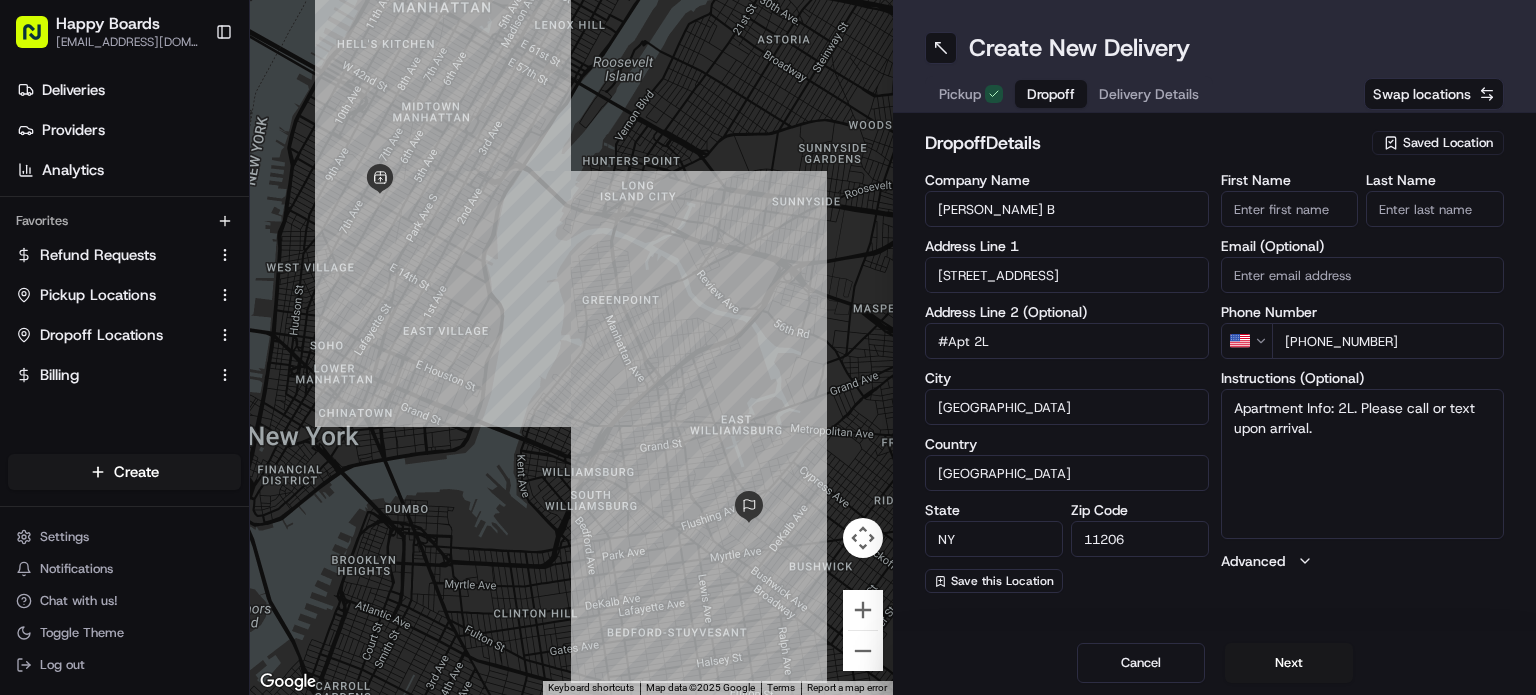 type on "[PHONE_NUMBER]" 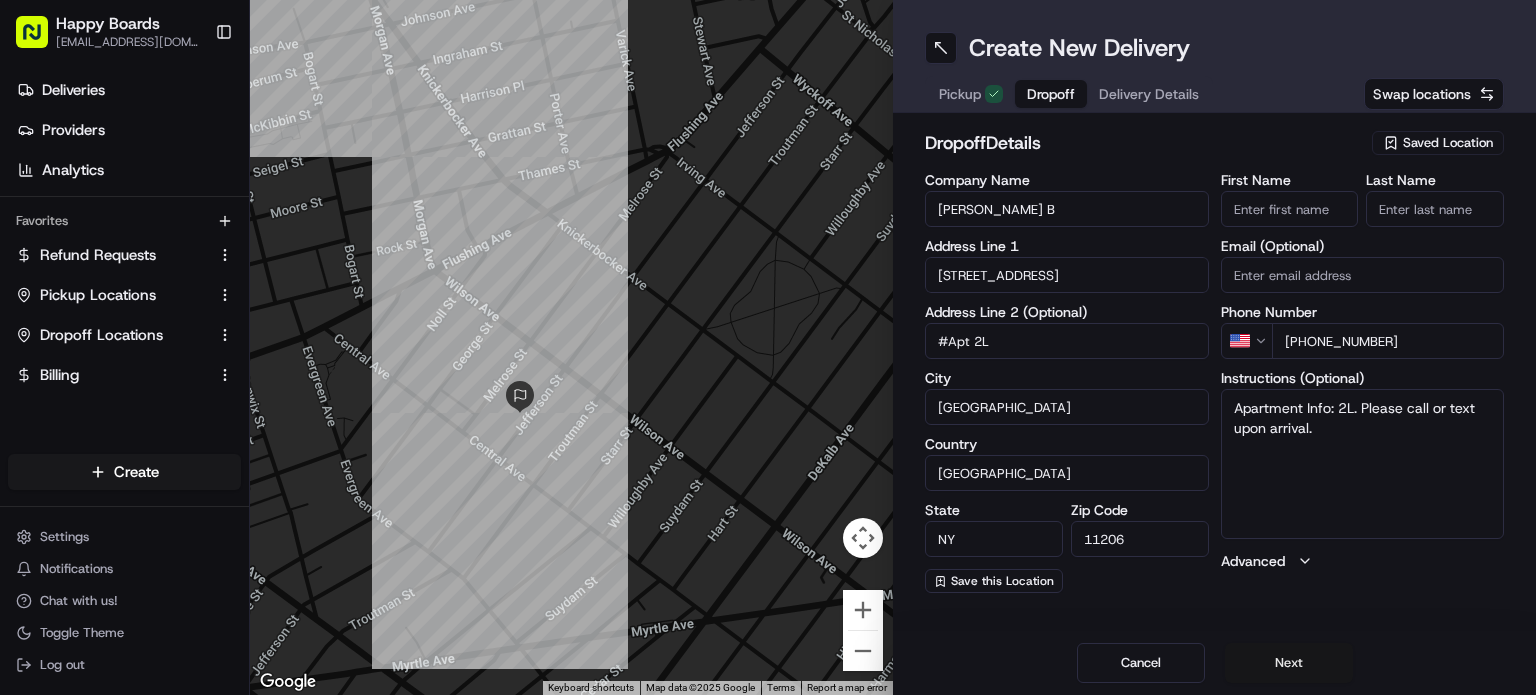 click on "Next" at bounding box center (1289, 663) 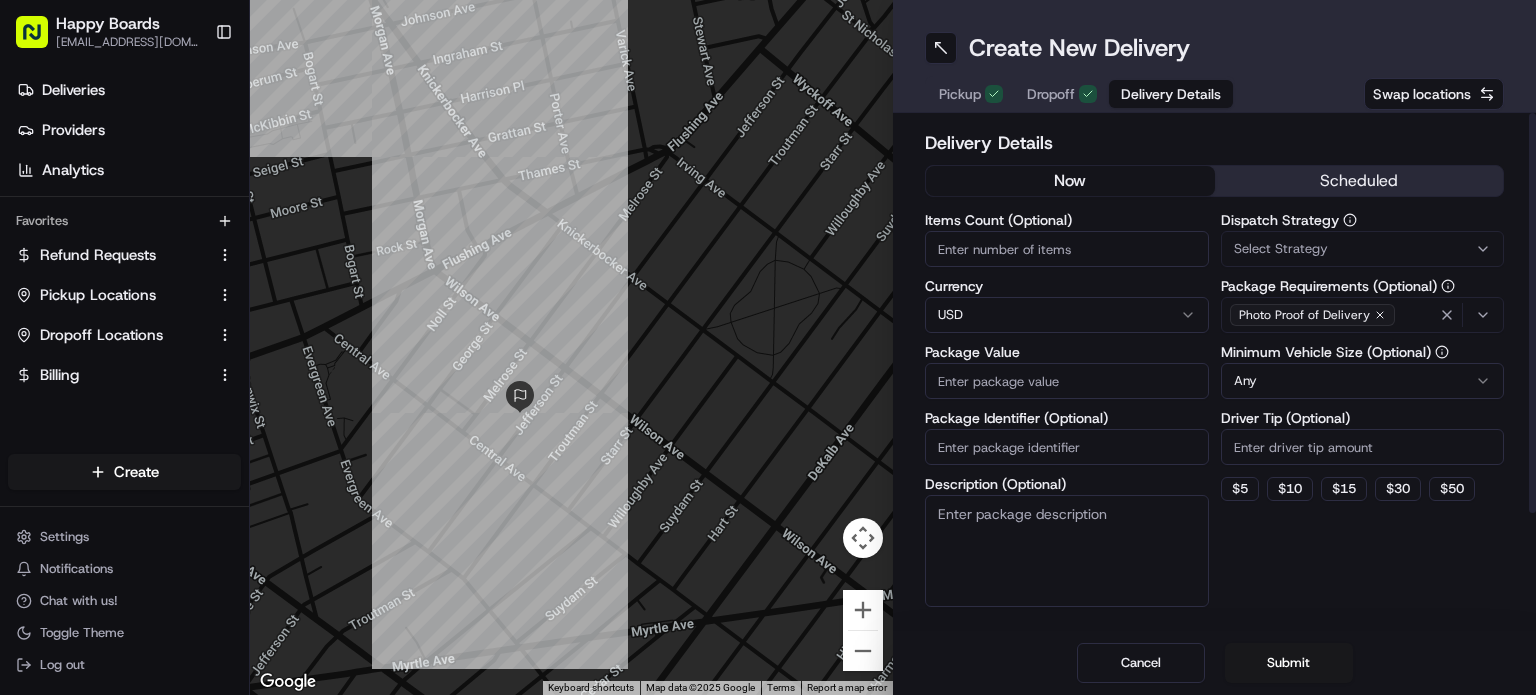 paste on "141.06" 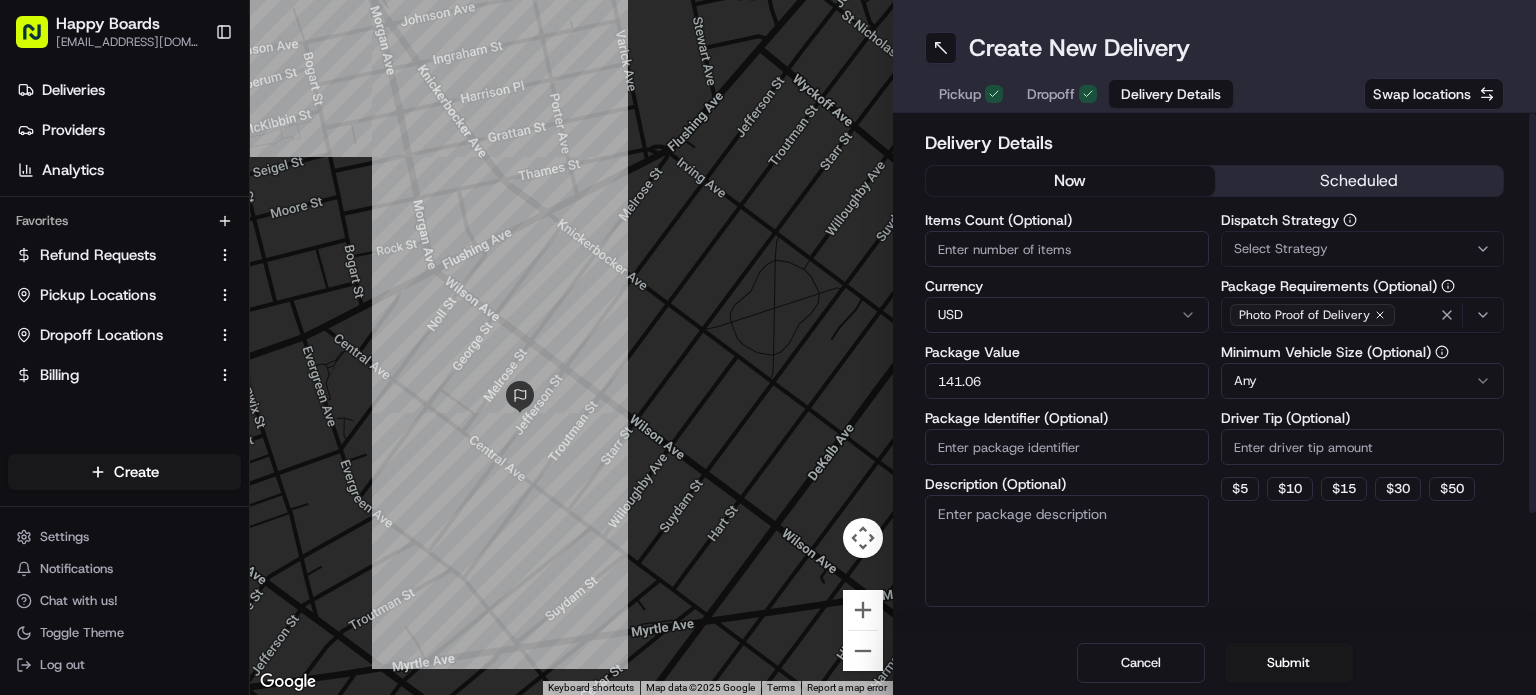 type on "141.06" 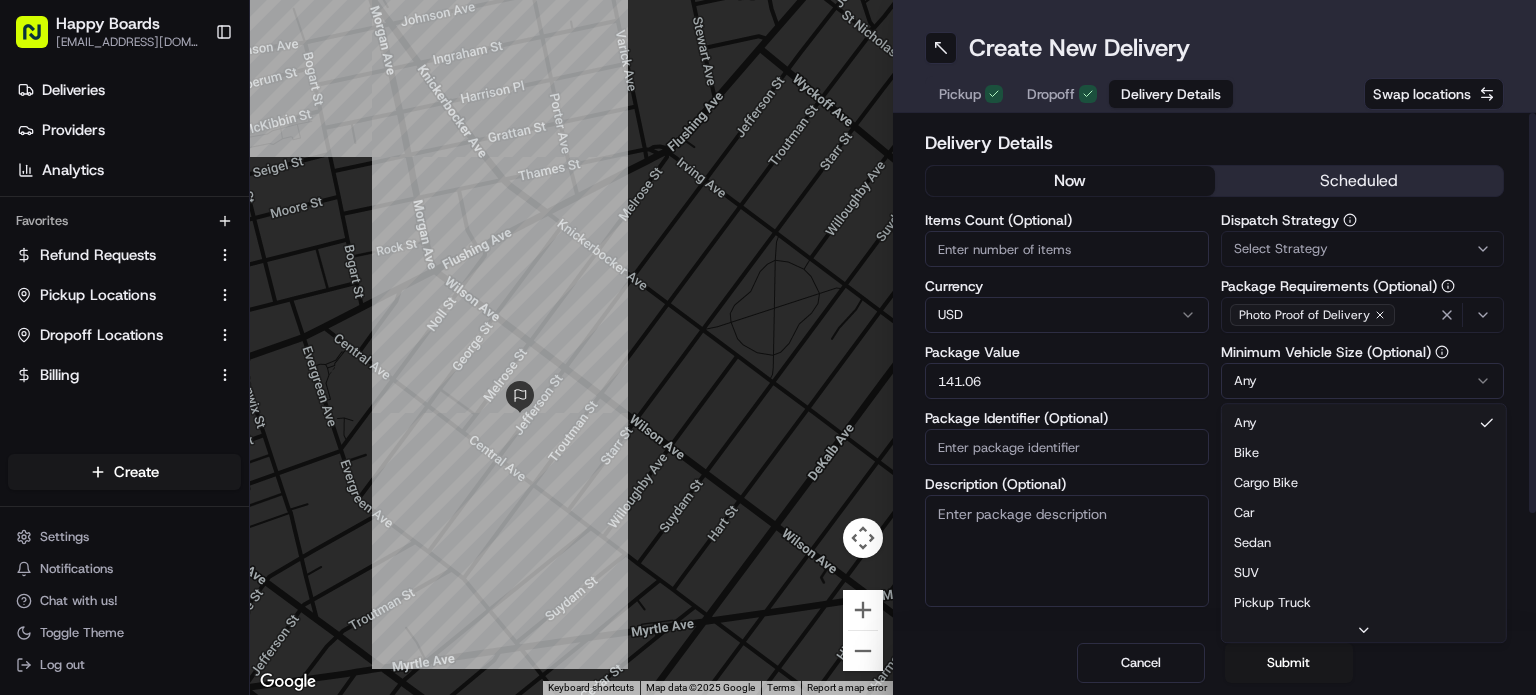 click on "Happy Boards [EMAIL_ADDRESS][DOMAIN_NAME] Toggle Sidebar Deliveries Providers Analytics Favorites Refund Requests Pickup Locations Dropoff Locations Billing Main Menu Members & Organization Organization Users Roles Preferences Customization Tracking Orchestration Automations Dispatch Strategy Locations Pickup Locations Dropoff Locations Billing Billing Refund Requests Integrations Notification Triggers Webhooks API Keys Request Logs Create Settings Notifications Chat with us! Toggle Theme Log out ← Move left → Move right ↑ Move up ↓ Move down + Zoom in - Zoom out Home Jump left by 75% End Jump right by 75% Page Up Jump up by 75% Page Down Jump down by 75% Keyboard shortcuts Map Data Map data ©2025 Google Map data ©2025 Google 100 m  Click to toggle between metric and imperial units Terms Report a map error Create New Delivery Pickup Dropoff Delivery Details Swap locations Delivery Details now scheduled Items Count (Optional) Currency USD Package Value 141.06 Package Identifier (Optional) Any Any $" at bounding box center [768, 347] 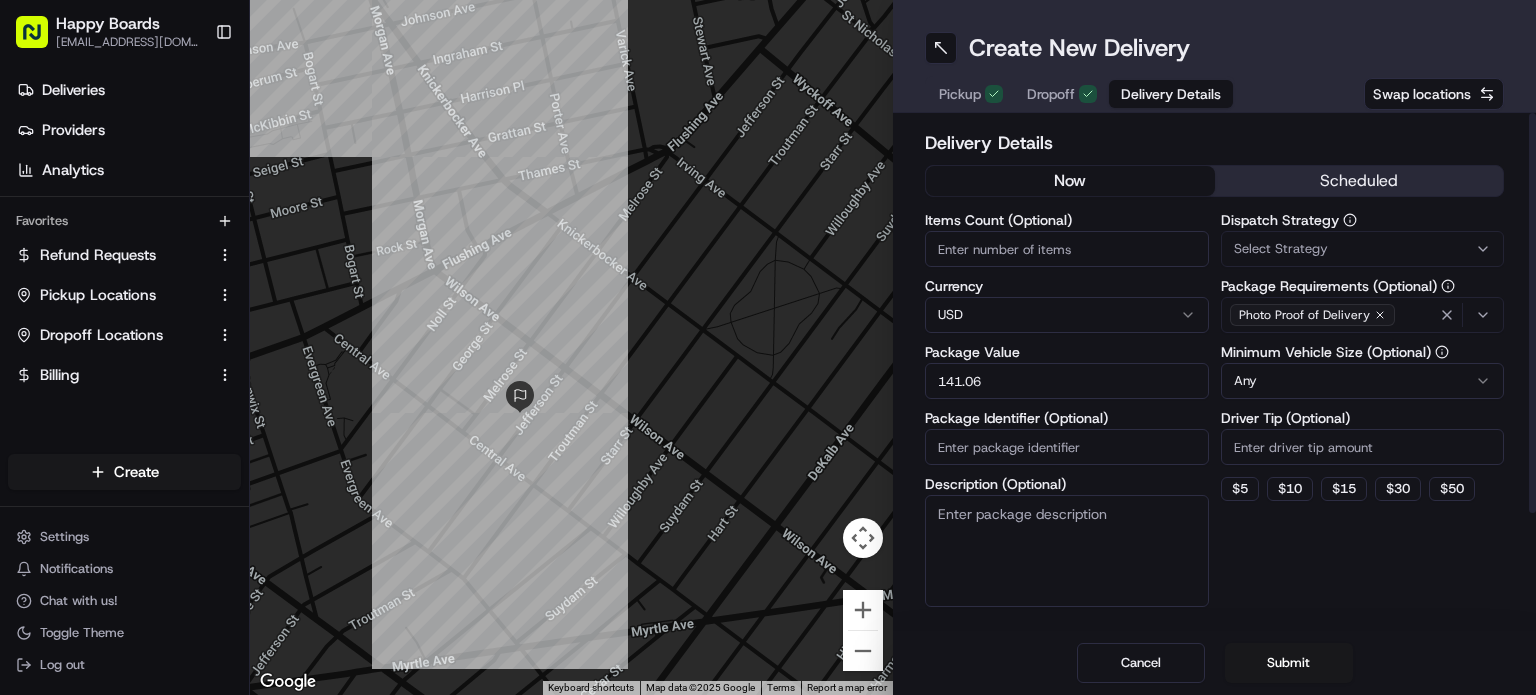 click on "Driver Tip (Optional)" at bounding box center (1363, 447) 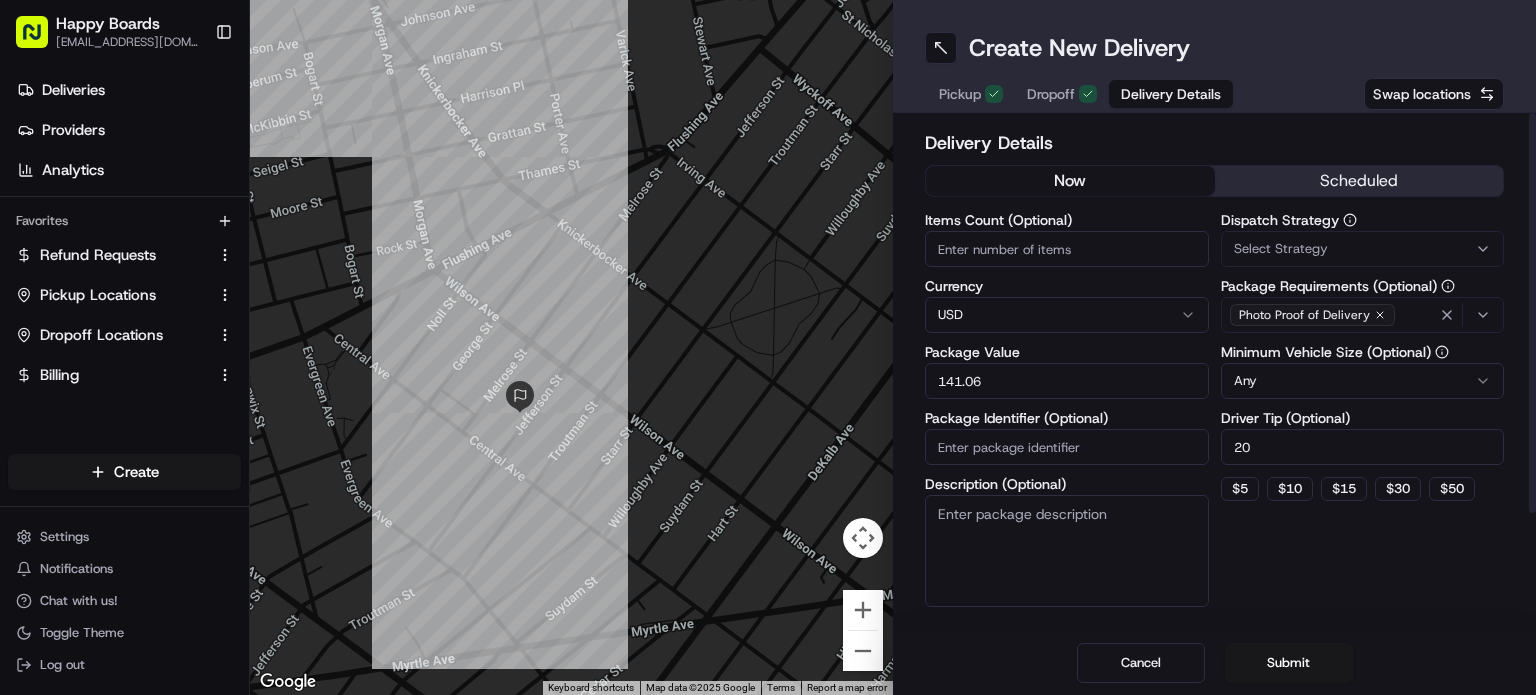 type on "20" 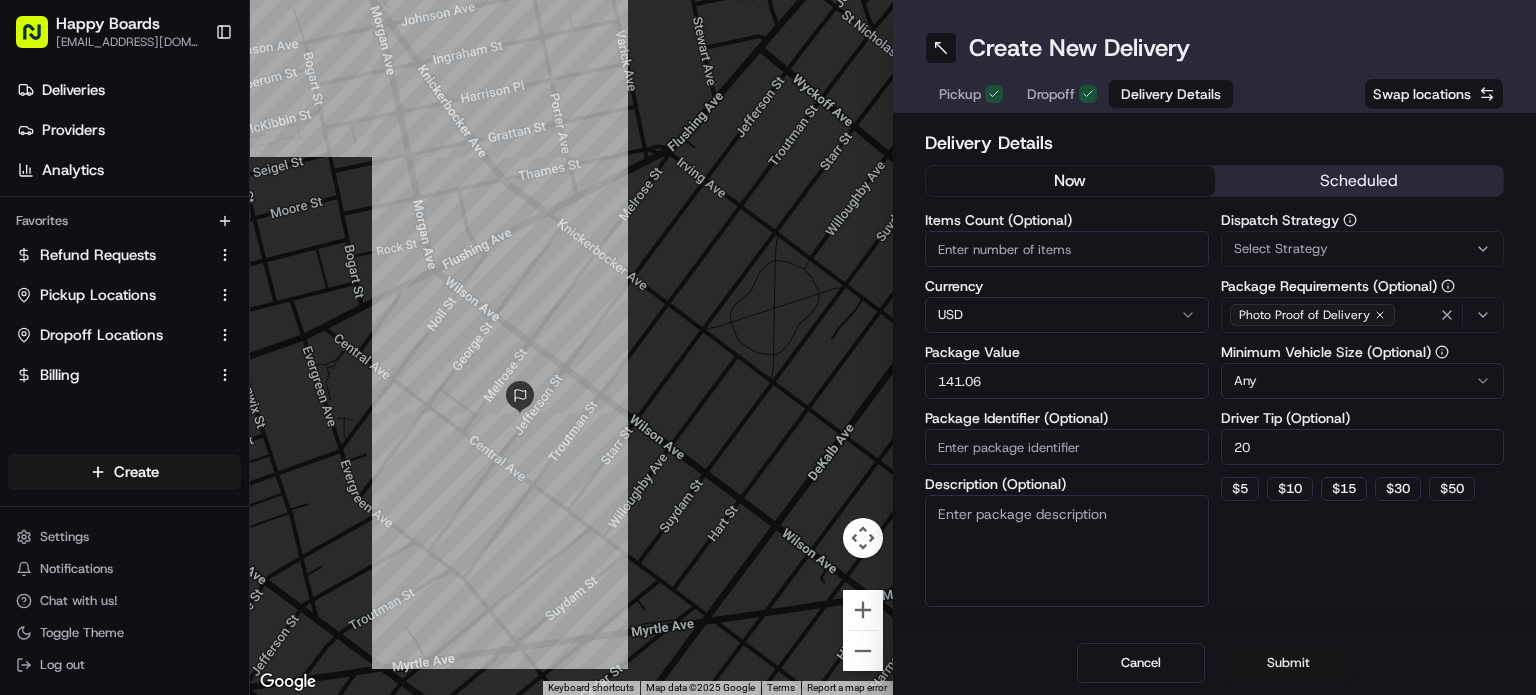click on "Submit" at bounding box center (1289, 663) 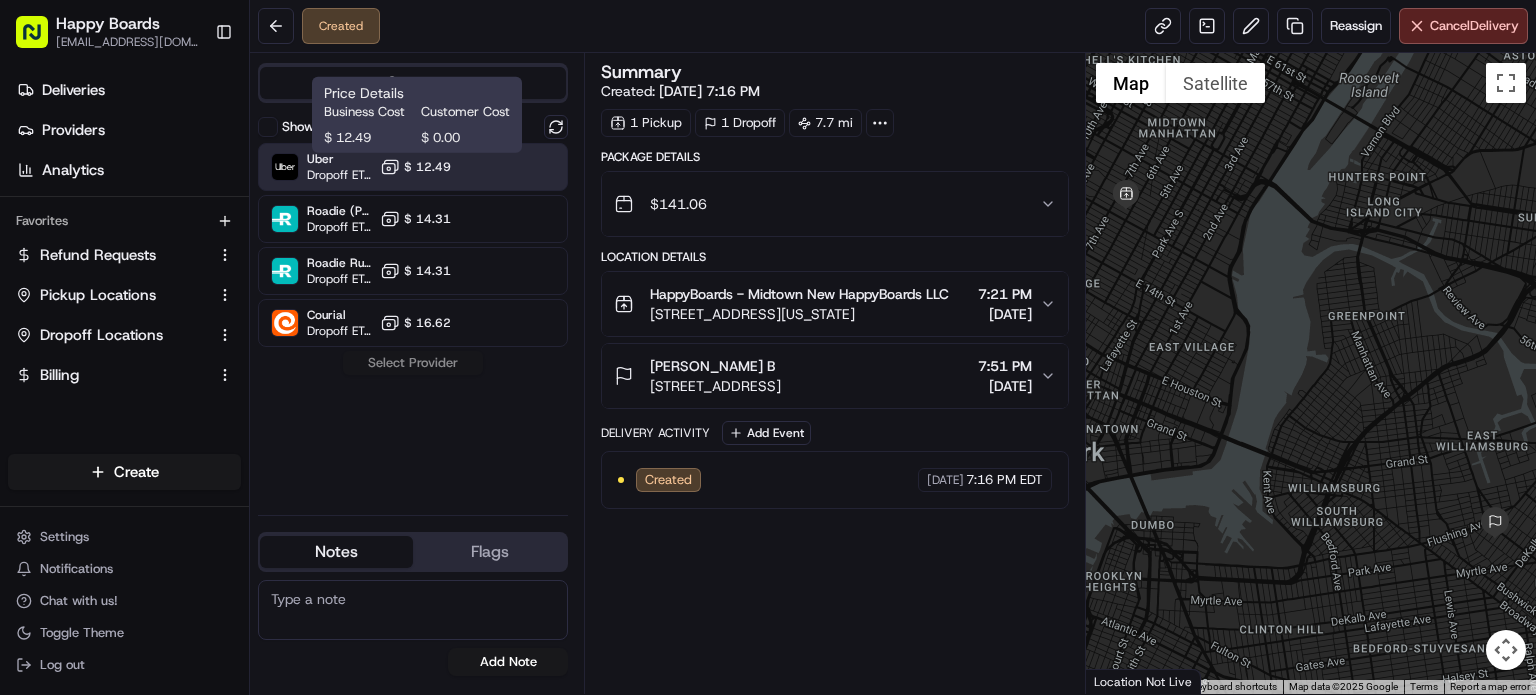 click on "$   12.49" at bounding box center (427, 167) 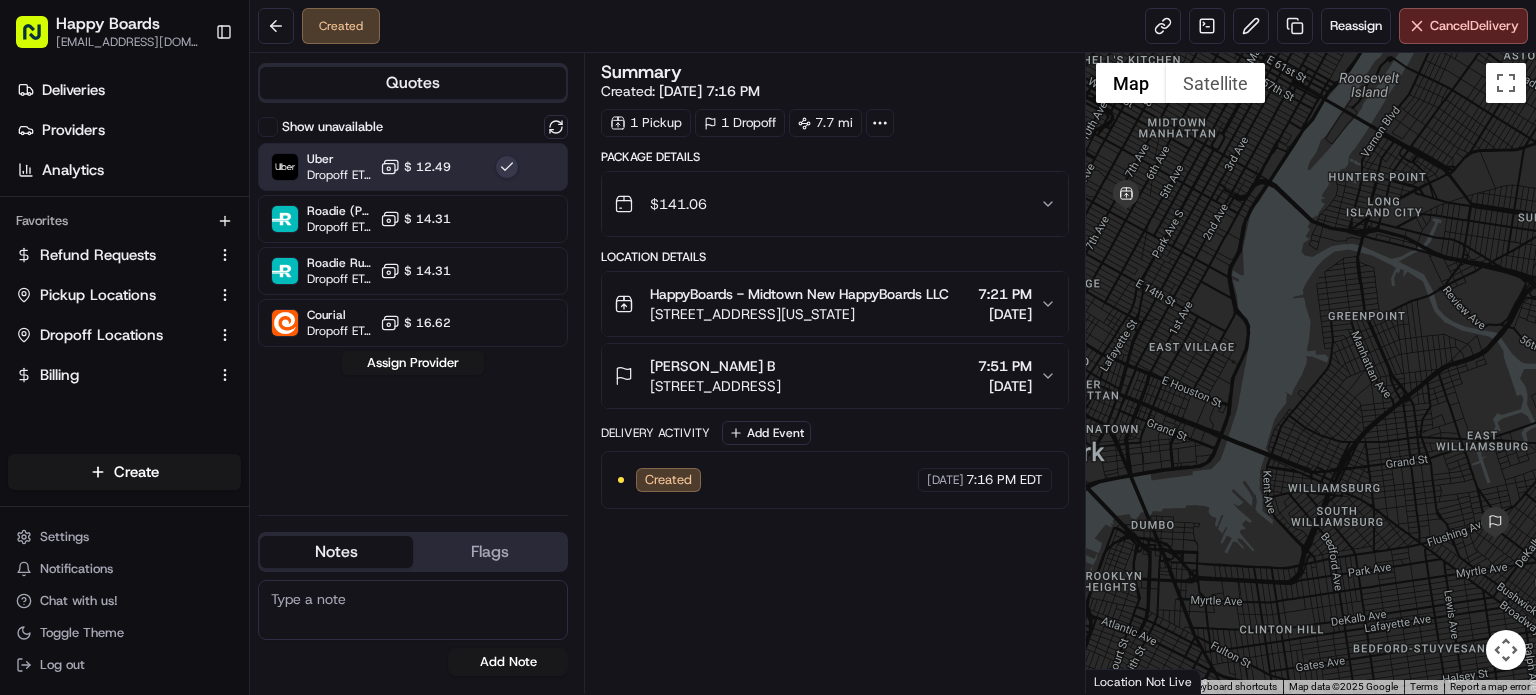 click on "Assign Provider" at bounding box center (413, 363) 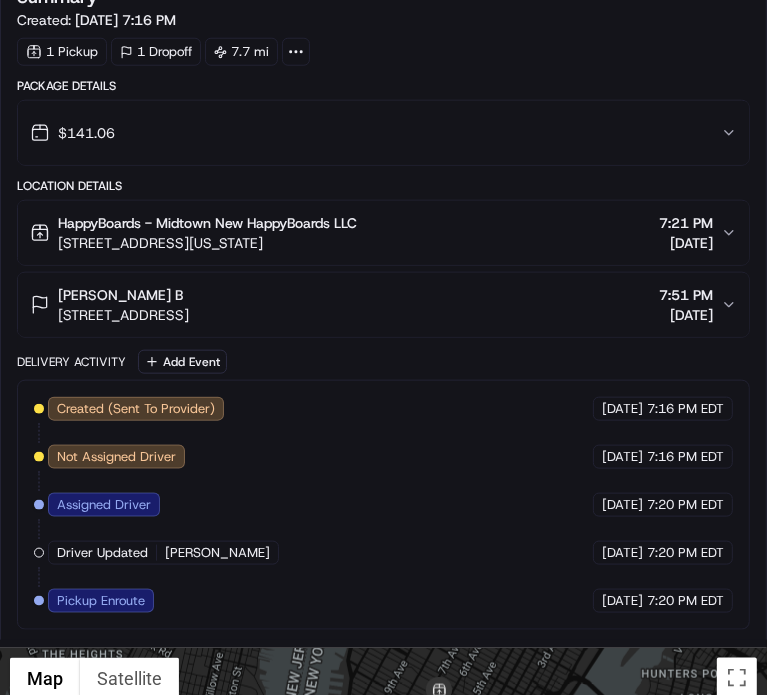 scroll, scrollTop: 1364, scrollLeft: 0, axis: vertical 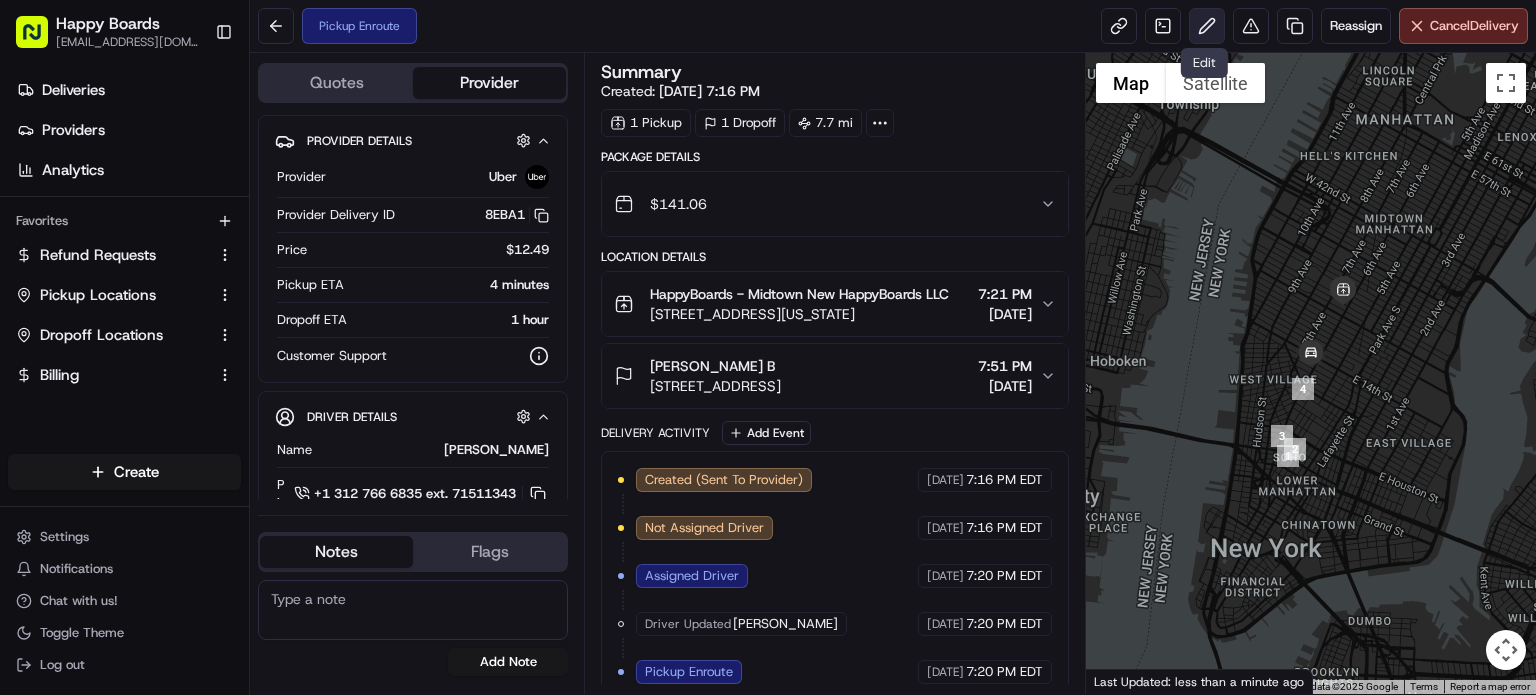 click at bounding box center [1207, 26] 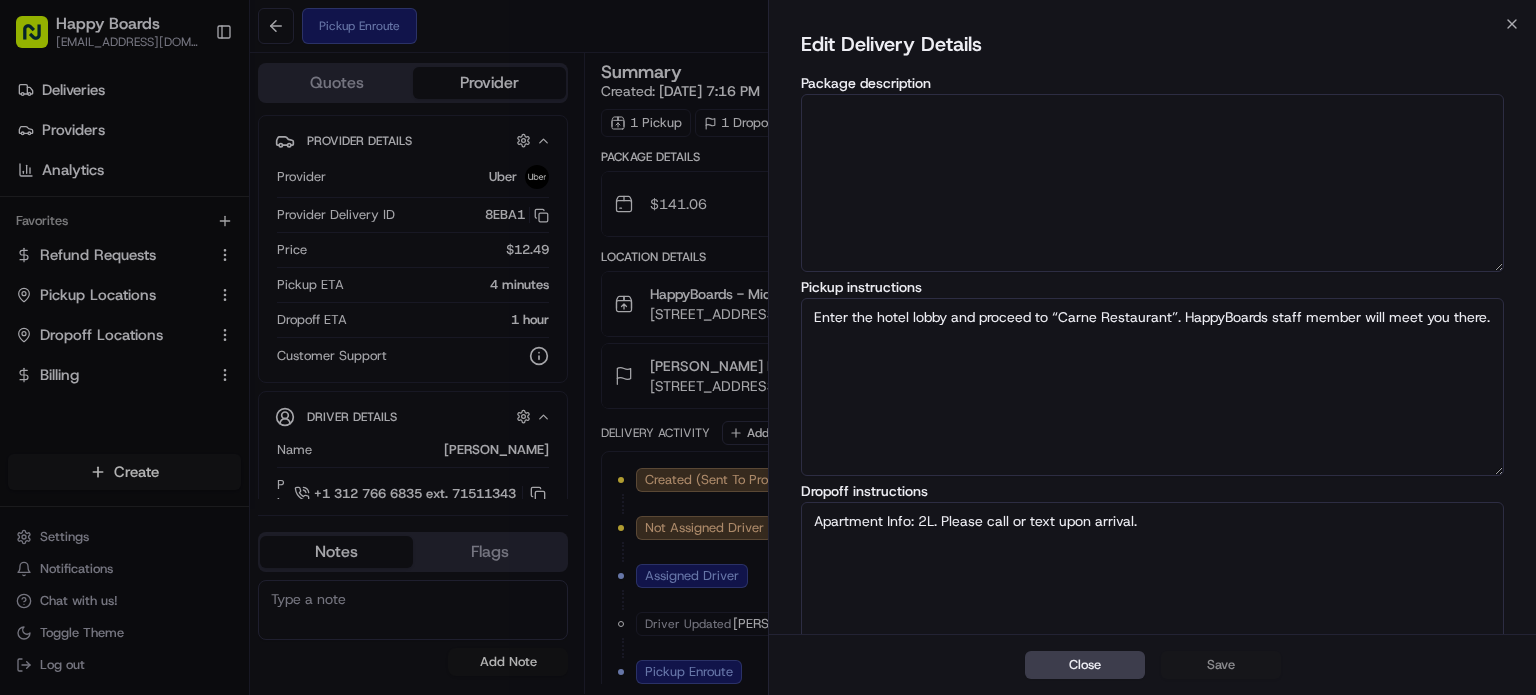 click on "Apartment Info: 2L. Please call or text upon arrival." at bounding box center (1152, 591) 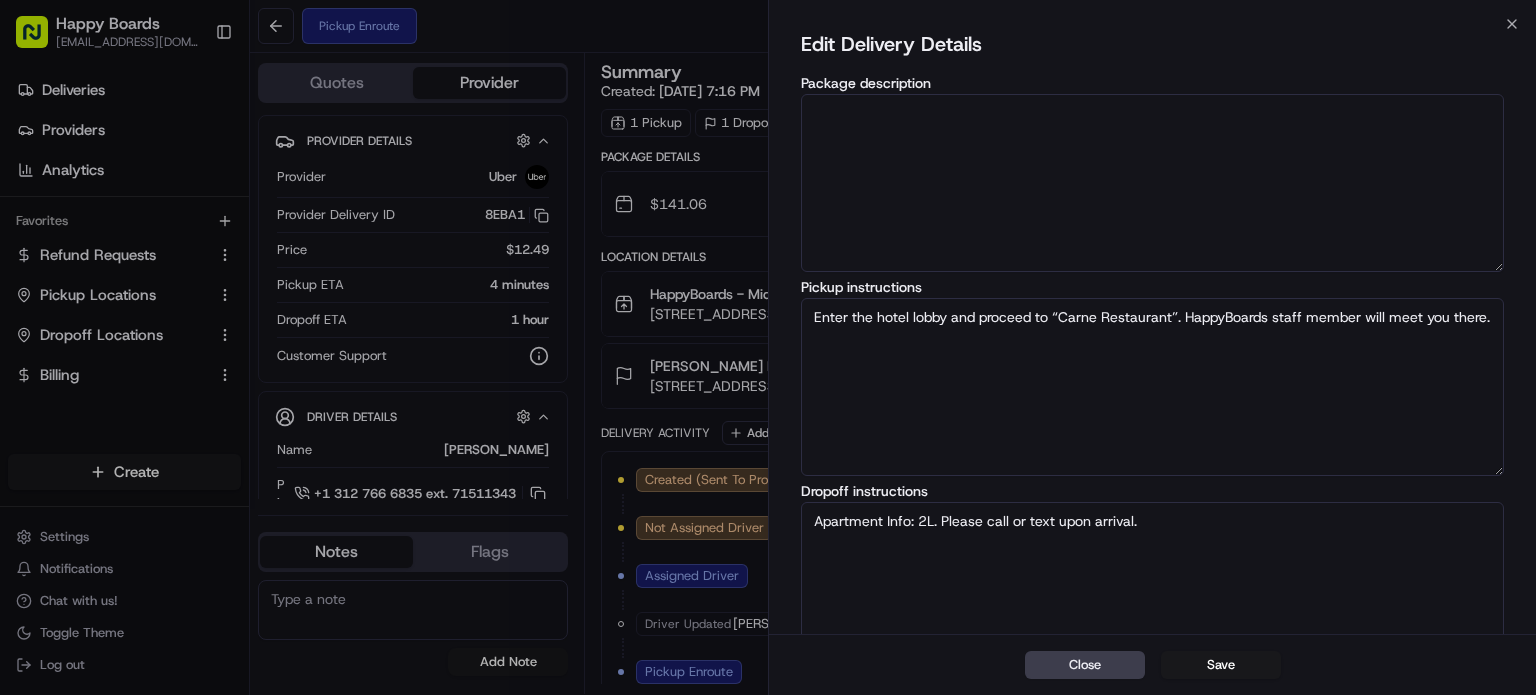 paste on "look for [PERSON_NAME] on Broad St, and person picking it up is [PERSON_NAME] or [PERSON_NAME], but my order name is [PERSON_NAME]." 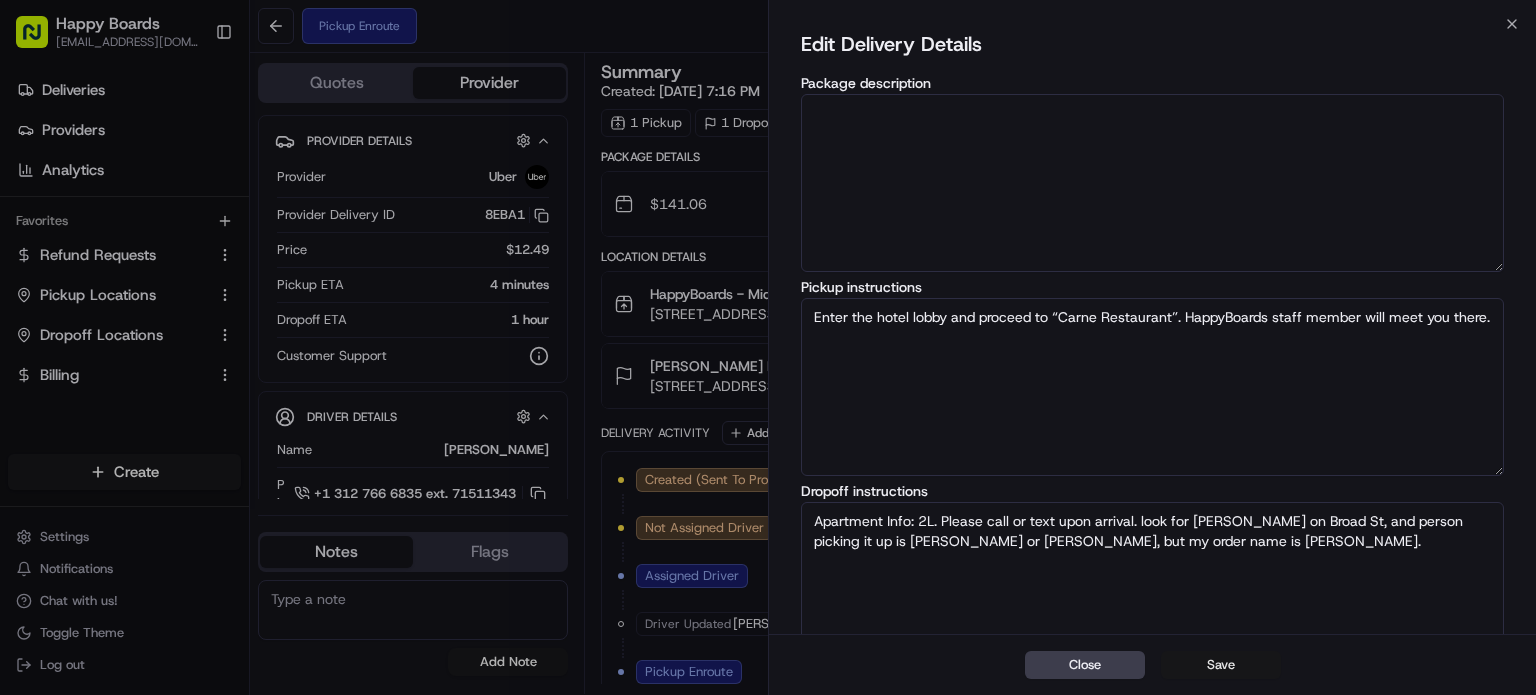 type on "Apartment Info: 2L. Please call or text upon arrival. look for [PERSON_NAME] on Broad St, and person picking it up is [PERSON_NAME] or [PERSON_NAME], but my order name is [PERSON_NAME]." 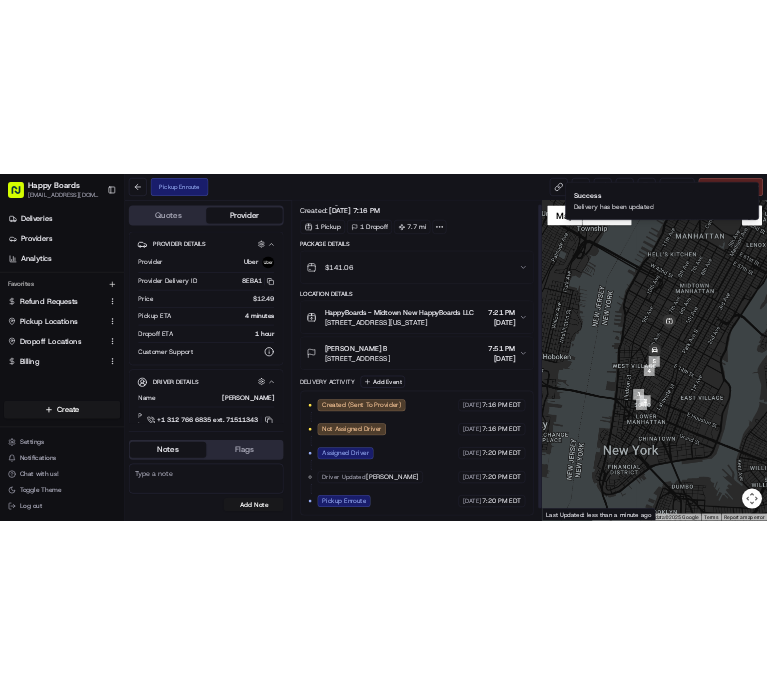 scroll, scrollTop: 32, scrollLeft: 0, axis: vertical 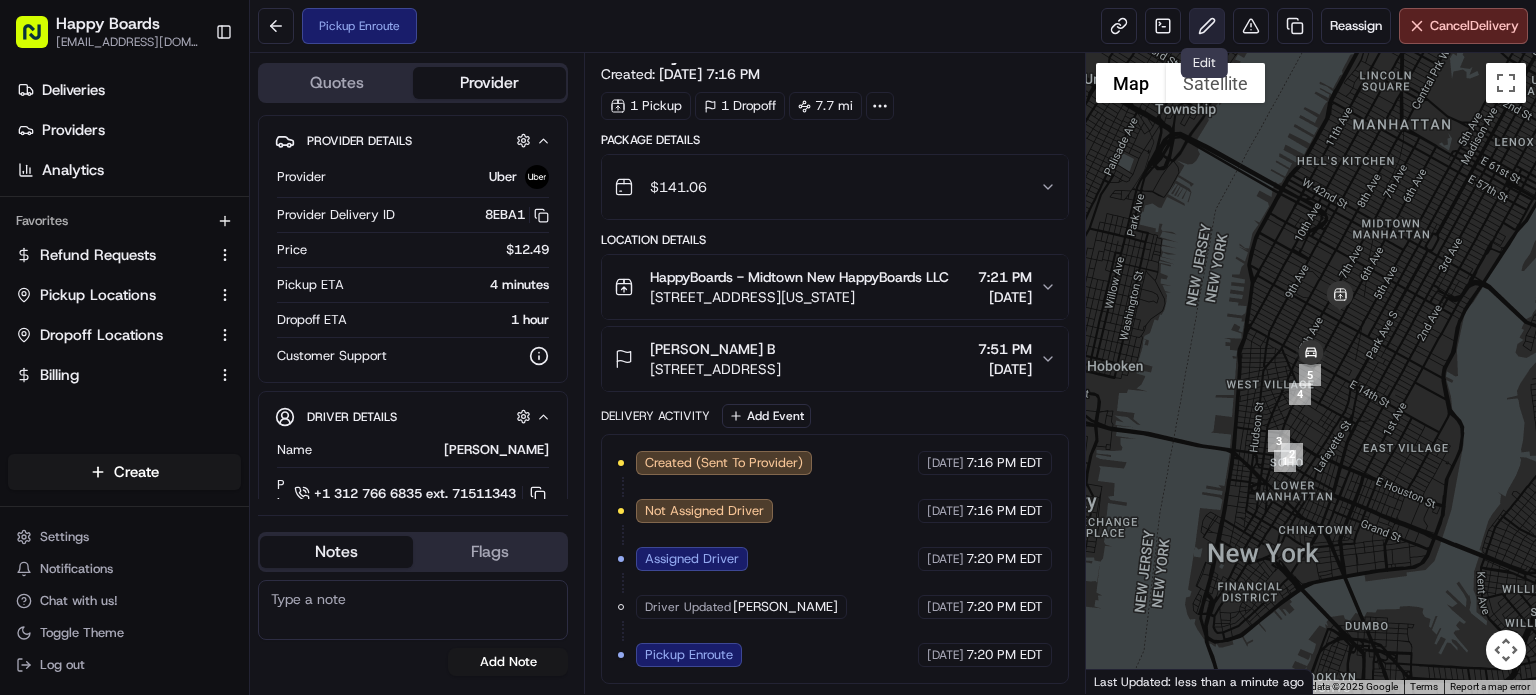 click at bounding box center [1207, 26] 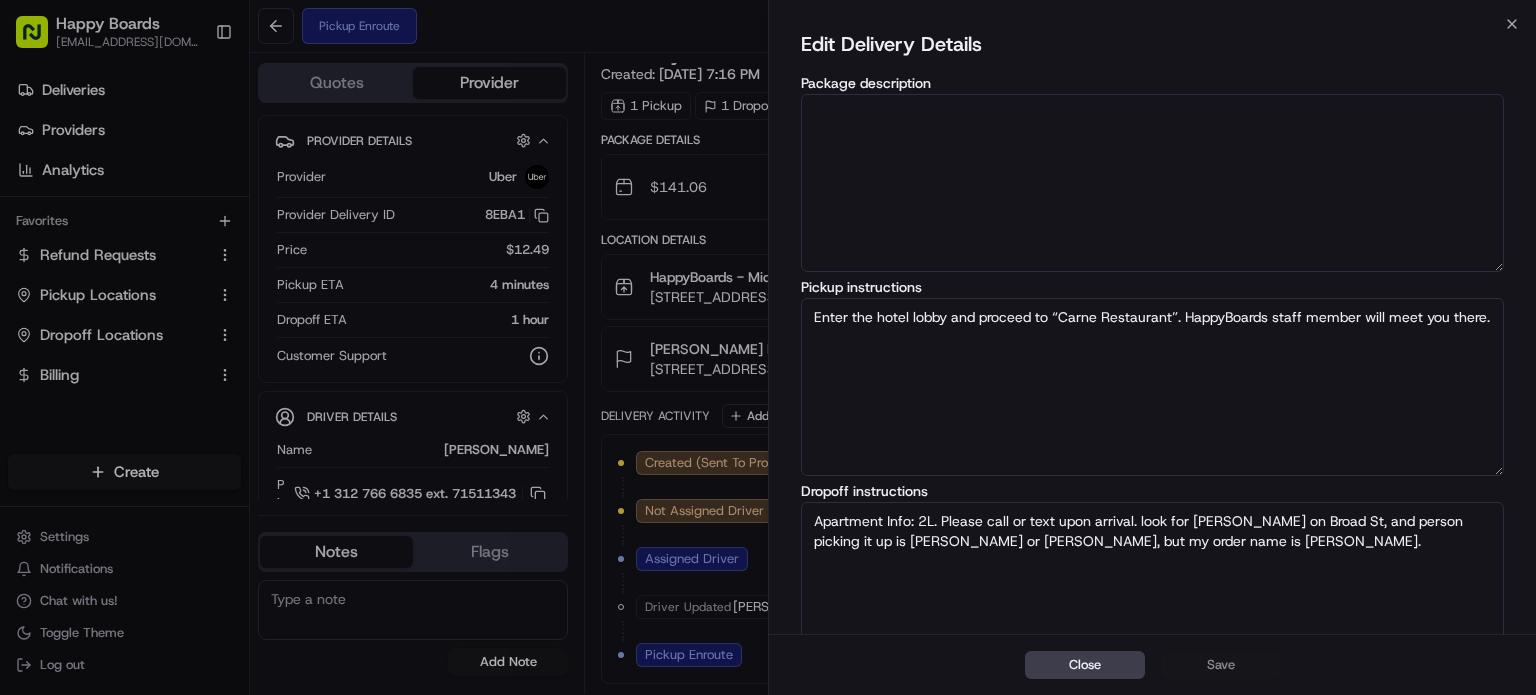 drag, startPoint x: 1140, startPoint y: 520, endPoint x: 1156, endPoint y: 551, distance: 34.88553 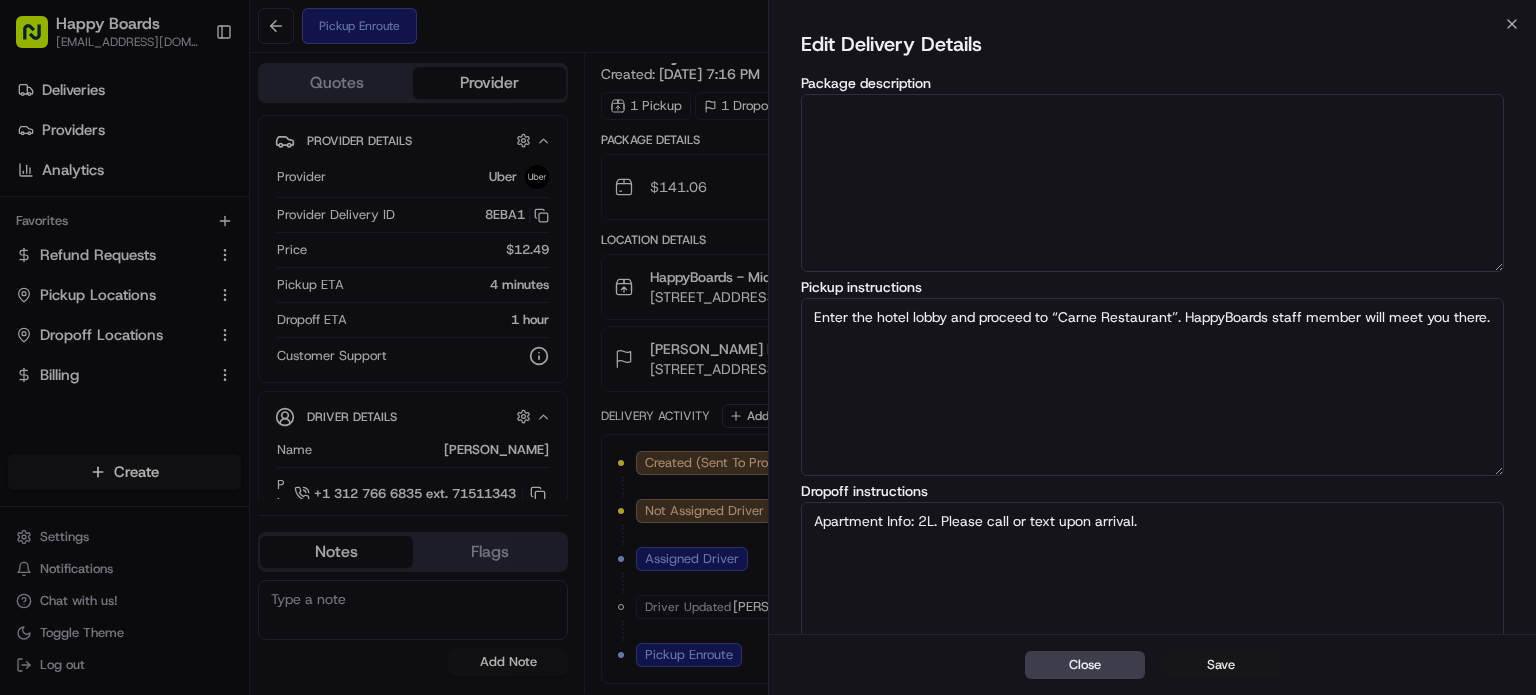 type on "Apartment Info: 2L. Please call or text upon arrival." 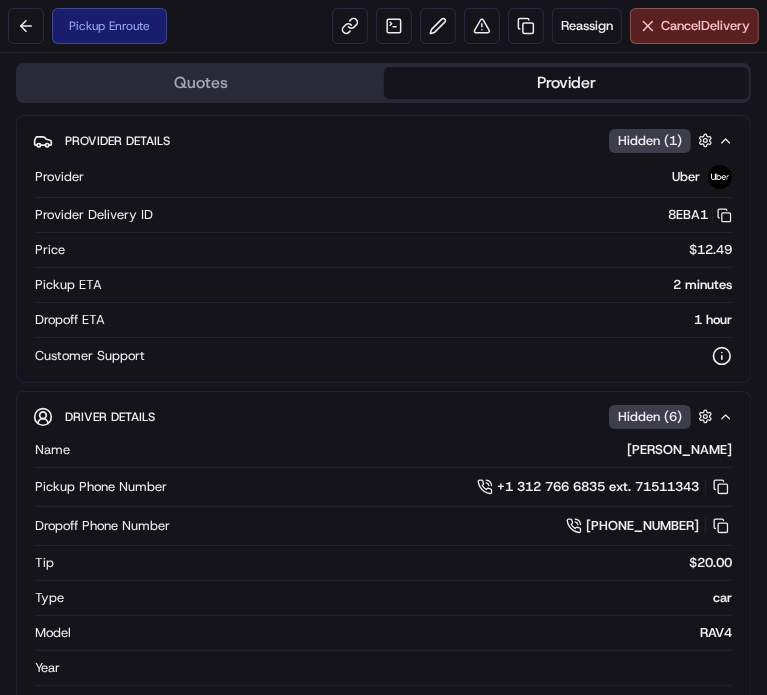 scroll, scrollTop: 0, scrollLeft: 0, axis: both 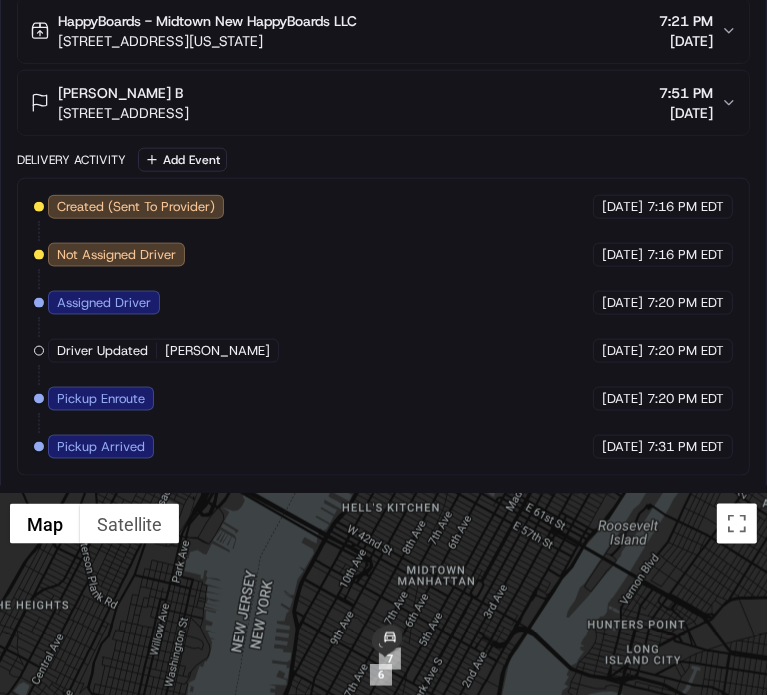 drag, startPoint x: 484, startPoint y: 615, endPoint x: 568, endPoint y: 627, distance: 84.85281 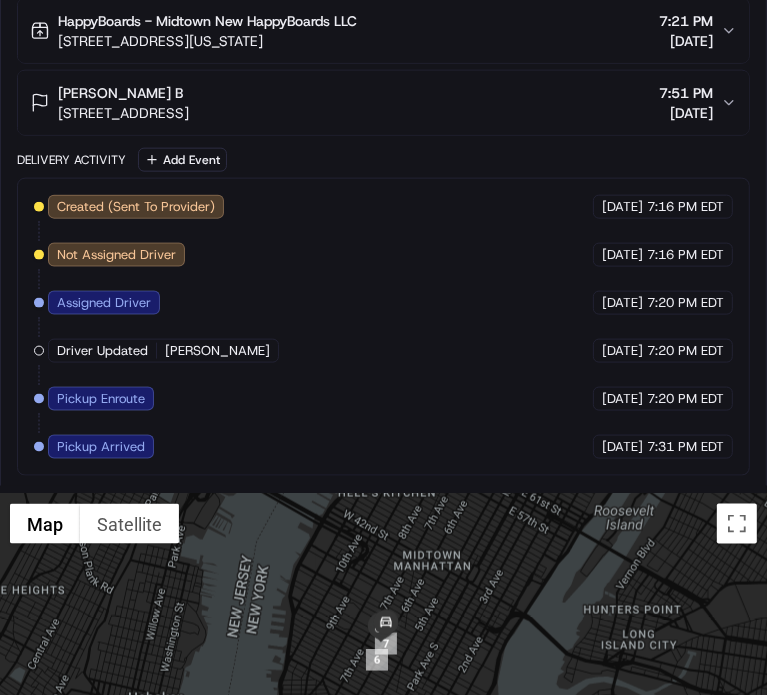 drag, startPoint x: 436, startPoint y: 641, endPoint x: 436, endPoint y: 607, distance: 34 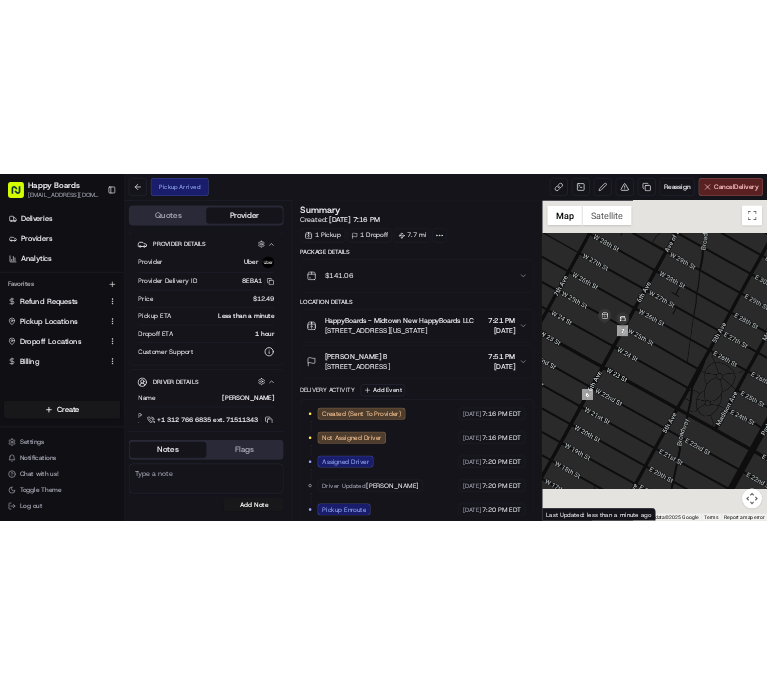scroll, scrollTop: 0, scrollLeft: 0, axis: both 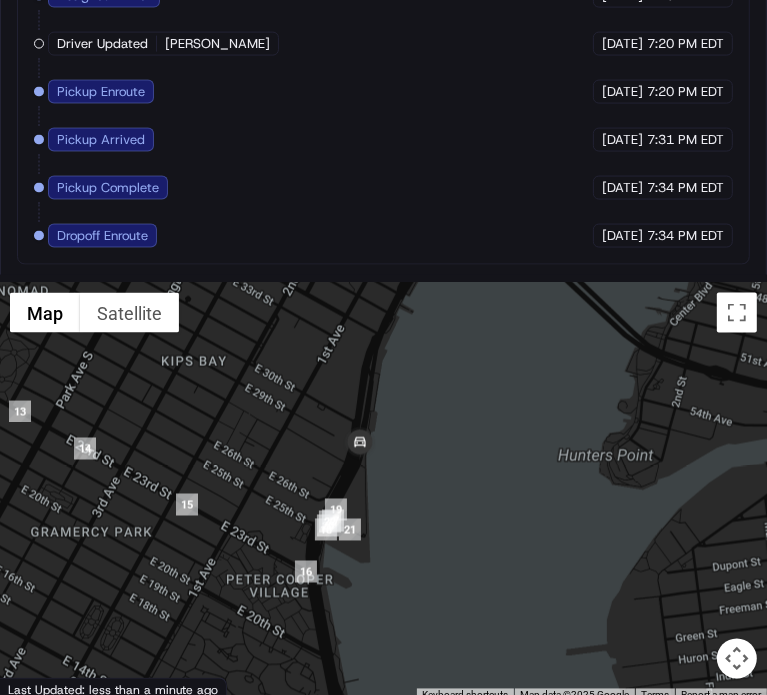 drag, startPoint x: 522, startPoint y: 395, endPoint x: 444, endPoint y: 355, distance: 87.658424 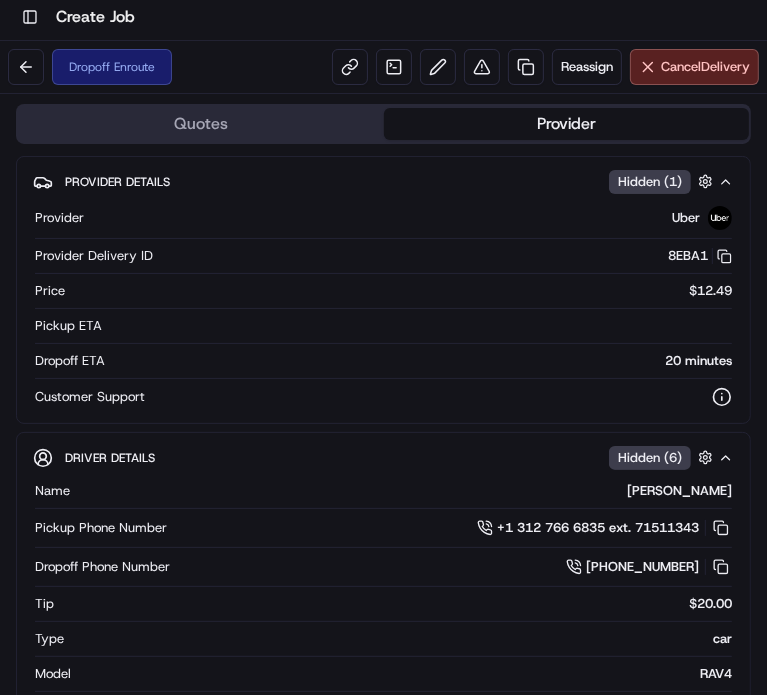 scroll, scrollTop: 0, scrollLeft: 0, axis: both 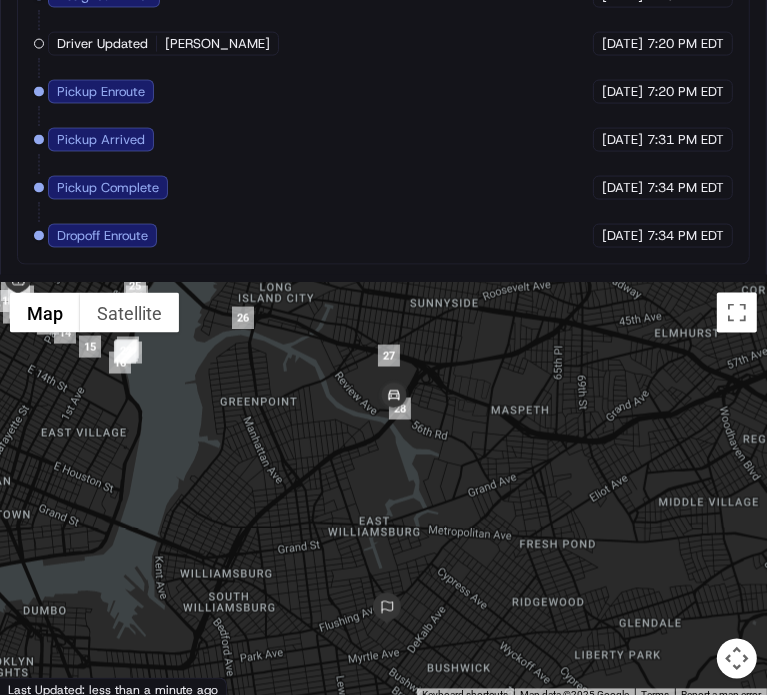 drag, startPoint x: 522, startPoint y: 439, endPoint x: 532, endPoint y: 360, distance: 79.630394 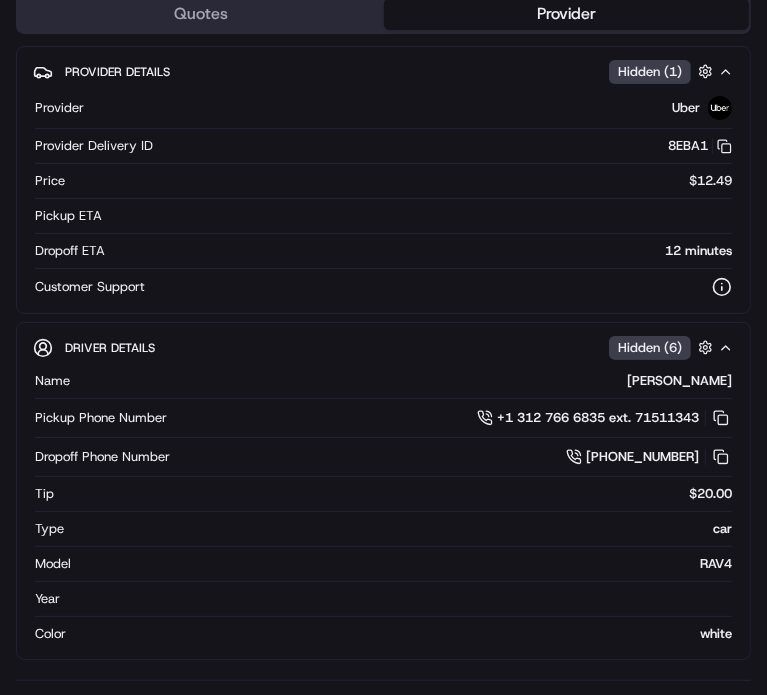 scroll, scrollTop: 107, scrollLeft: 0, axis: vertical 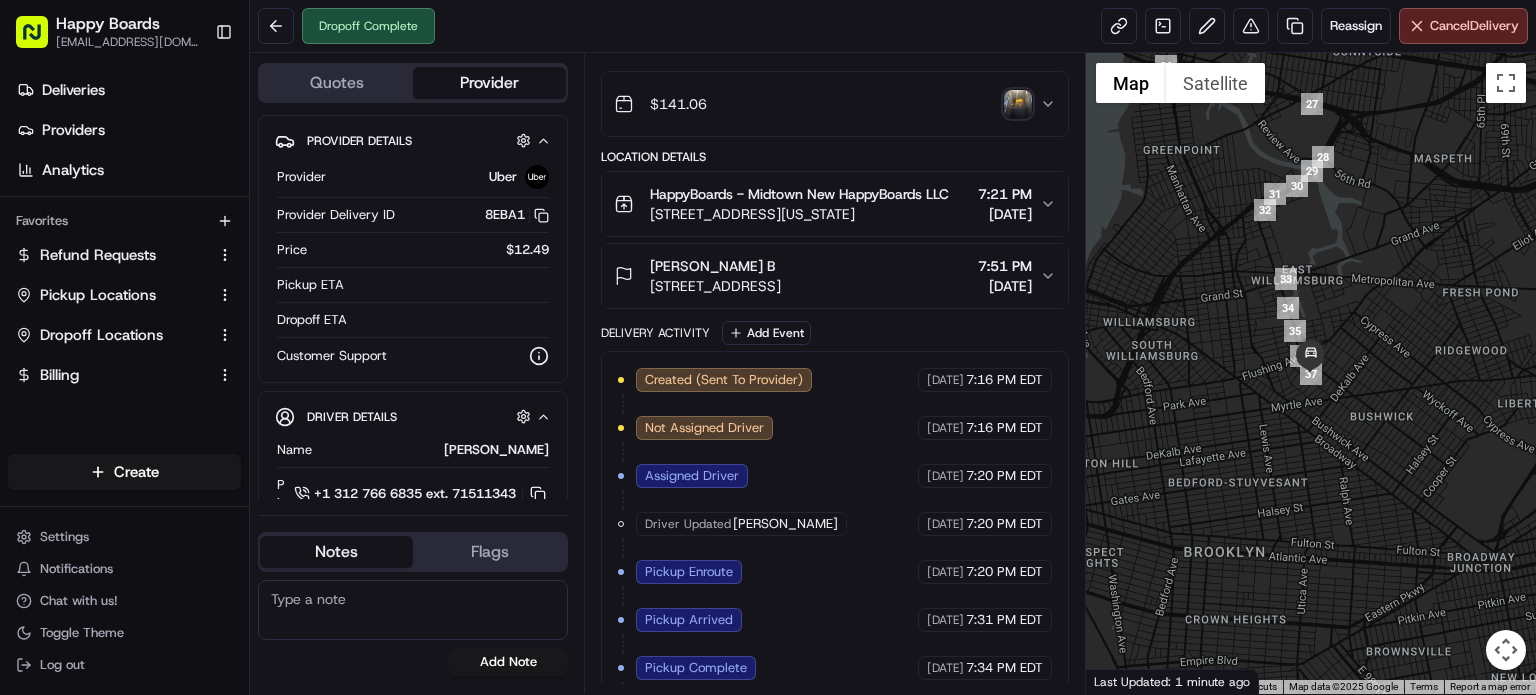 click at bounding box center (1018, 104) 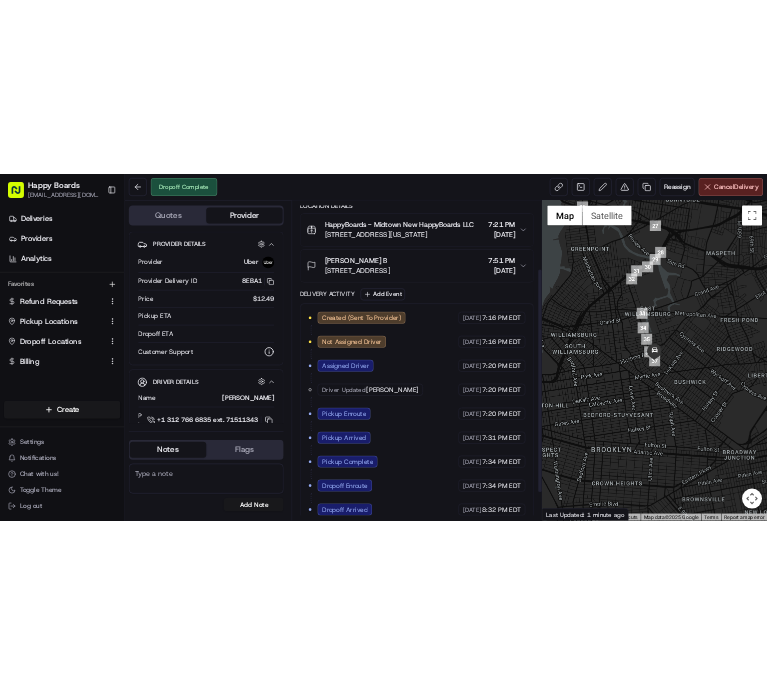 scroll, scrollTop: 270, scrollLeft: 0, axis: vertical 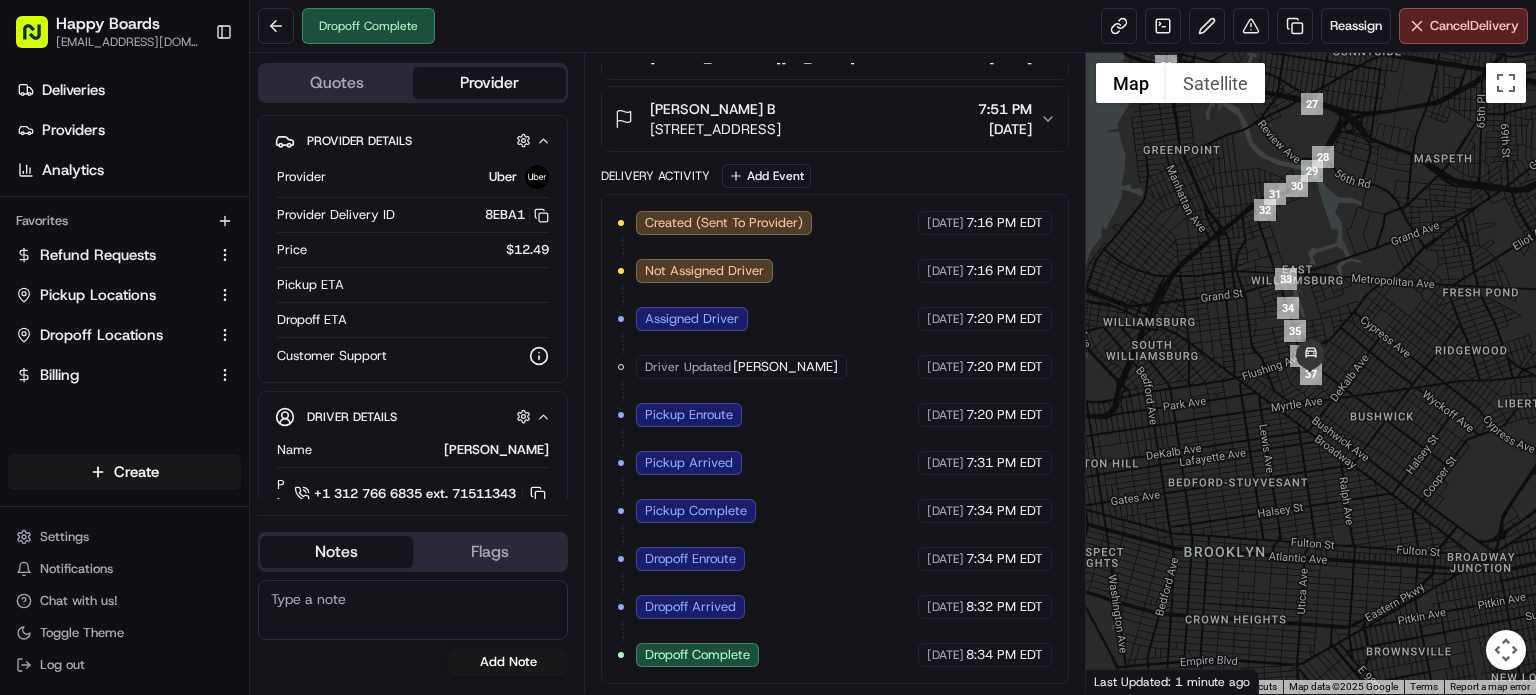 type 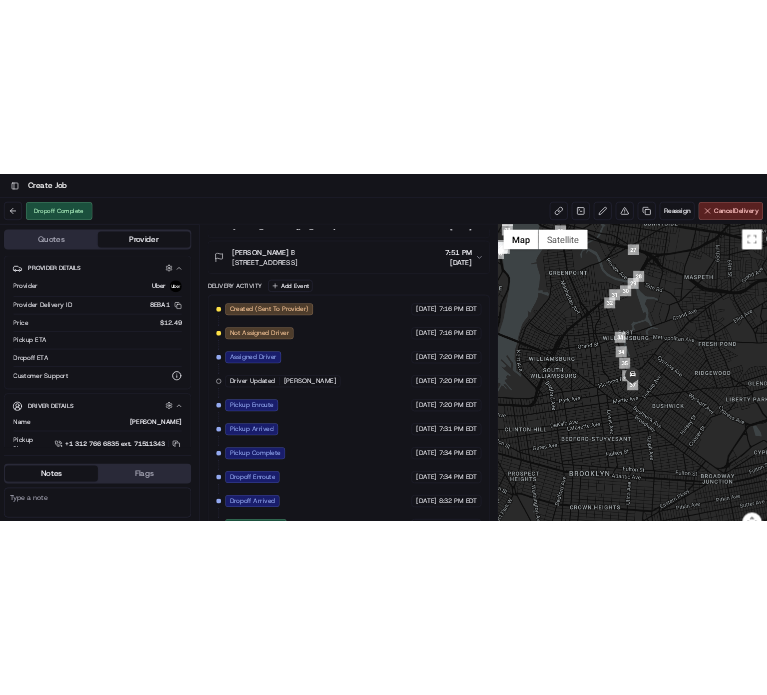scroll, scrollTop: 0, scrollLeft: 0, axis: both 